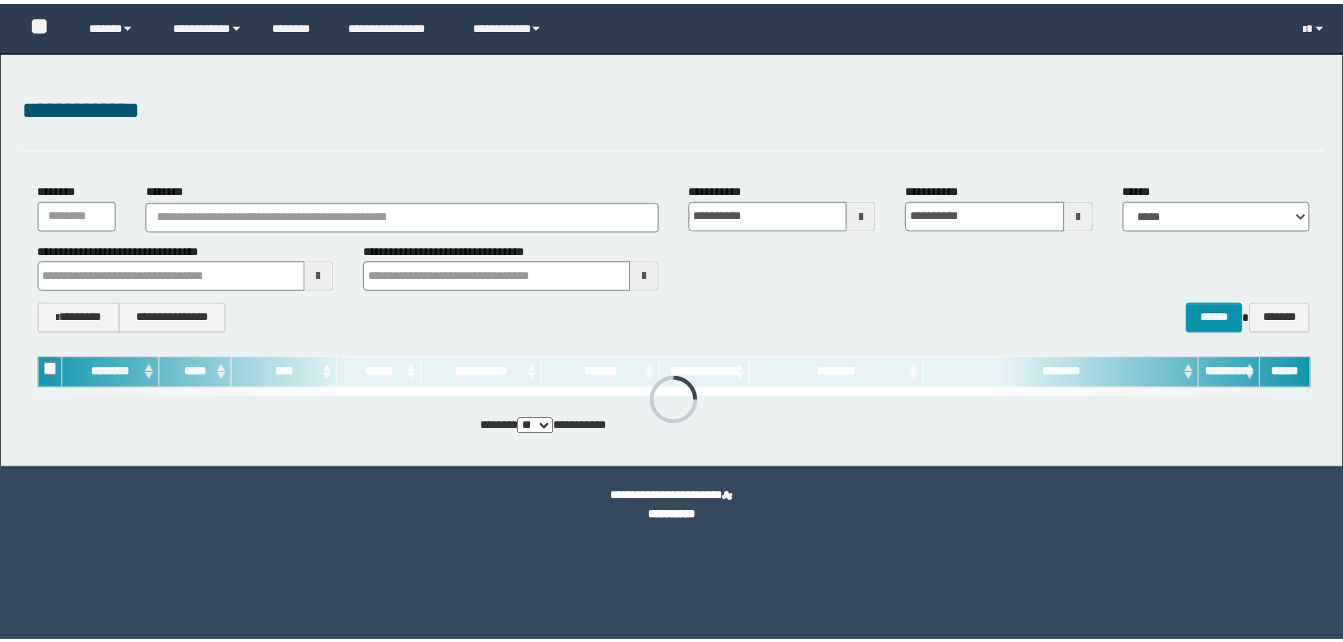 scroll, scrollTop: 0, scrollLeft: 0, axis: both 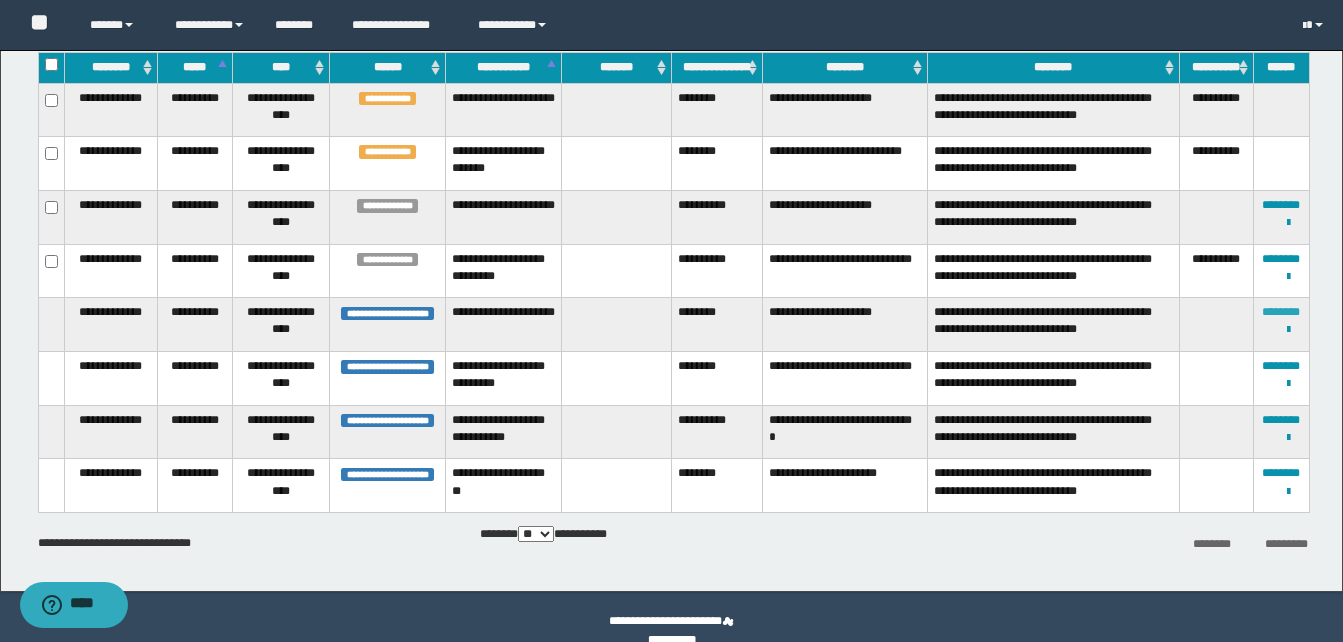 click on "********" at bounding box center [1281, 312] 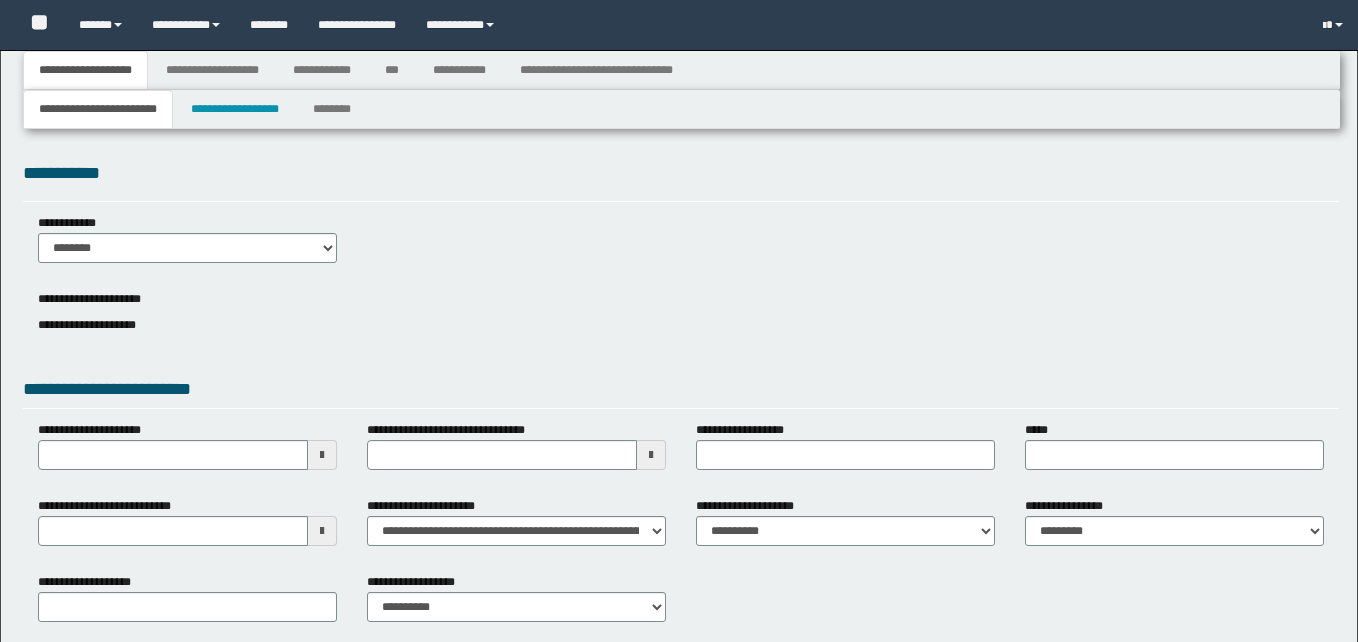 scroll, scrollTop: 0, scrollLeft: 0, axis: both 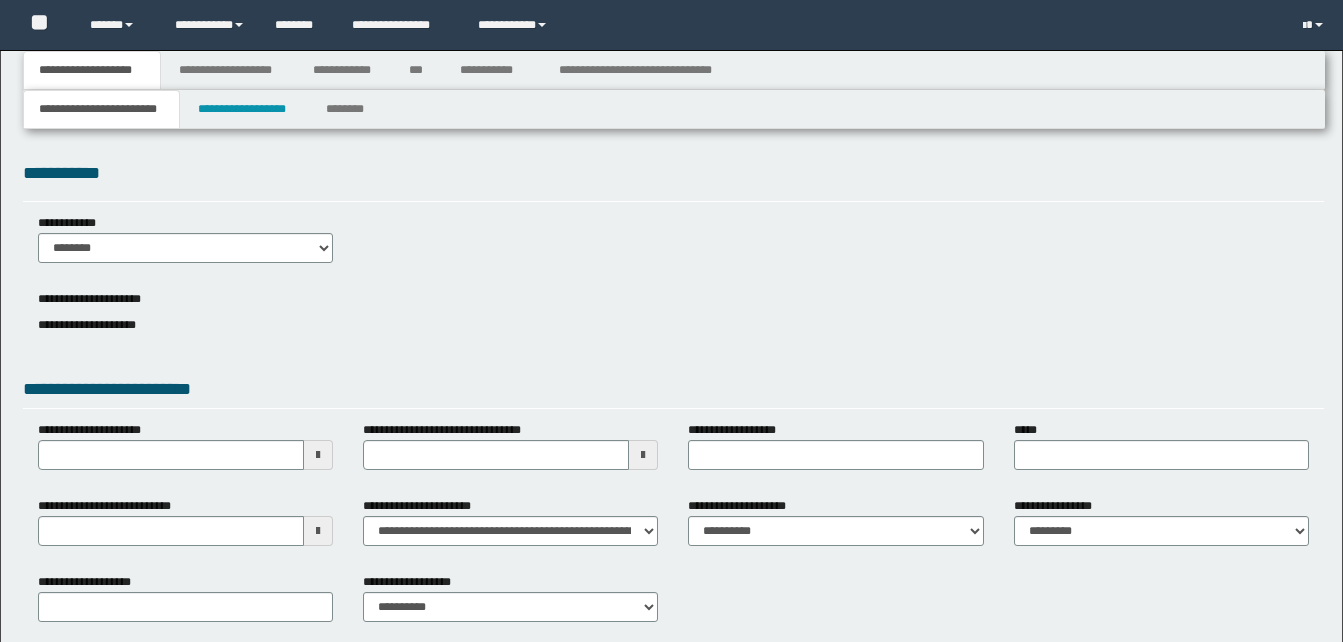 type 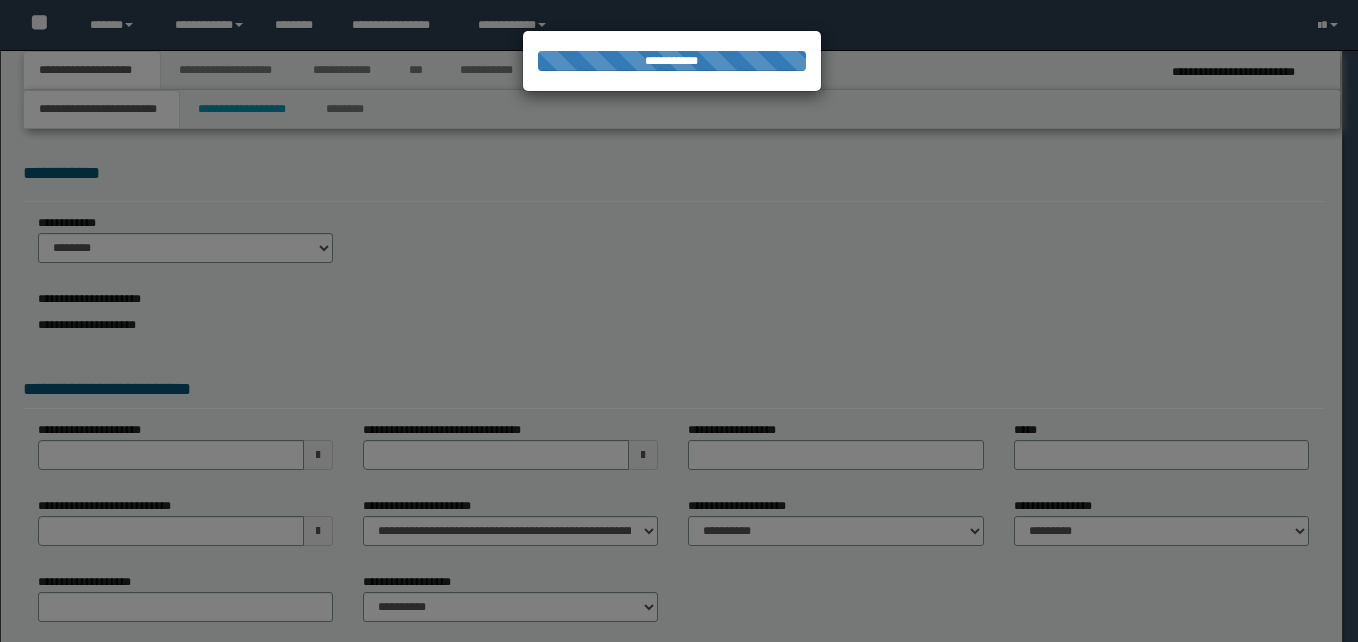 select on "*" 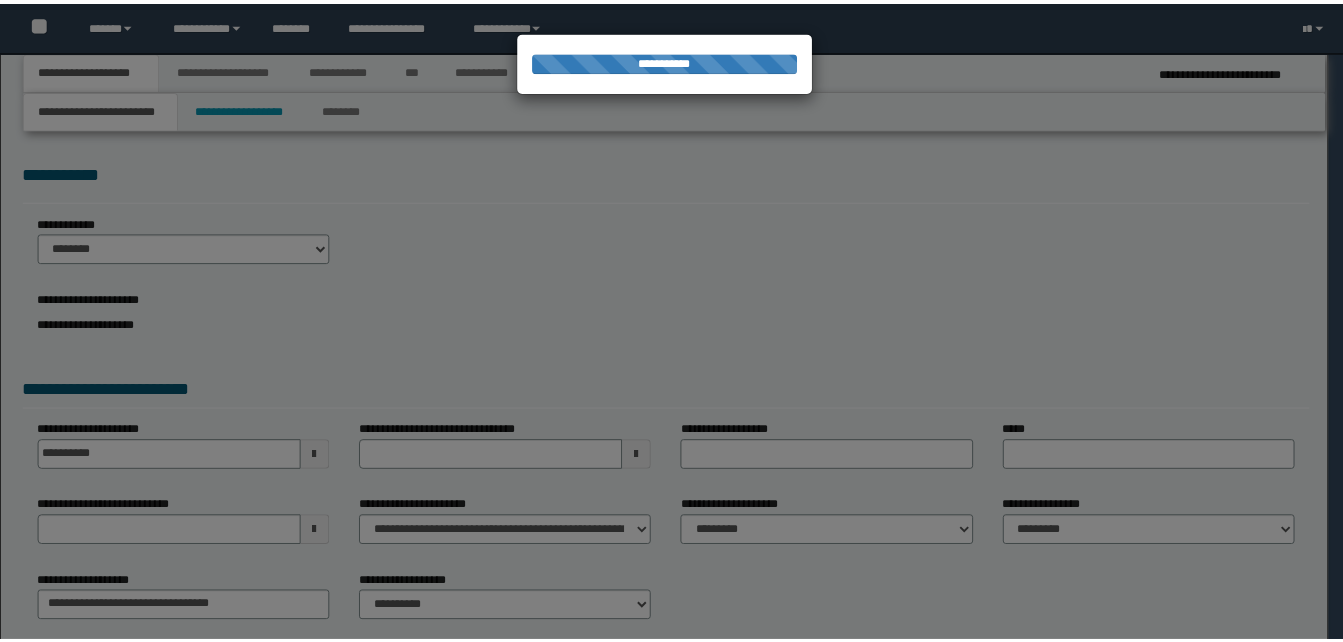 scroll, scrollTop: 0, scrollLeft: 0, axis: both 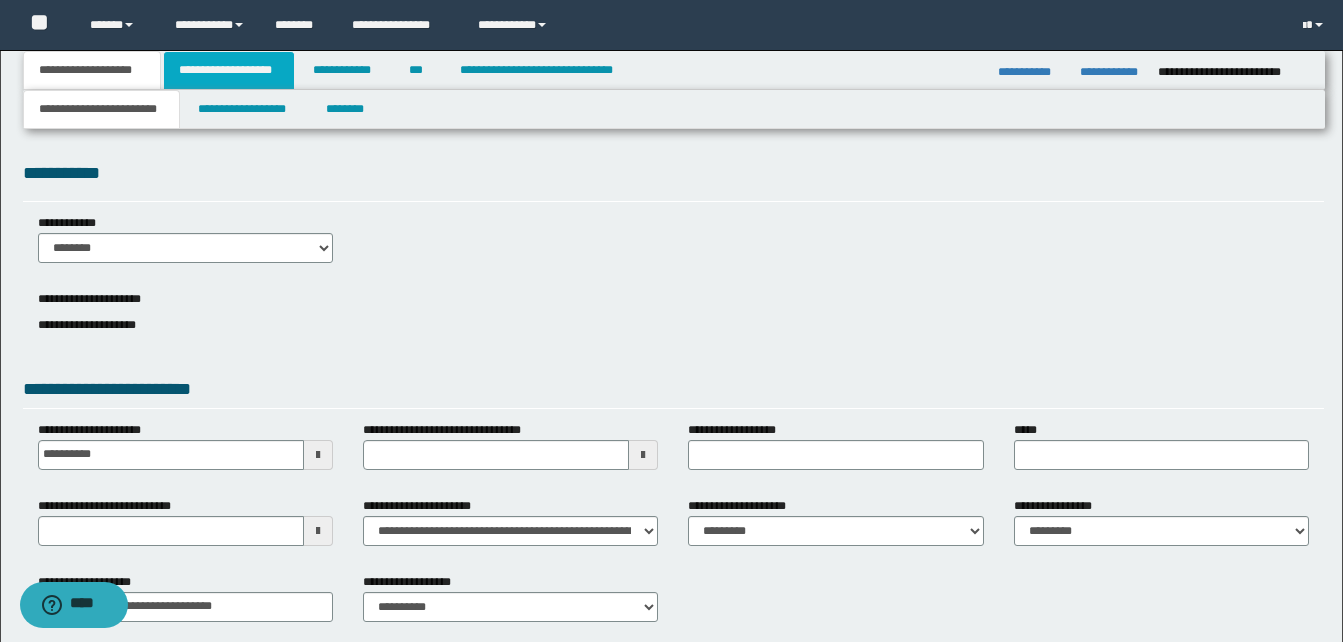click on "**********" at bounding box center [229, 70] 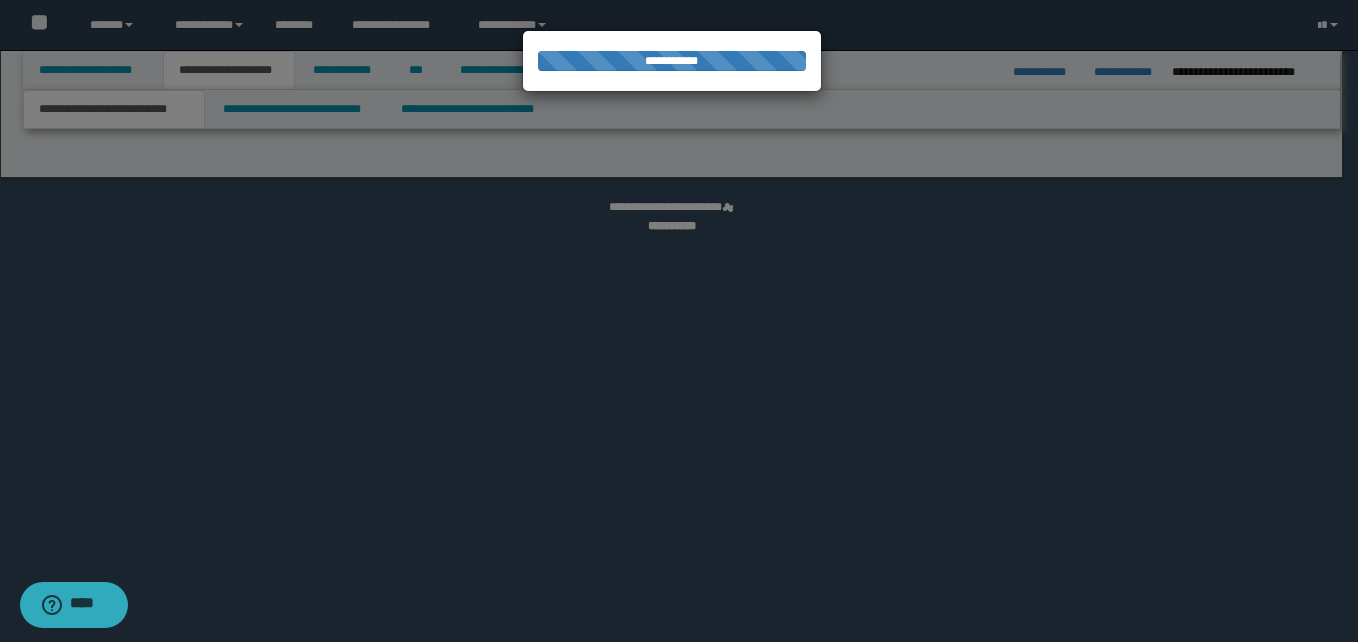 click at bounding box center (679, 321) 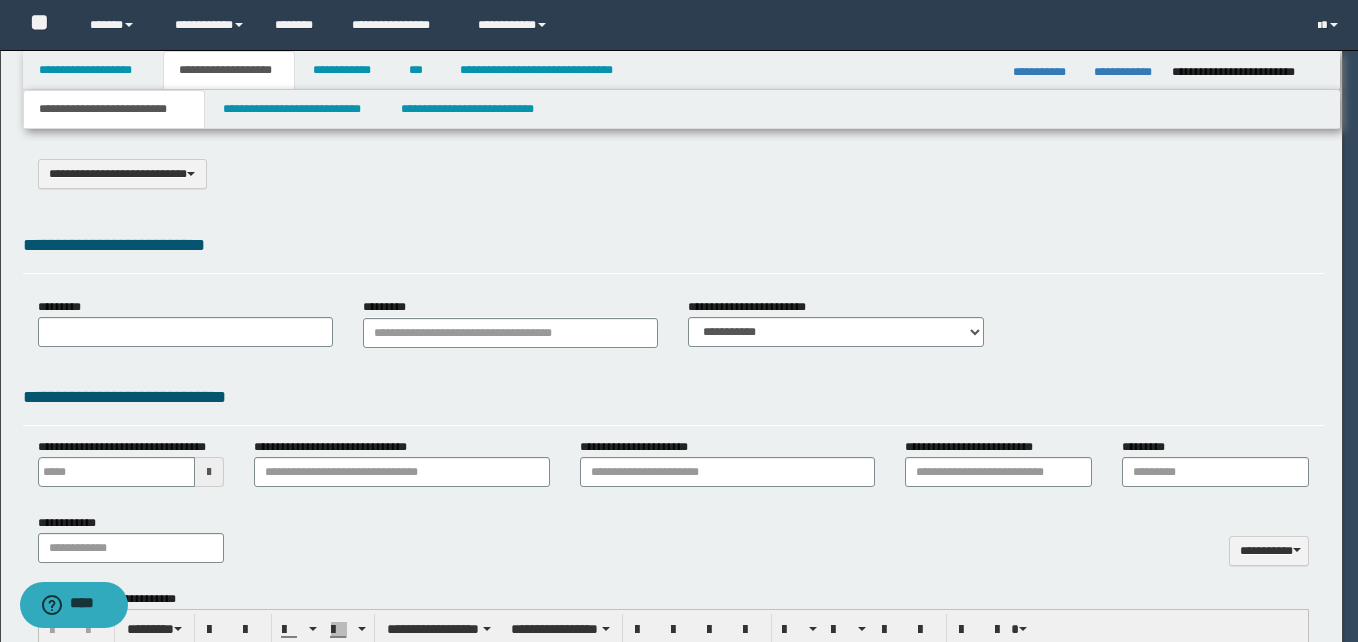 select on "*" 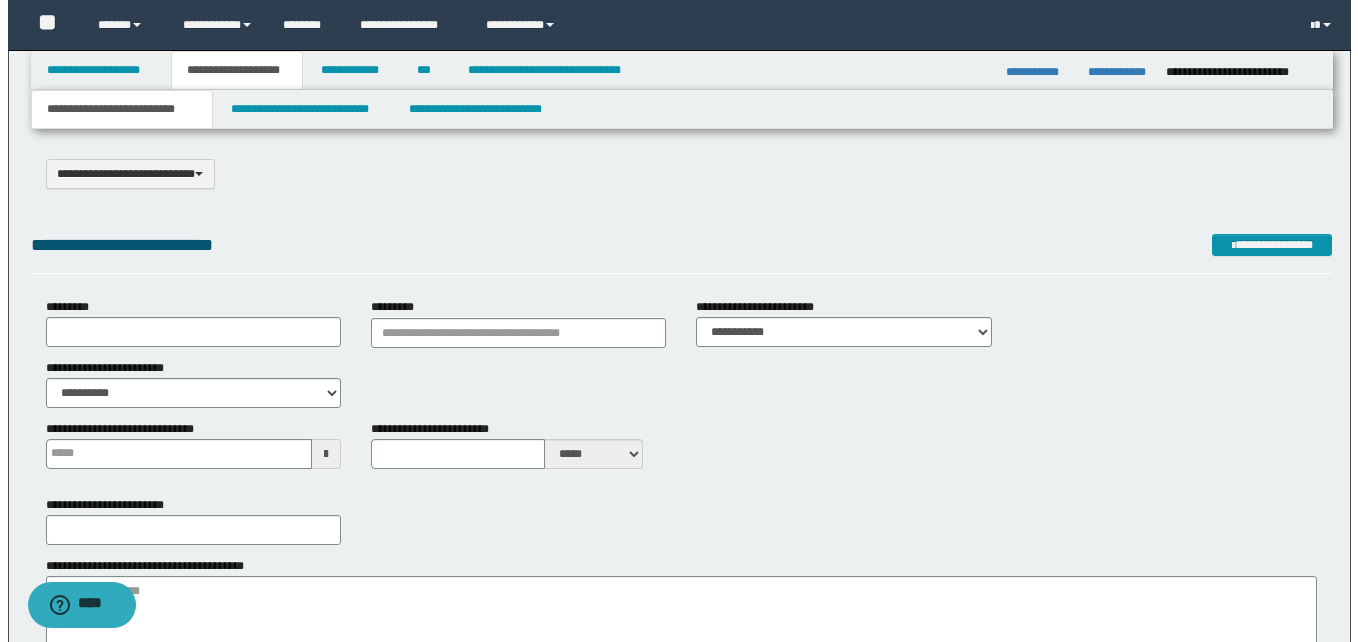 scroll, scrollTop: 0, scrollLeft: 0, axis: both 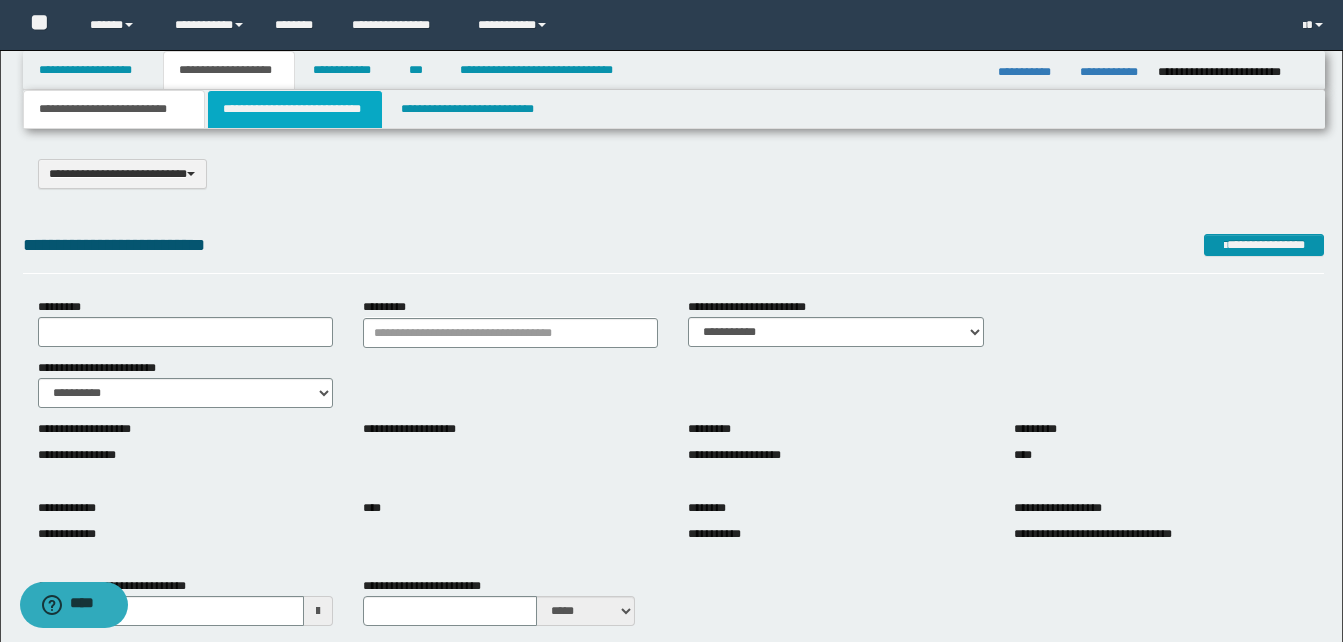 click on "**********" at bounding box center (295, 109) 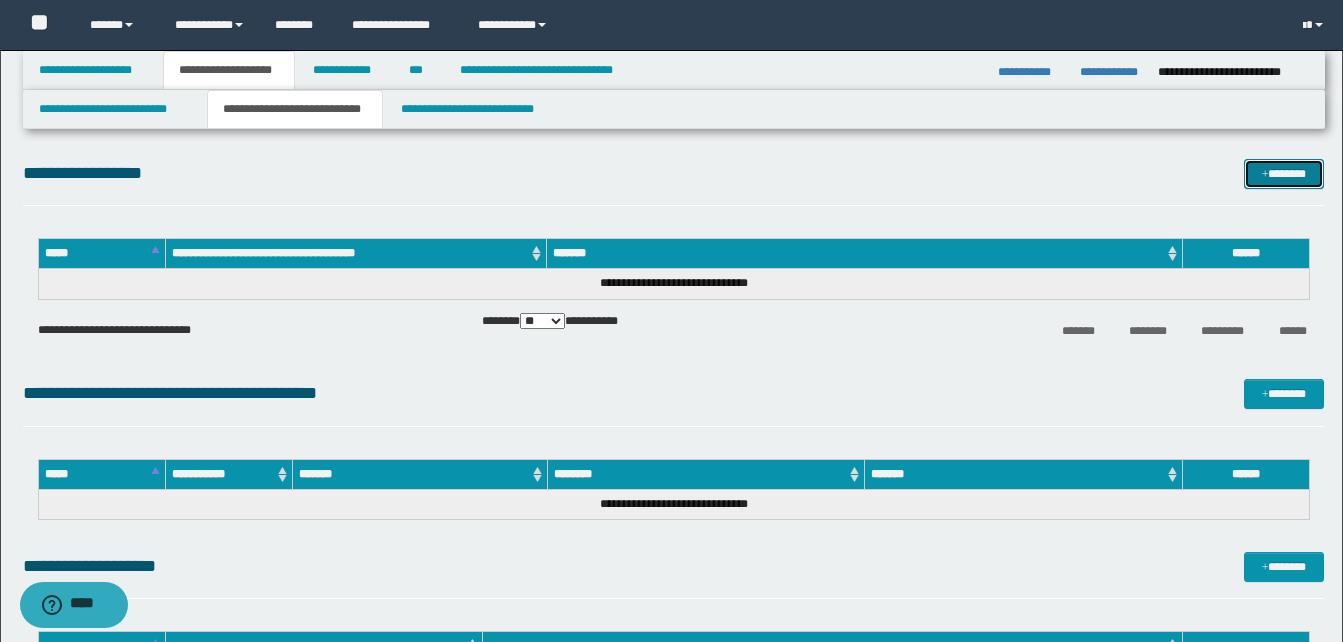 click on "*******" at bounding box center [1284, 174] 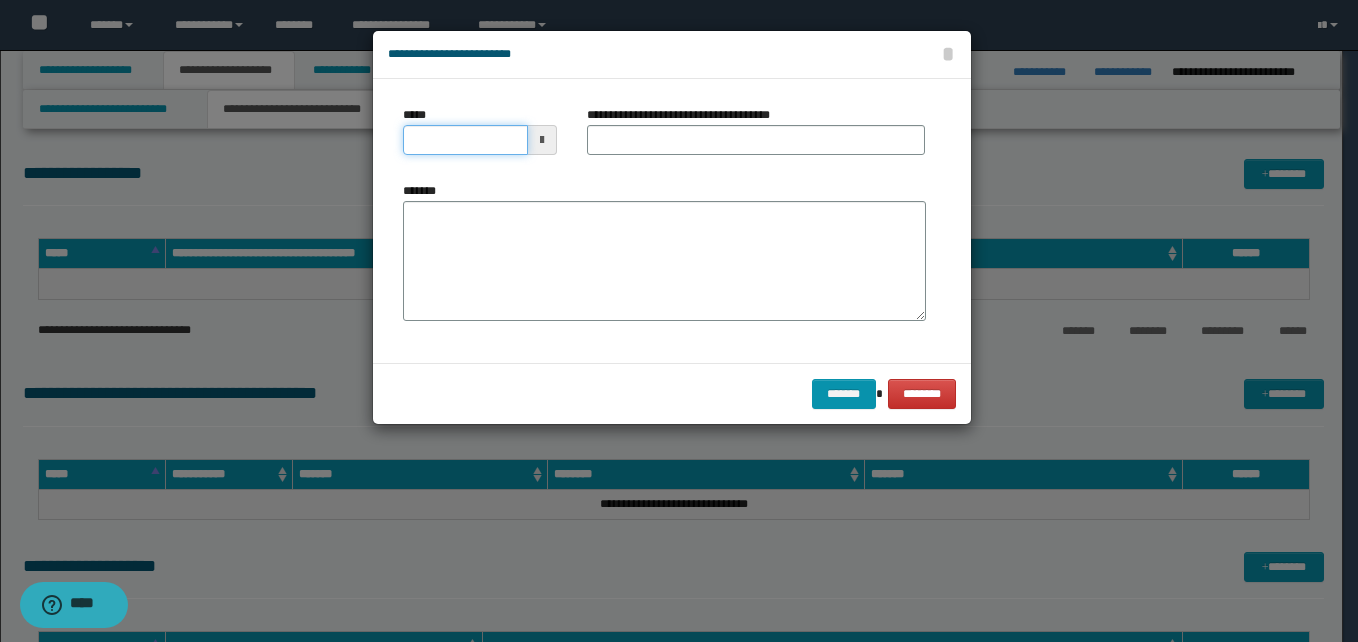 click on "*****" at bounding box center (465, 140) 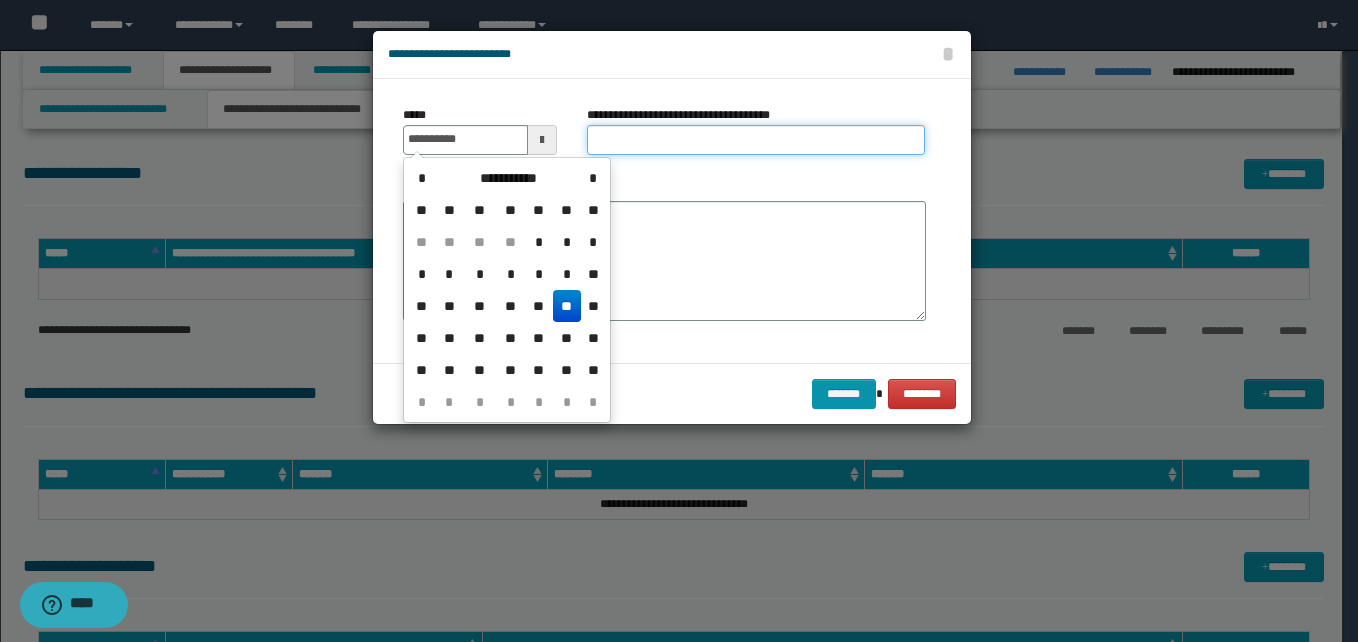 type on "**********" 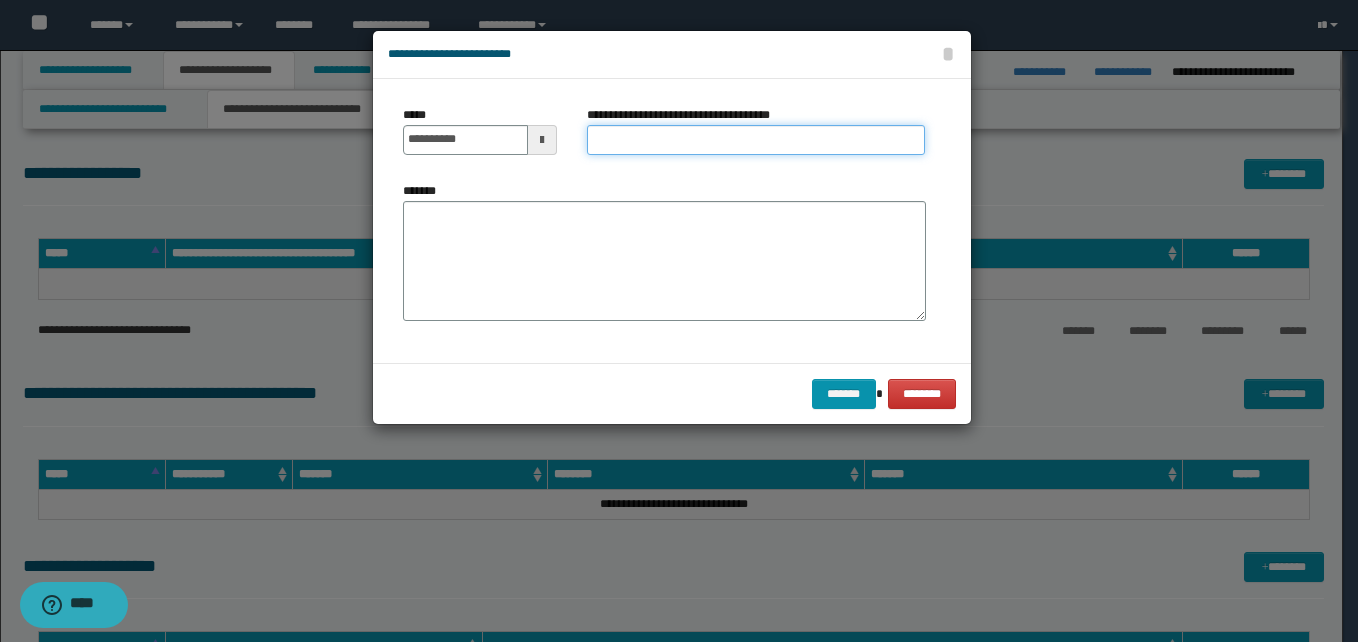 paste on "**********" 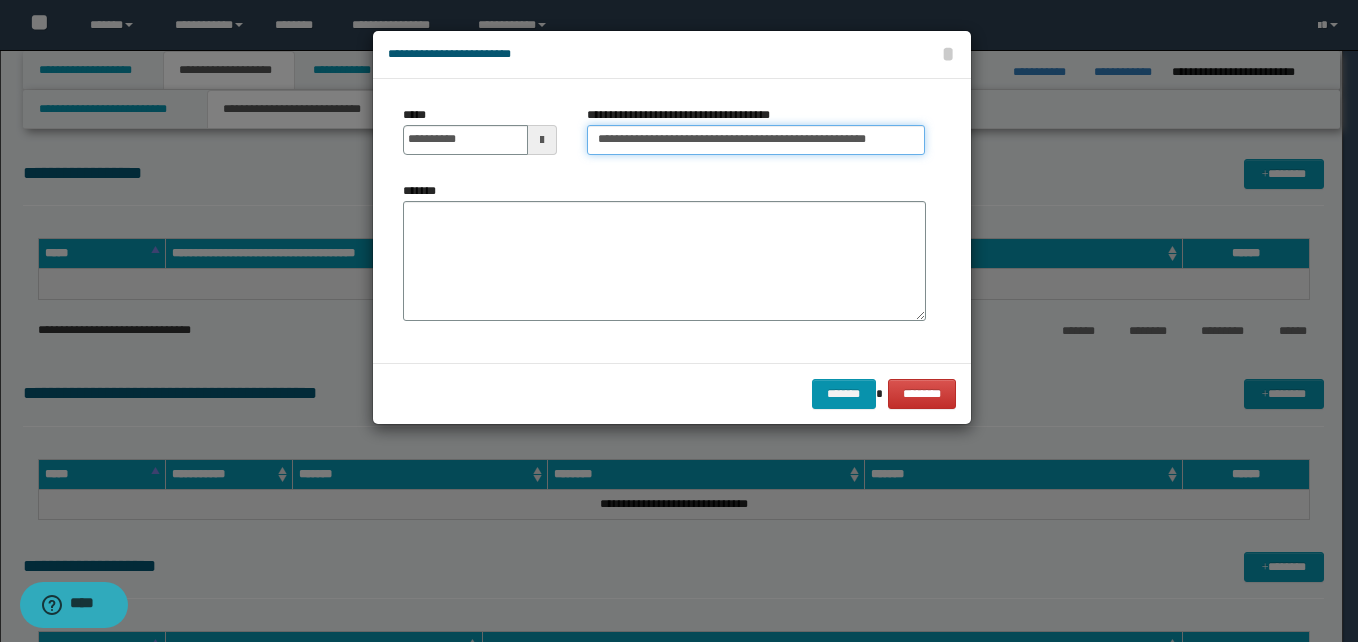 click on "**********" at bounding box center (756, 140) 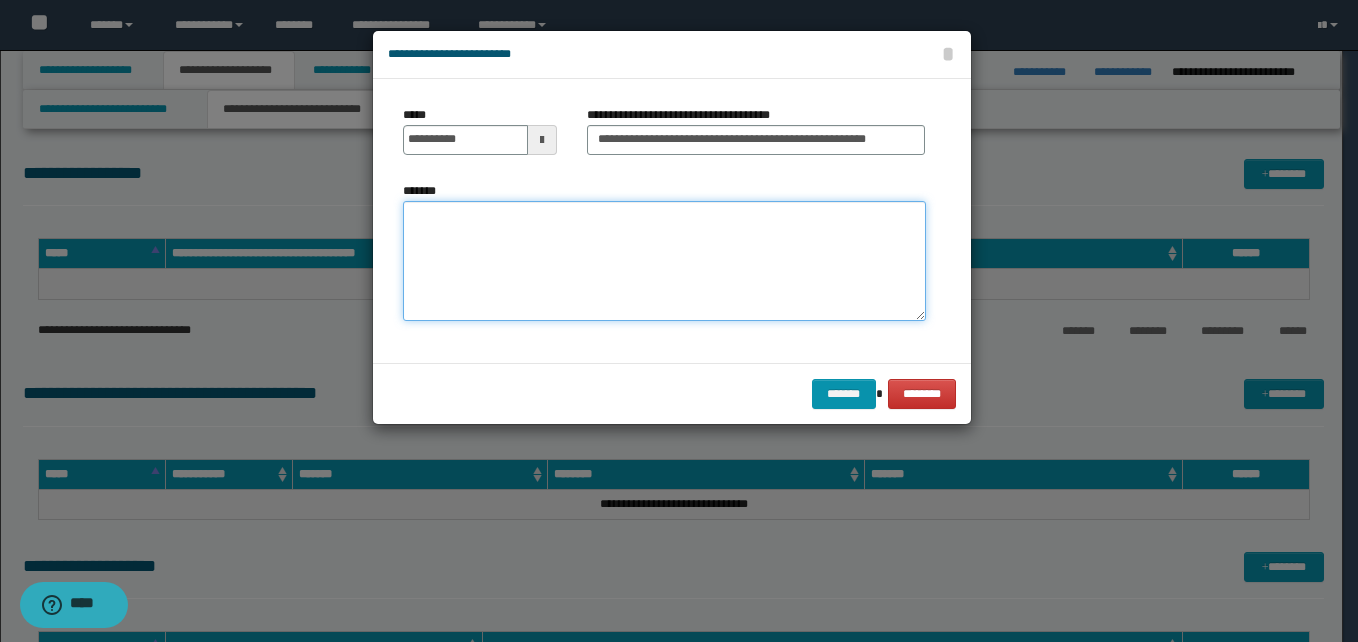 click on "*******" at bounding box center [664, 261] 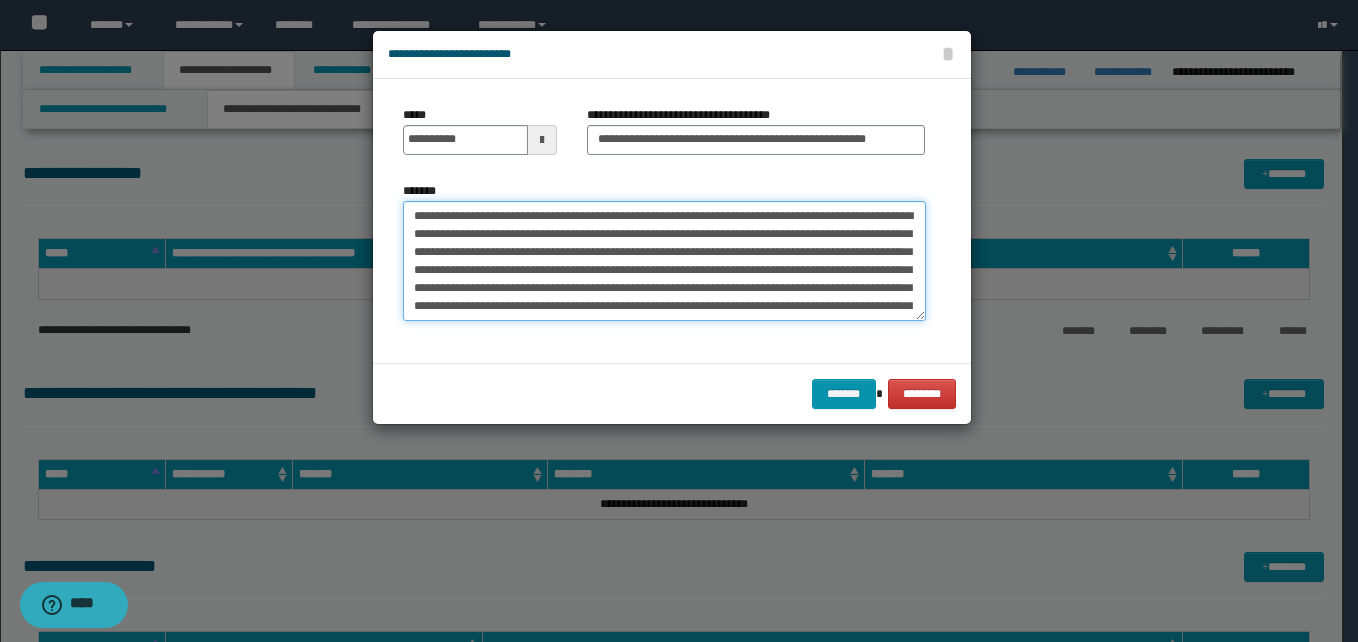 scroll, scrollTop: 444, scrollLeft: 0, axis: vertical 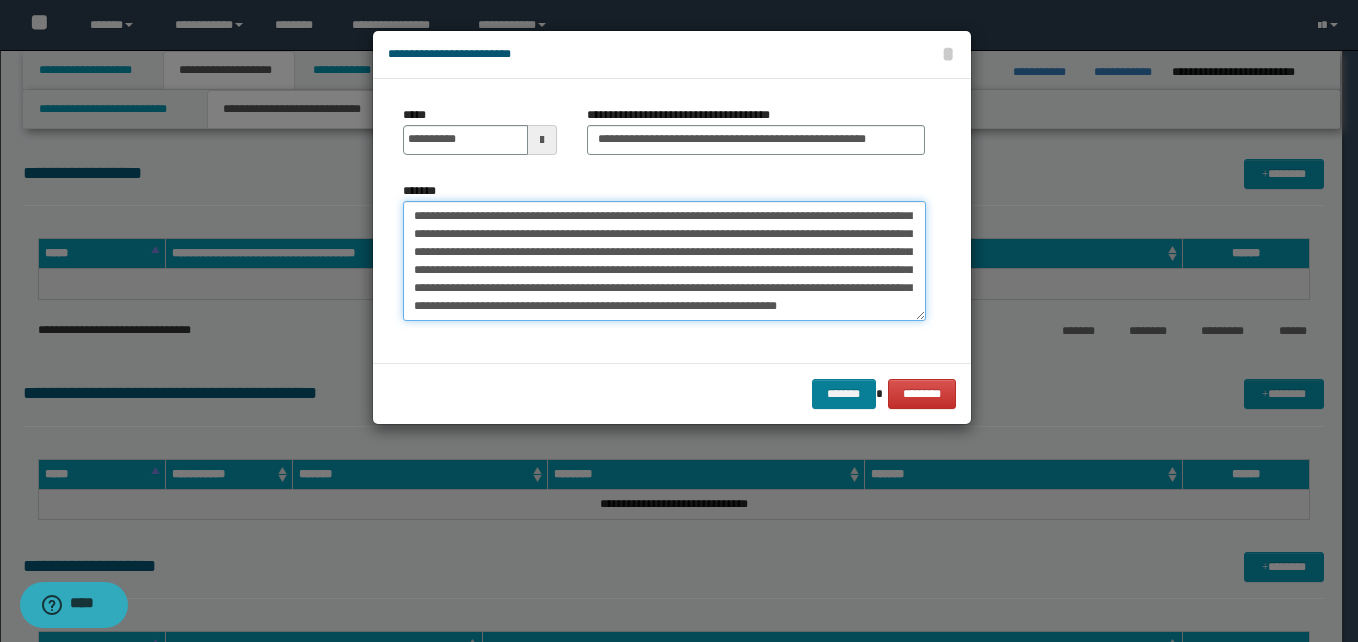 type on "**********" 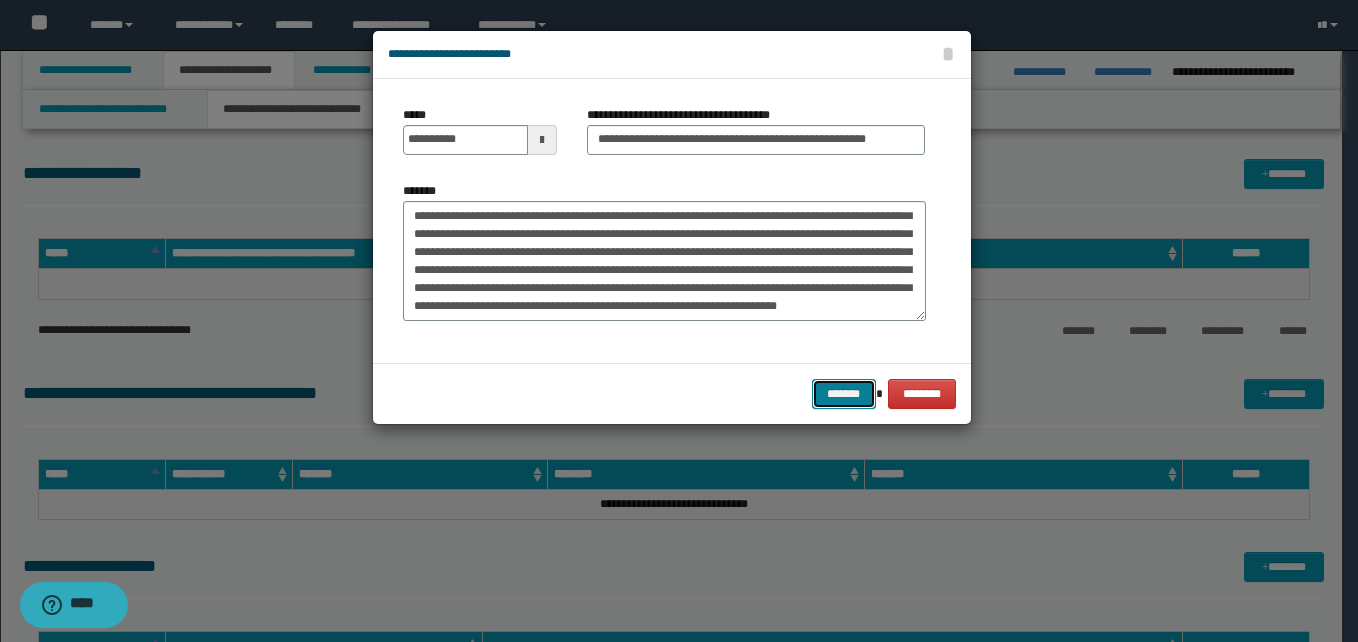 click on "*******" at bounding box center (844, 394) 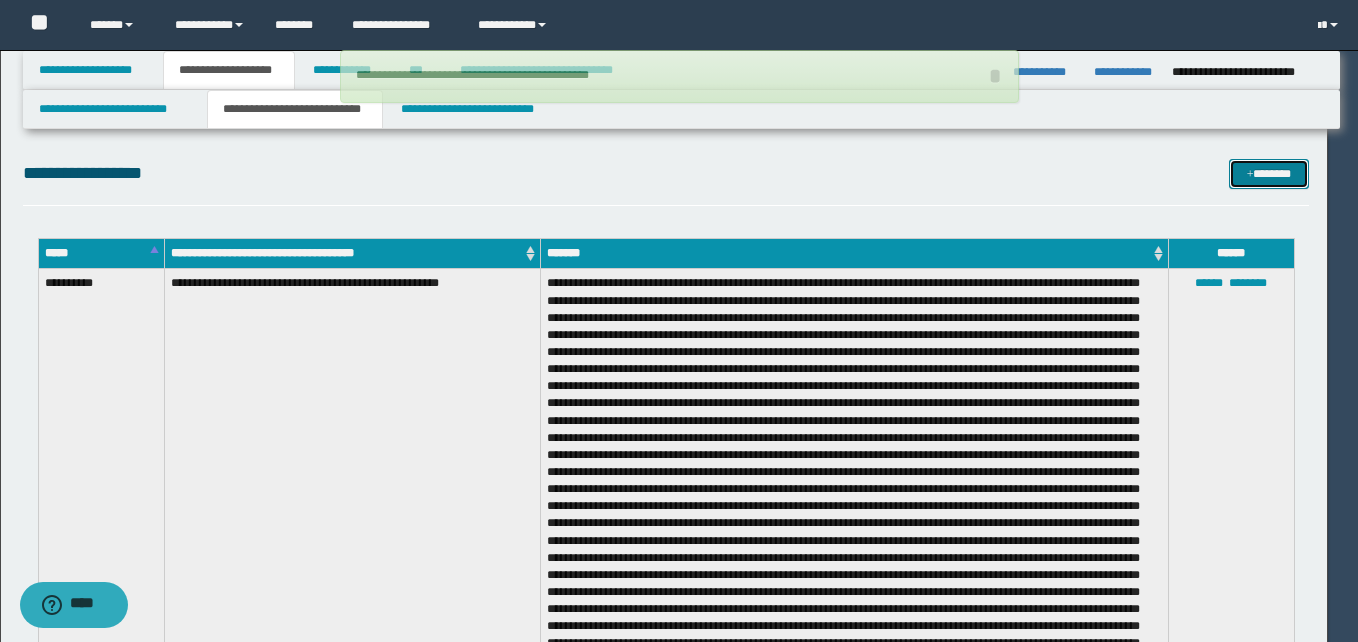 type 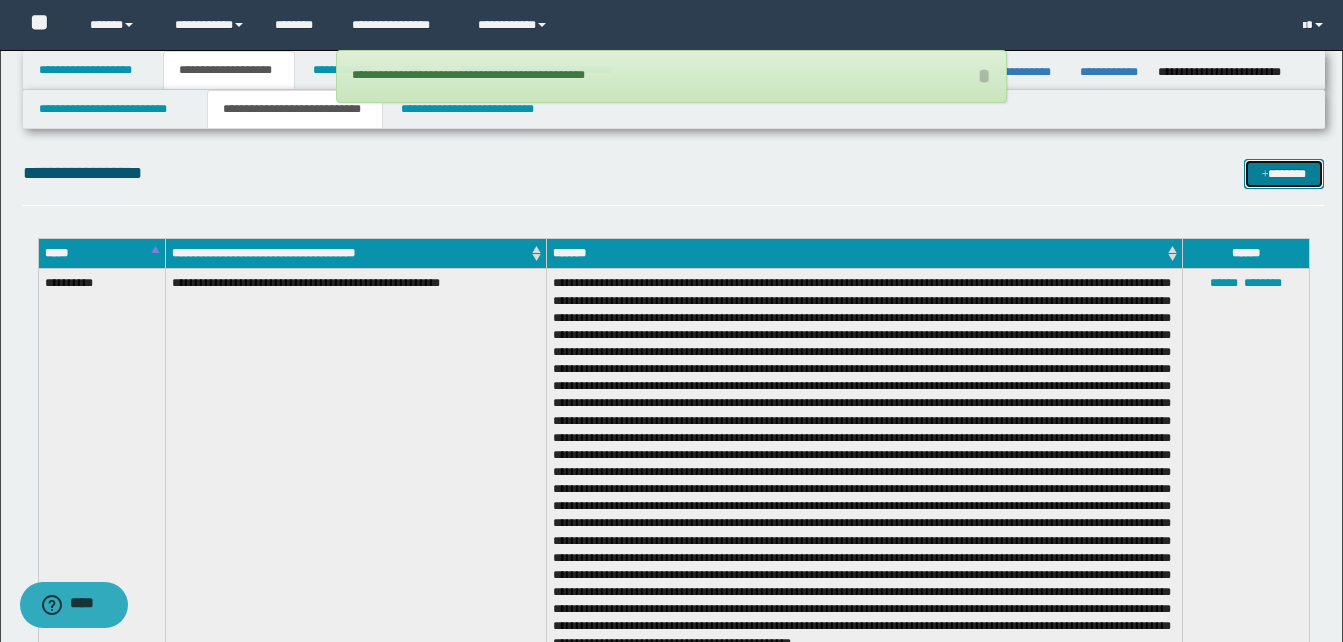 click on "*******" at bounding box center [1284, 174] 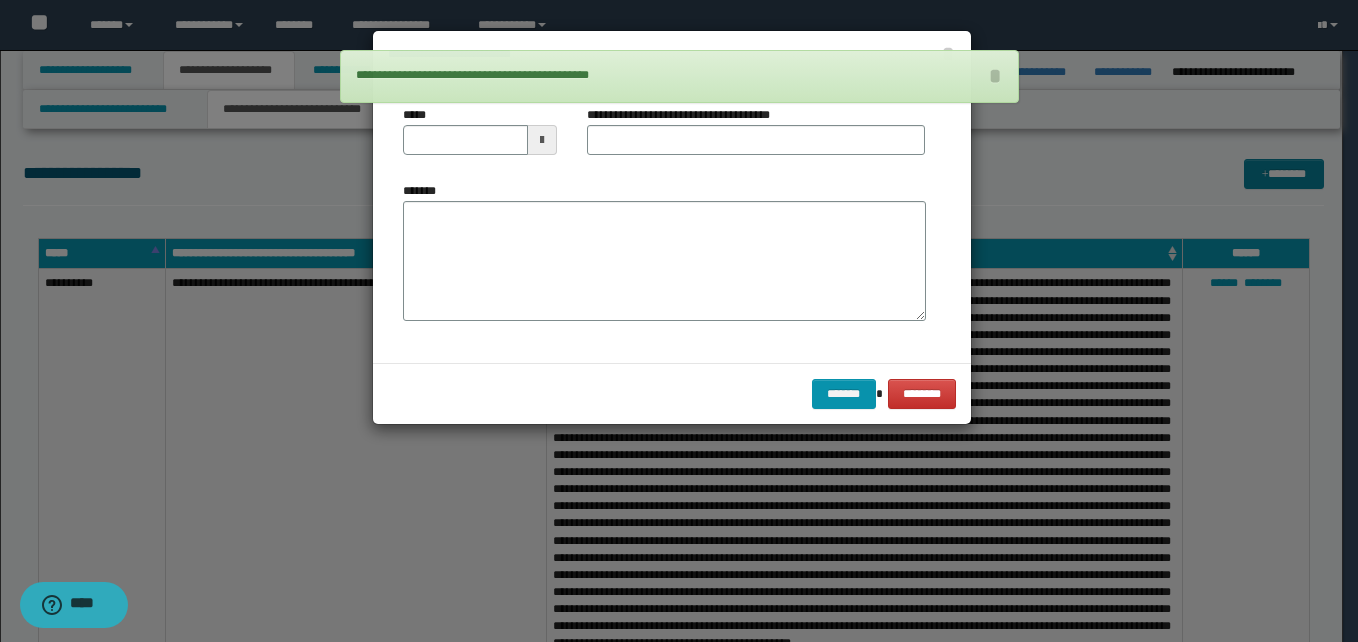 scroll, scrollTop: 0, scrollLeft: 0, axis: both 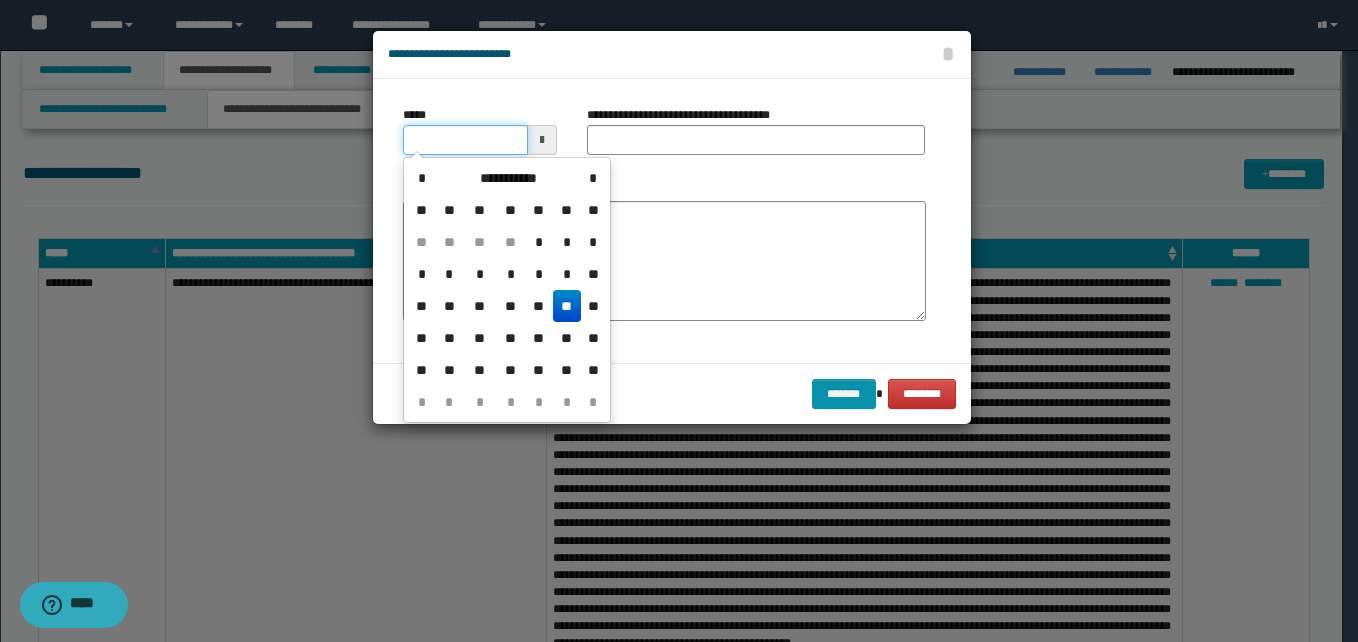 click on "*****" at bounding box center (465, 140) 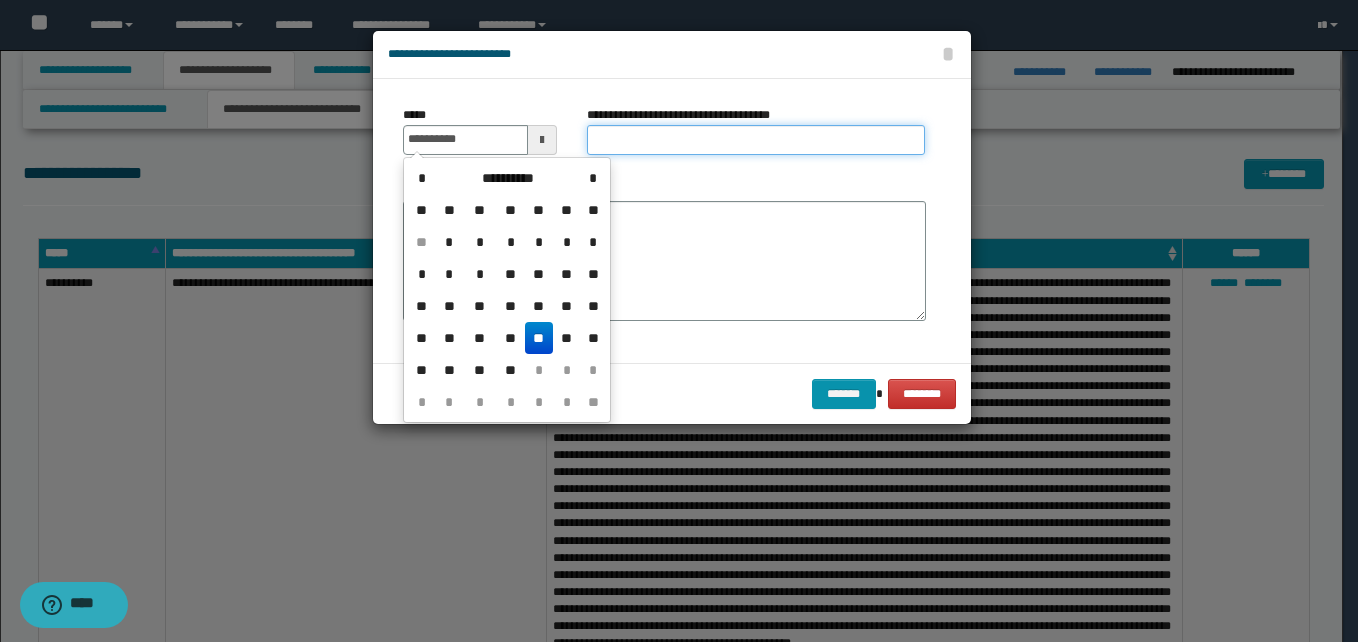 type on "**********" 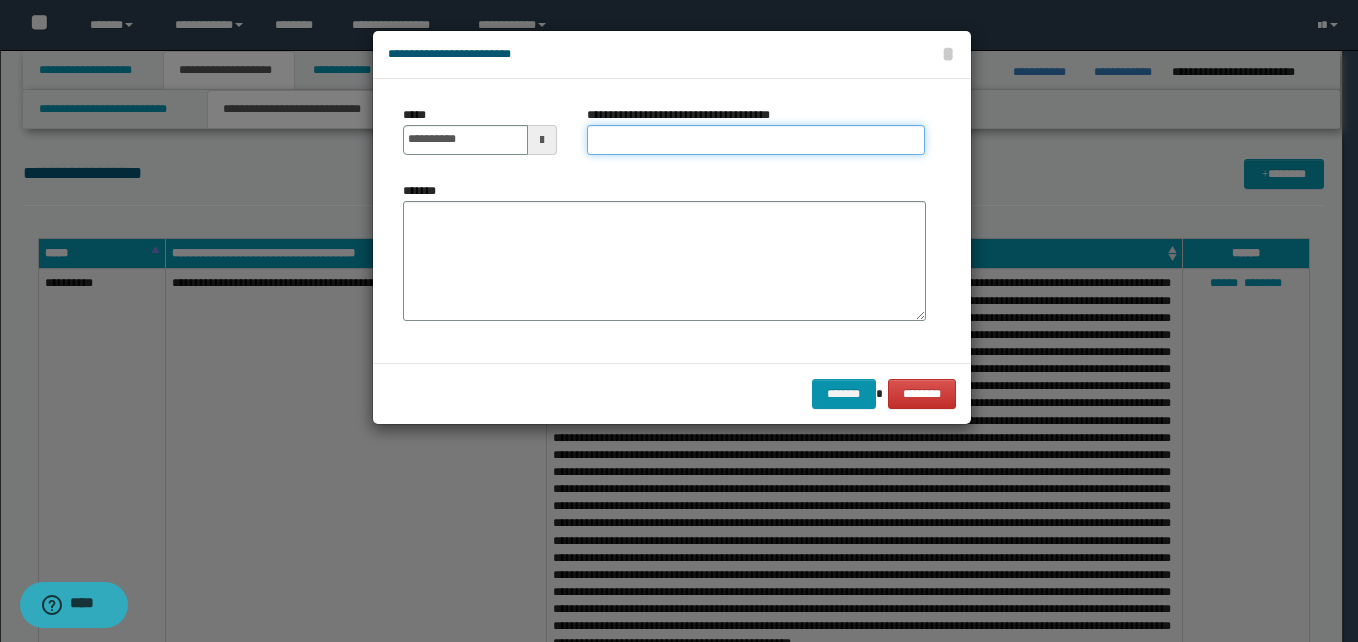 paste on "**********" 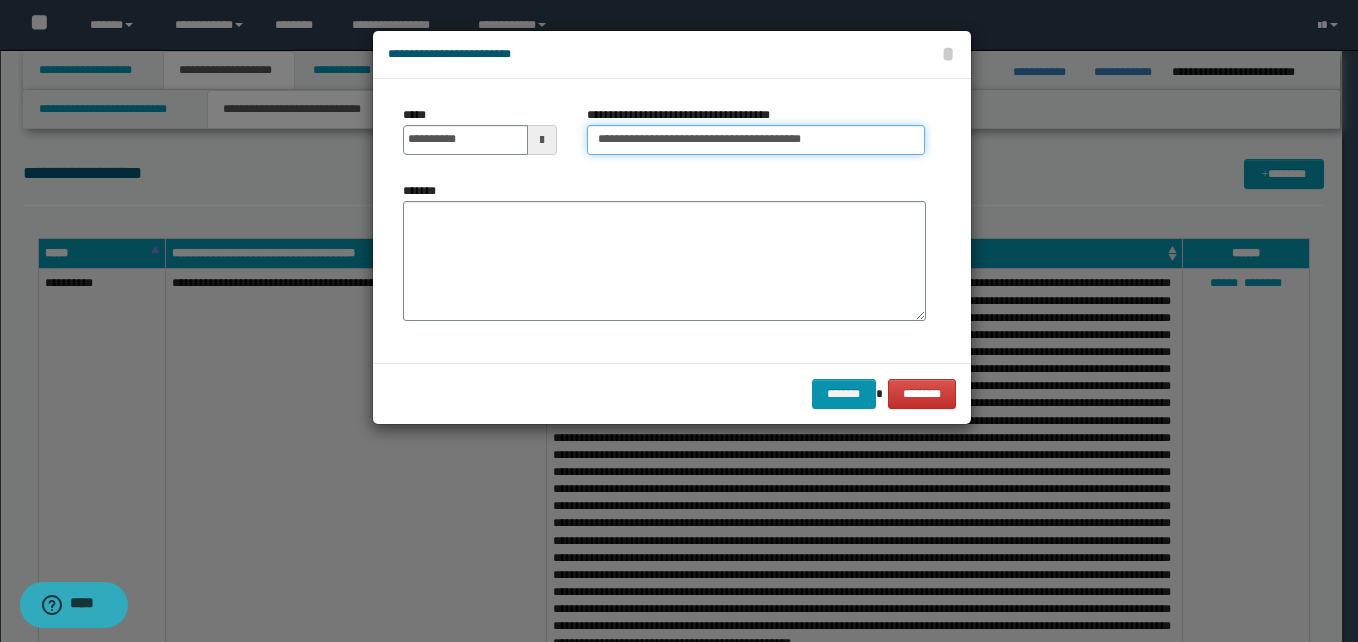 click on "**********" at bounding box center (756, 140) 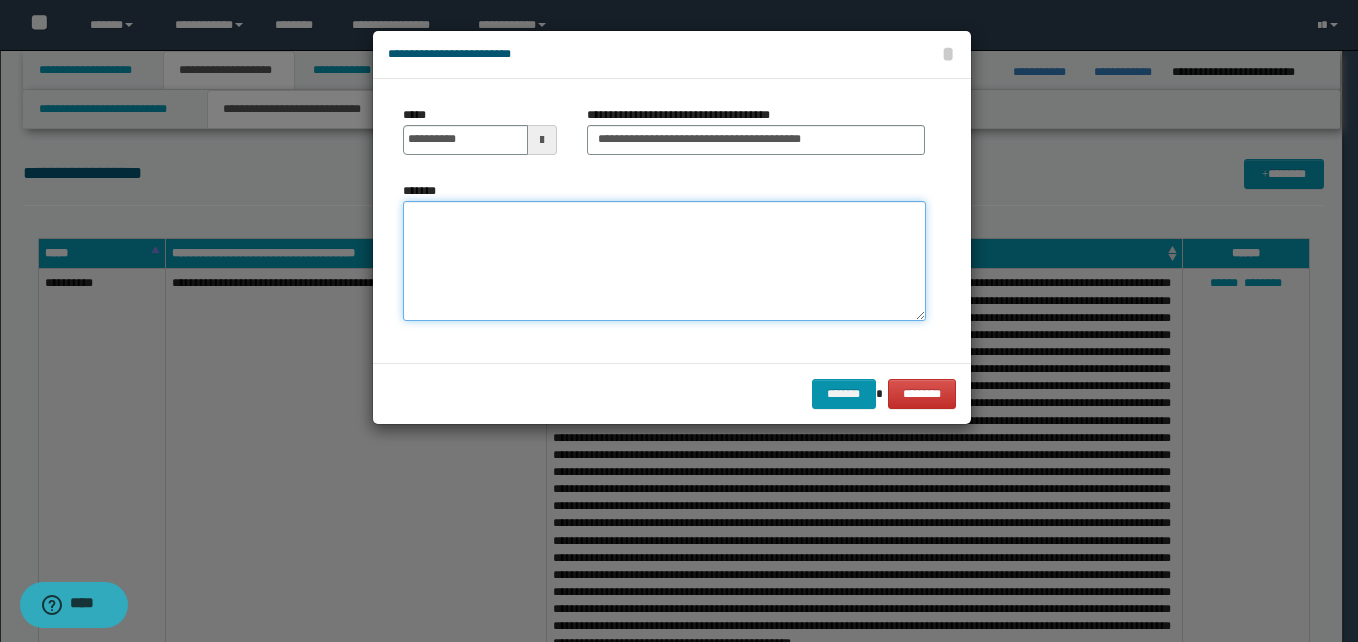 click on "*******" at bounding box center [664, 261] 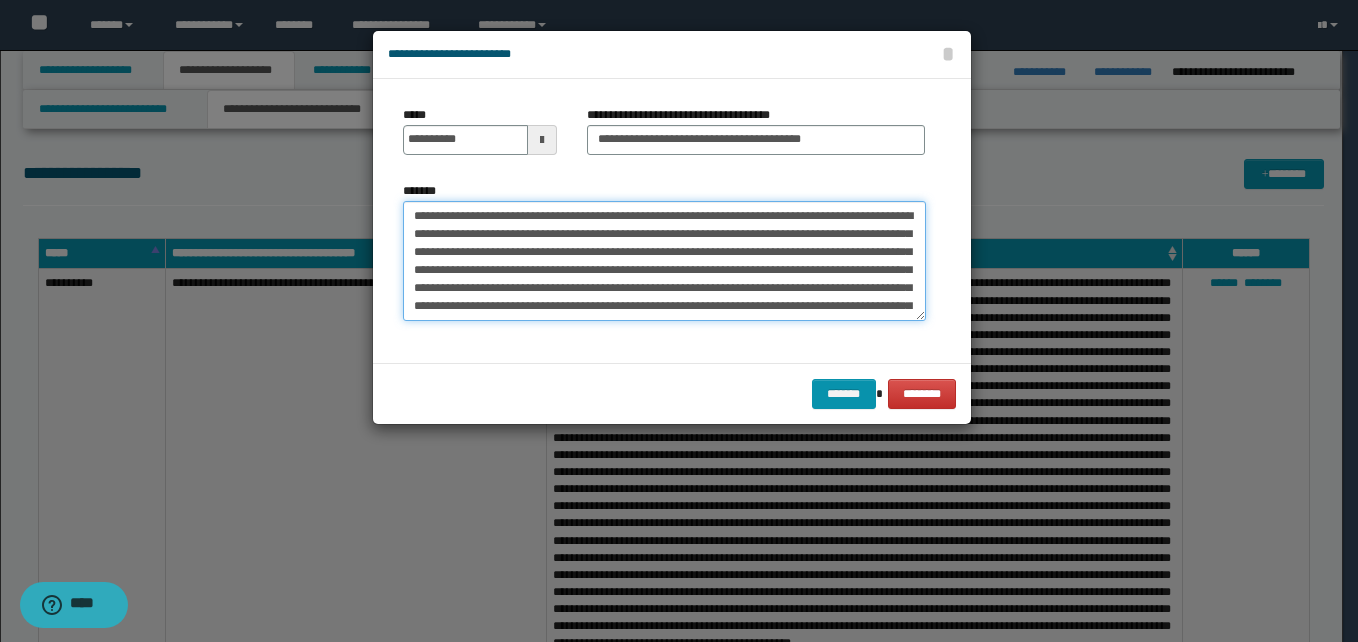 scroll, scrollTop: 318, scrollLeft: 0, axis: vertical 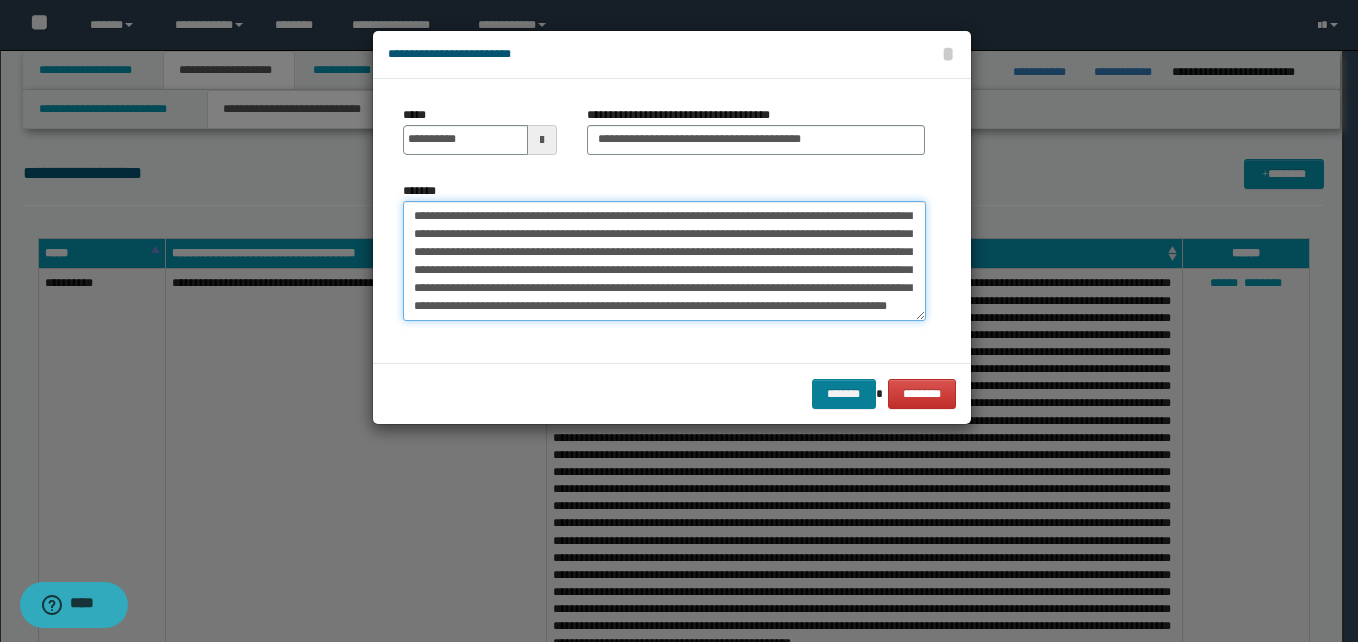 type on "**********" 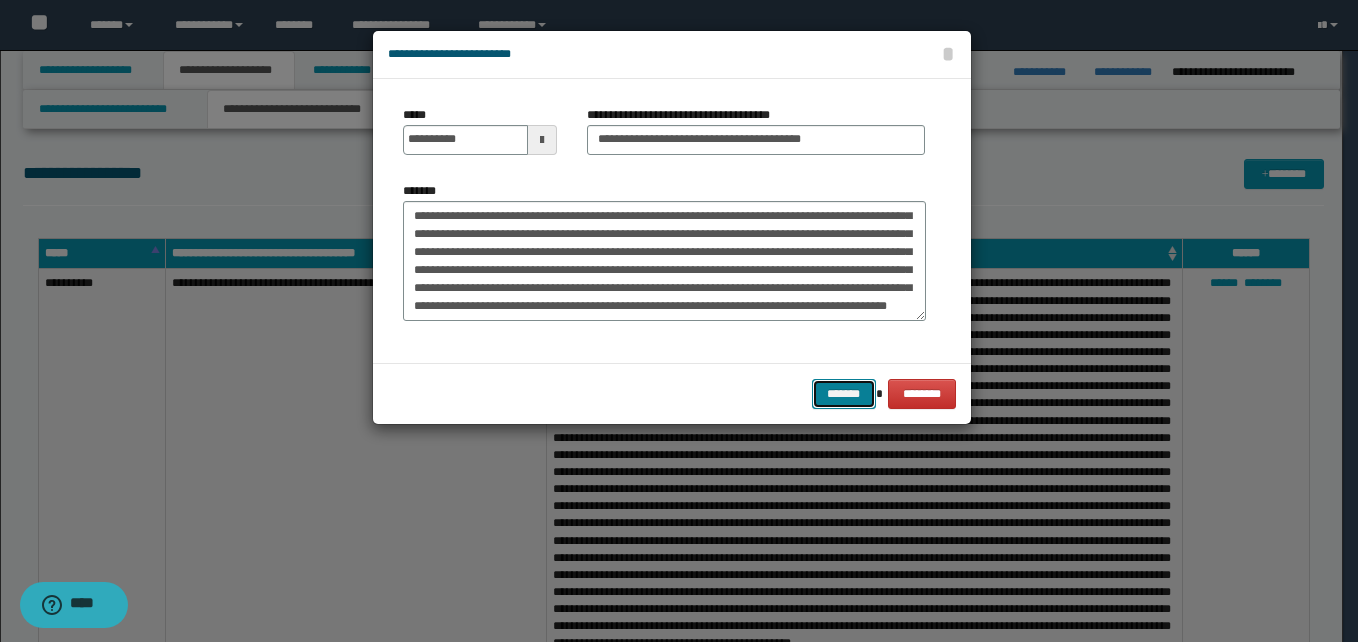 click on "*******" at bounding box center [844, 394] 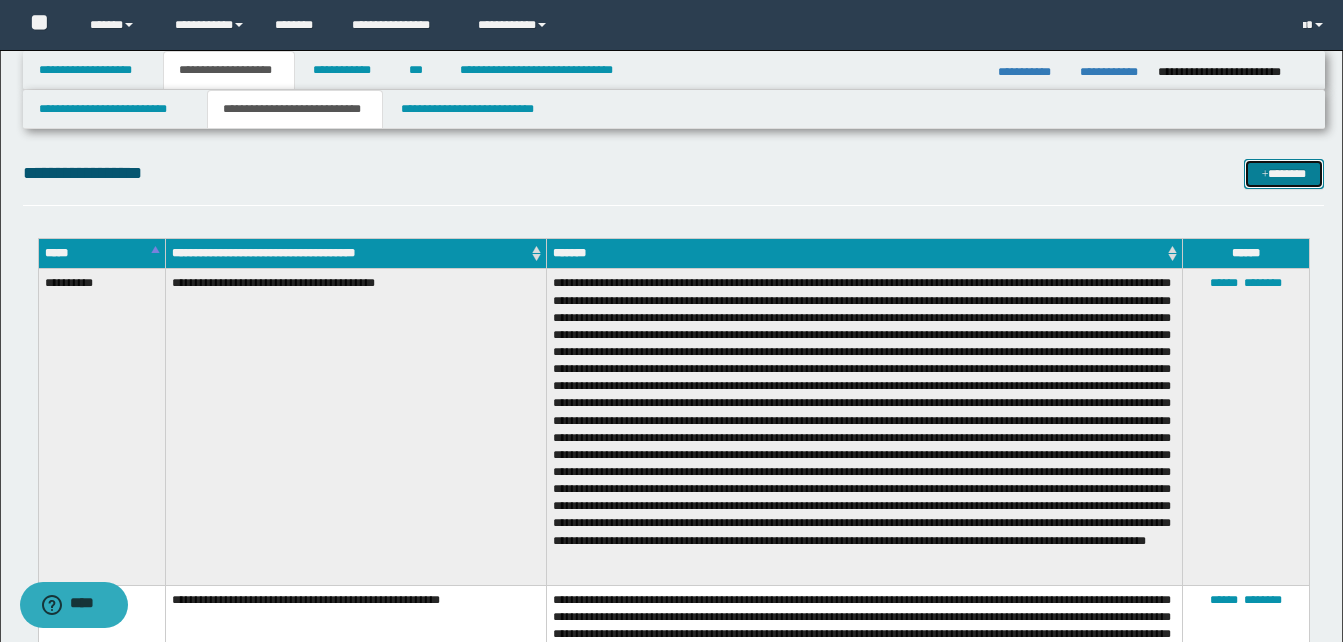 click at bounding box center [1265, 175] 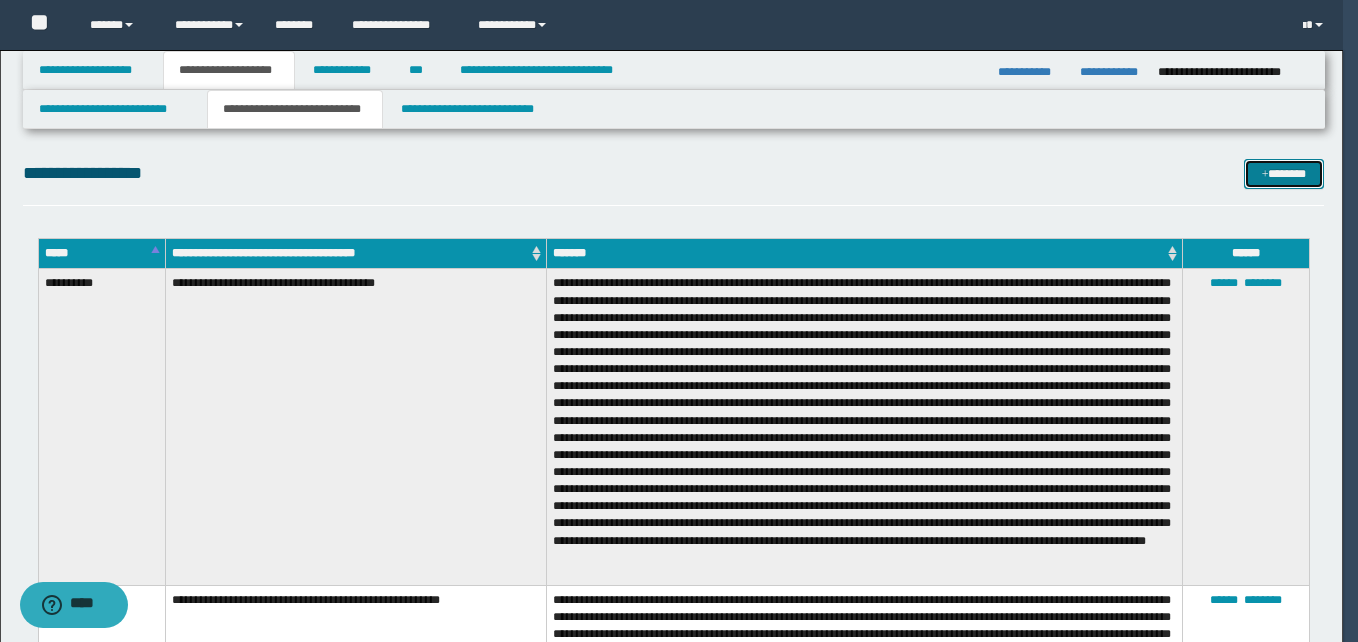 scroll, scrollTop: 0, scrollLeft: 0, axis: both 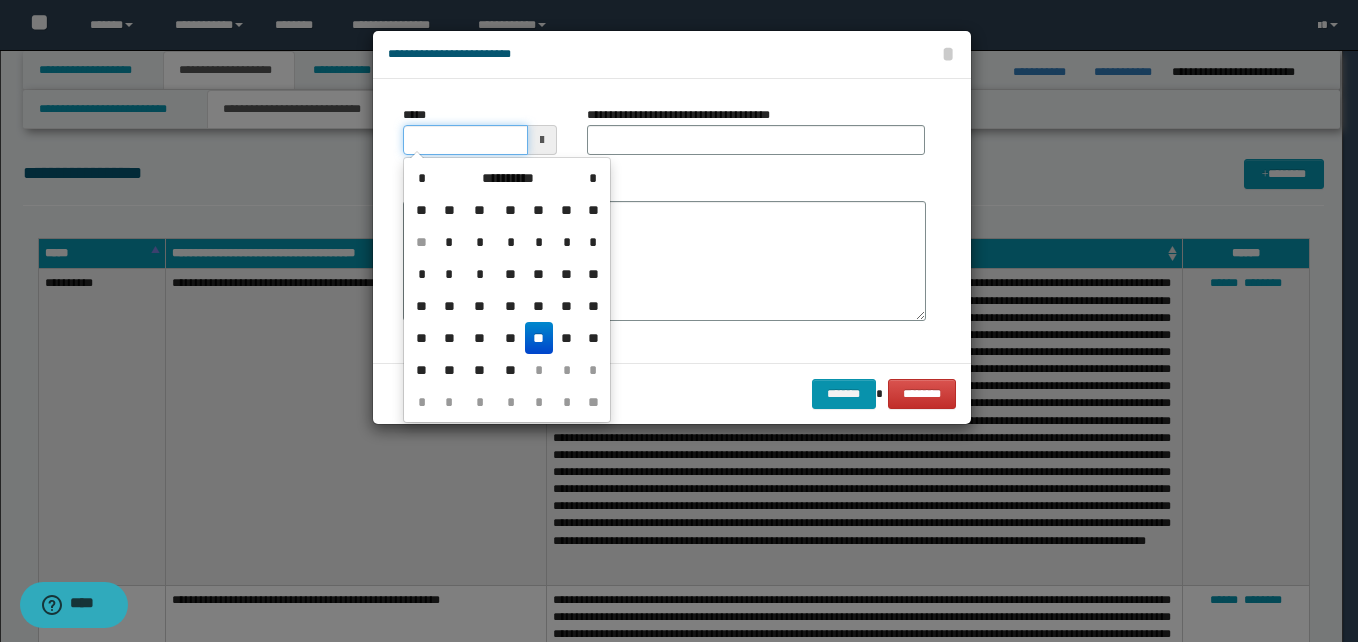 click on "*****" at bounding box center (465, 140) 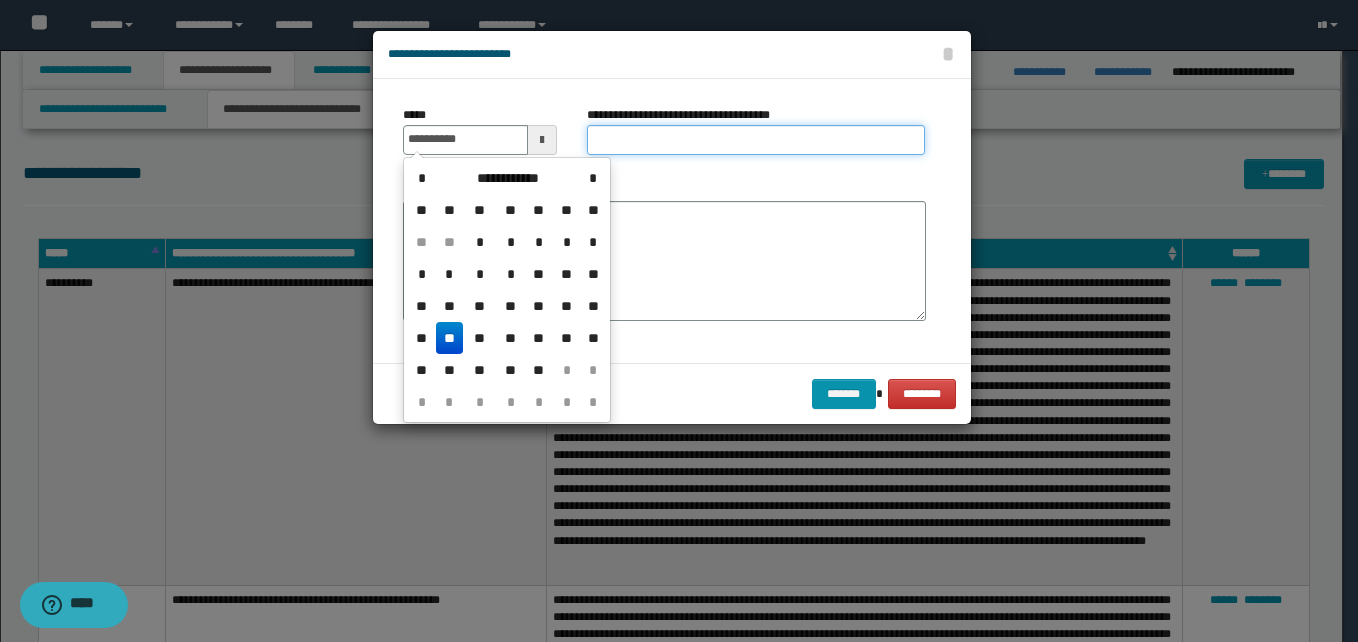 type on "**********" 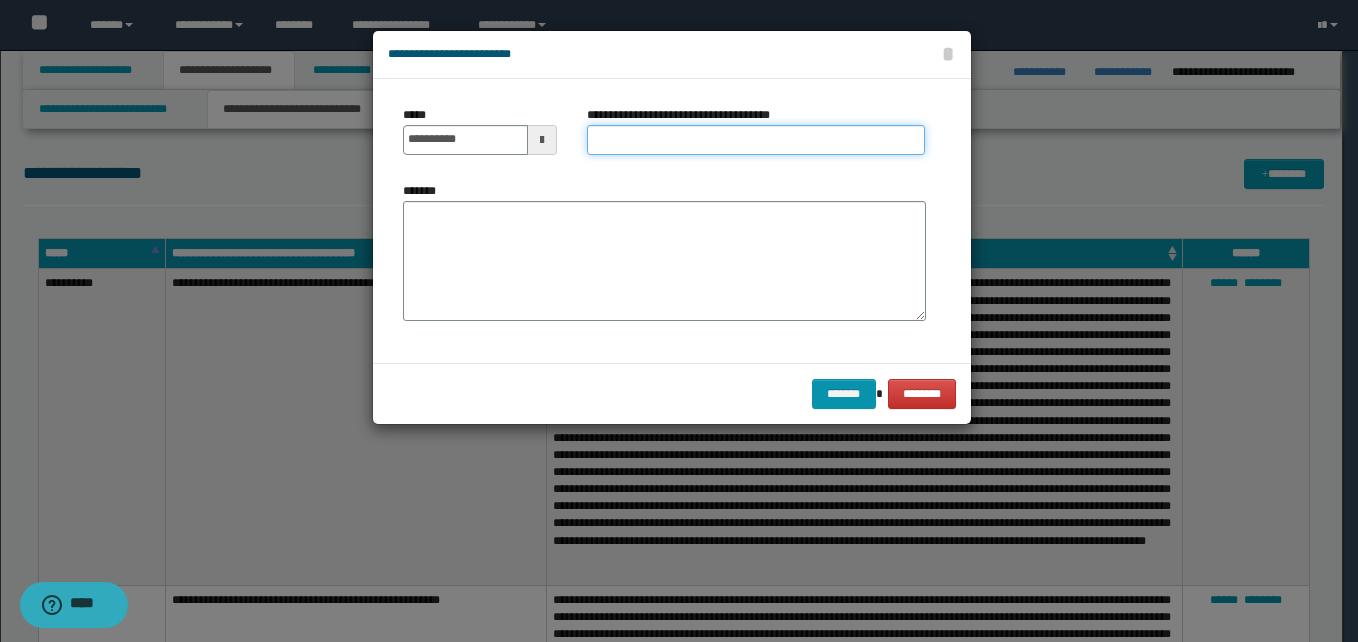 paste on "**********" 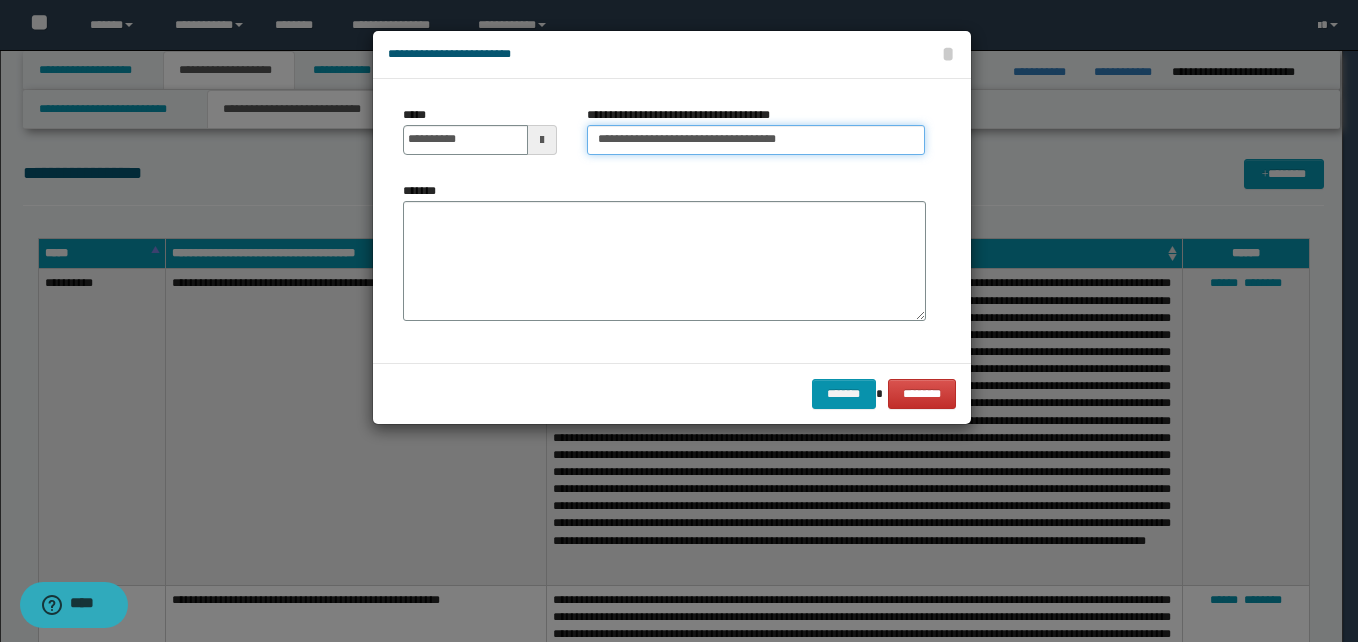 click on "**********" at bounding box center [756, 140] 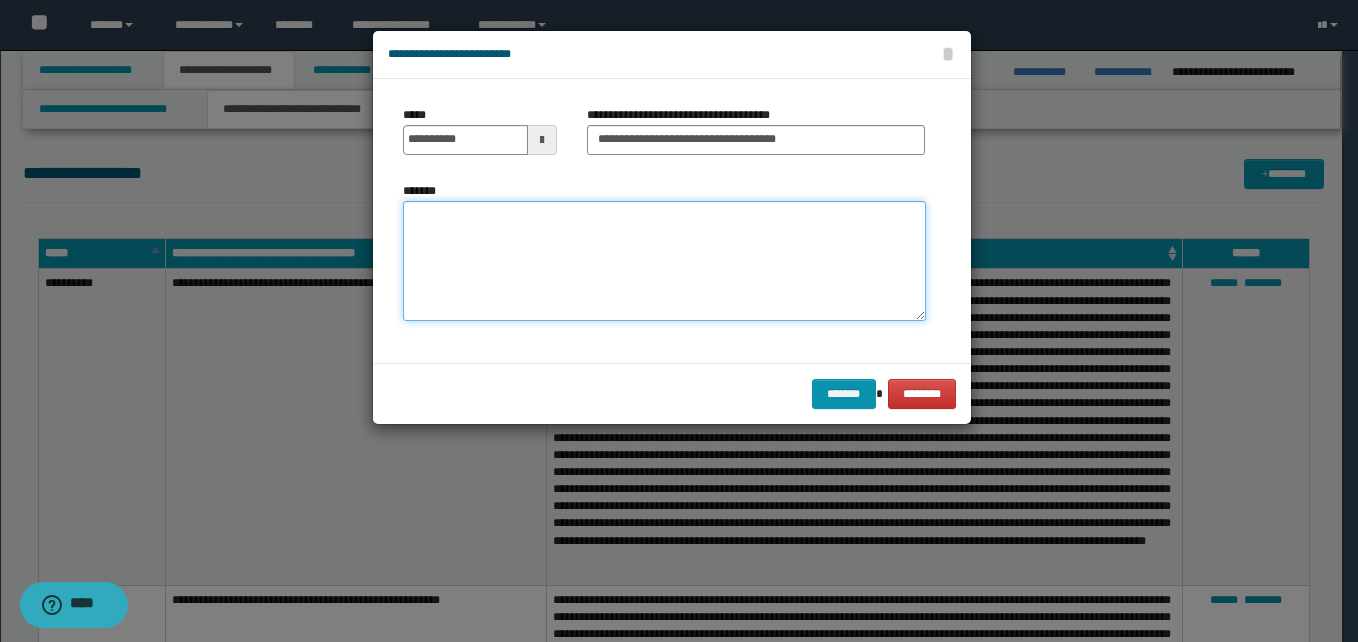 paste on "**********" 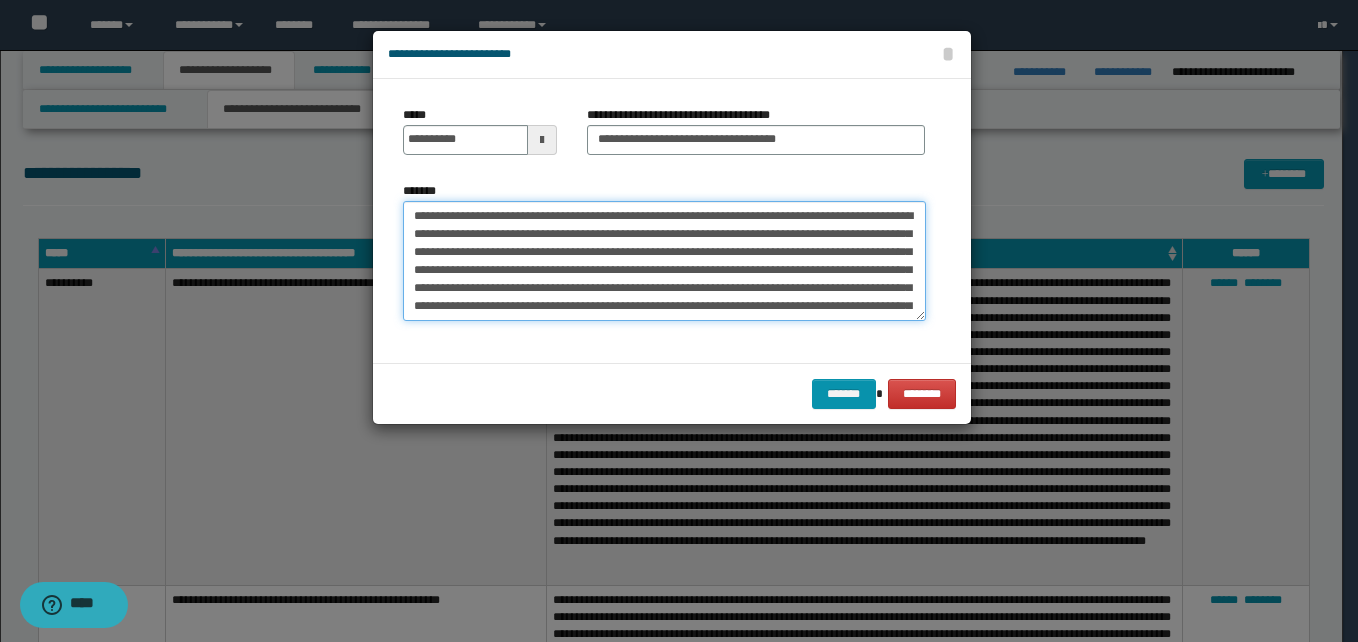 click on "*******" at bounding box center (664, 261) 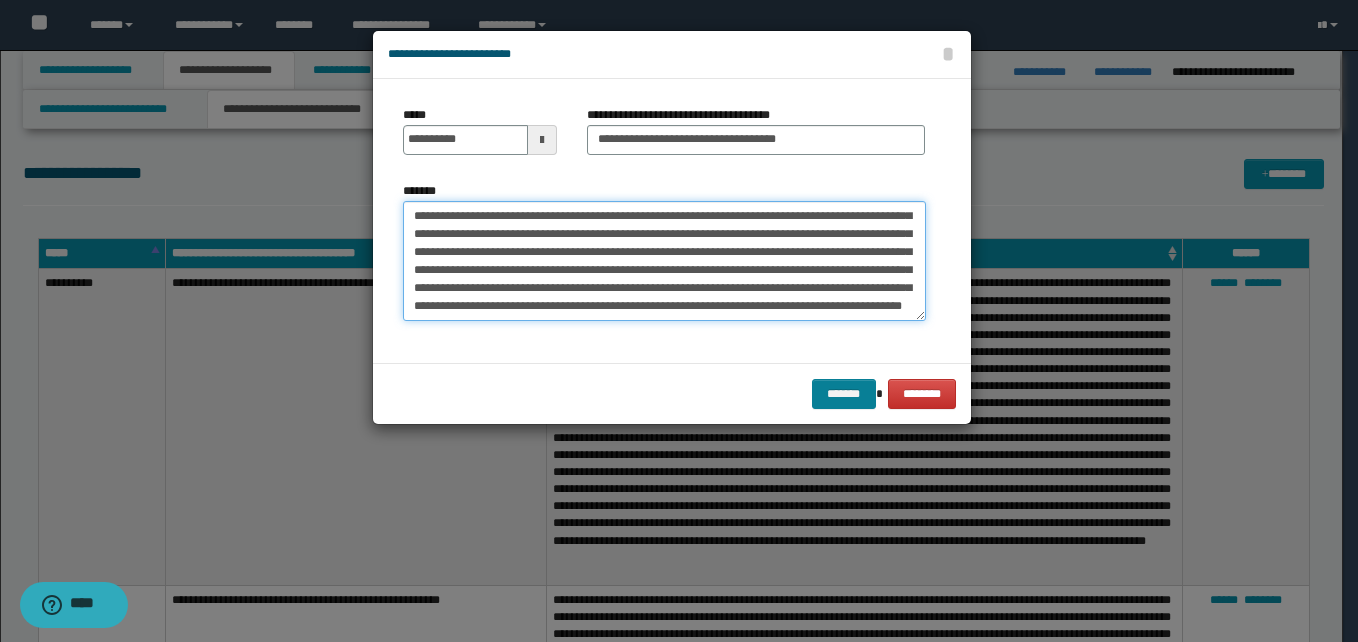 type on "**********" 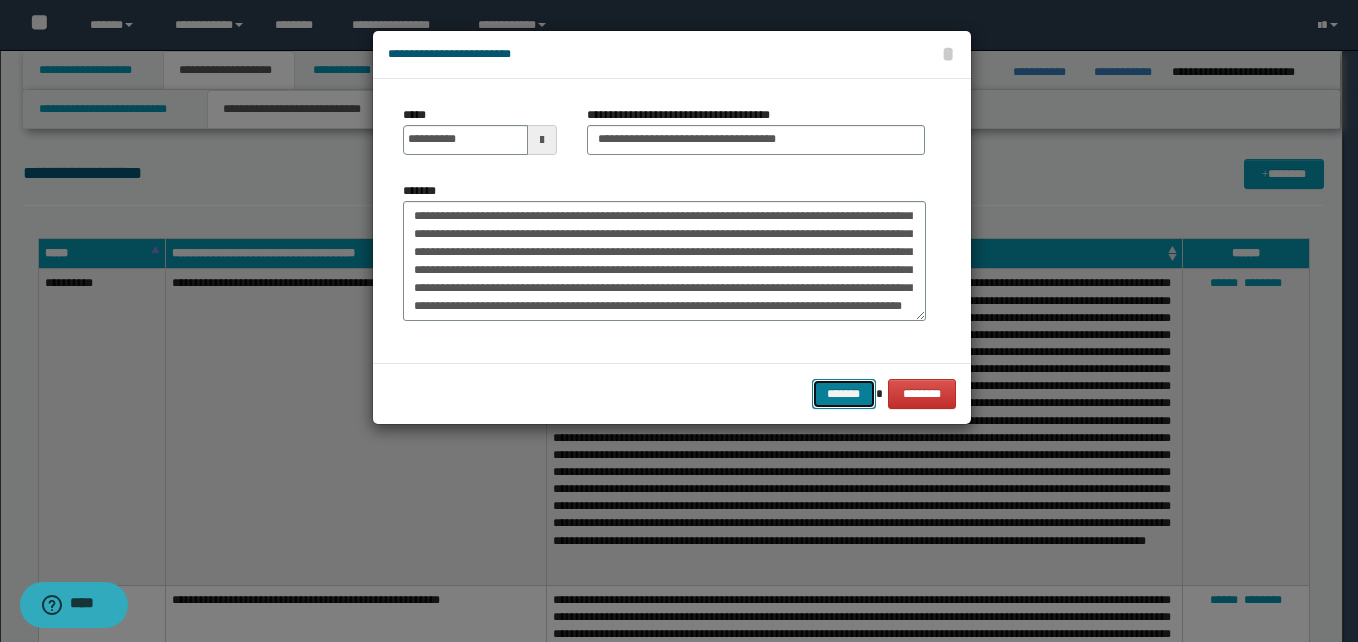 click on "*******" at bounding box center (844, 394) 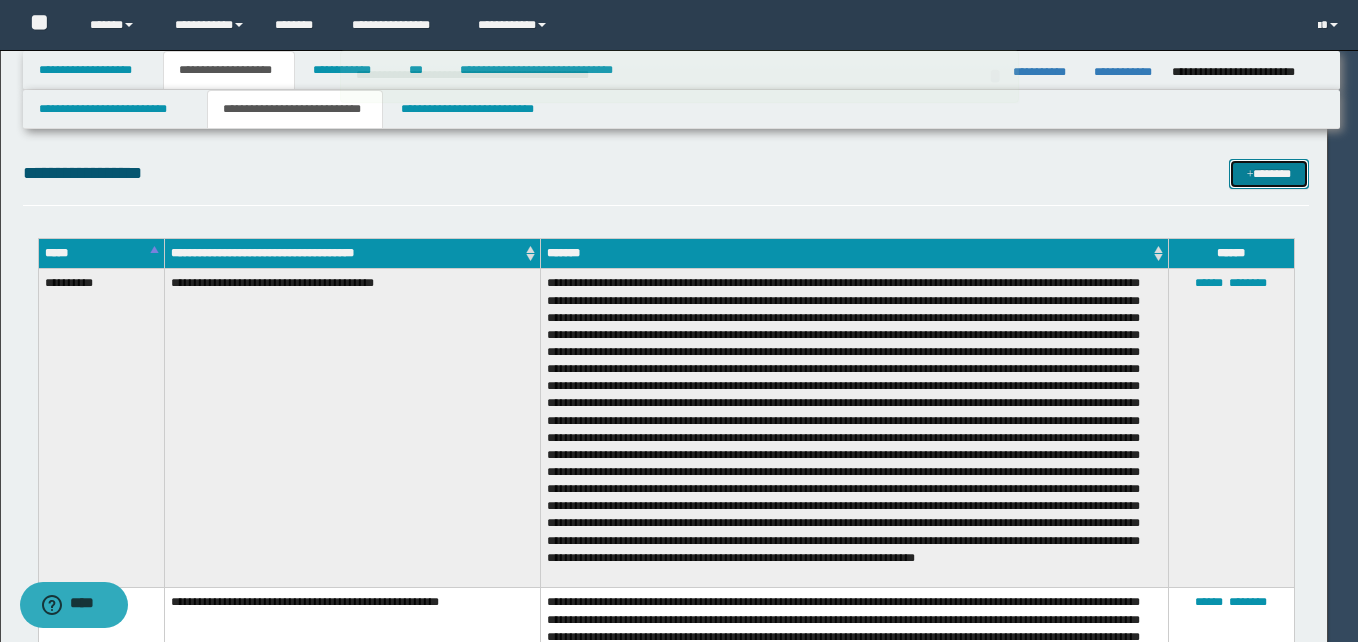 type 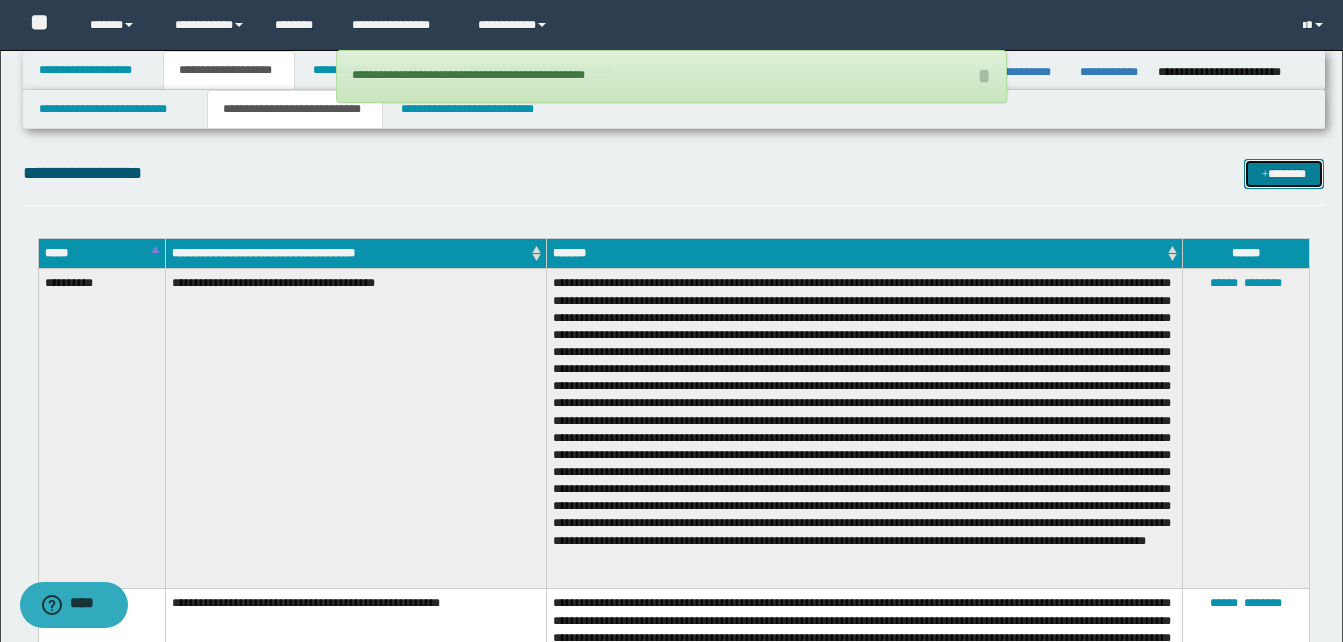 click on "*******" at bounding box center [1284, 174] 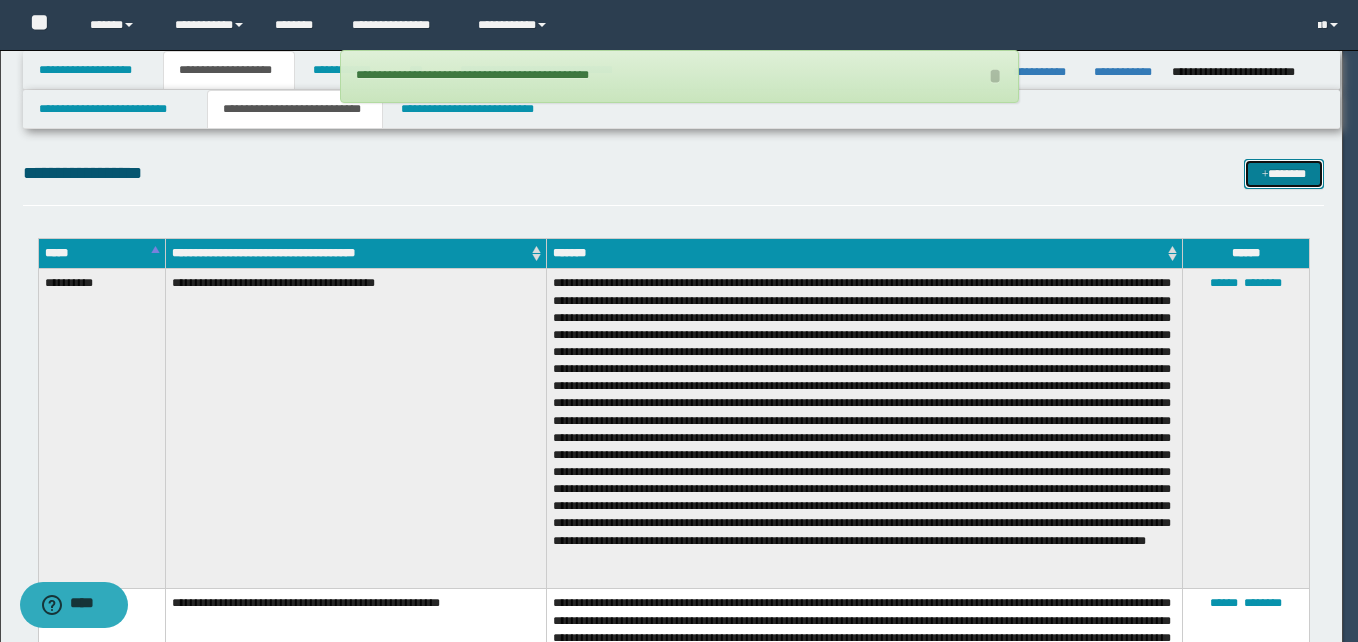 scroll, scrollTop: 0, scrollLeft: 0, axis: both 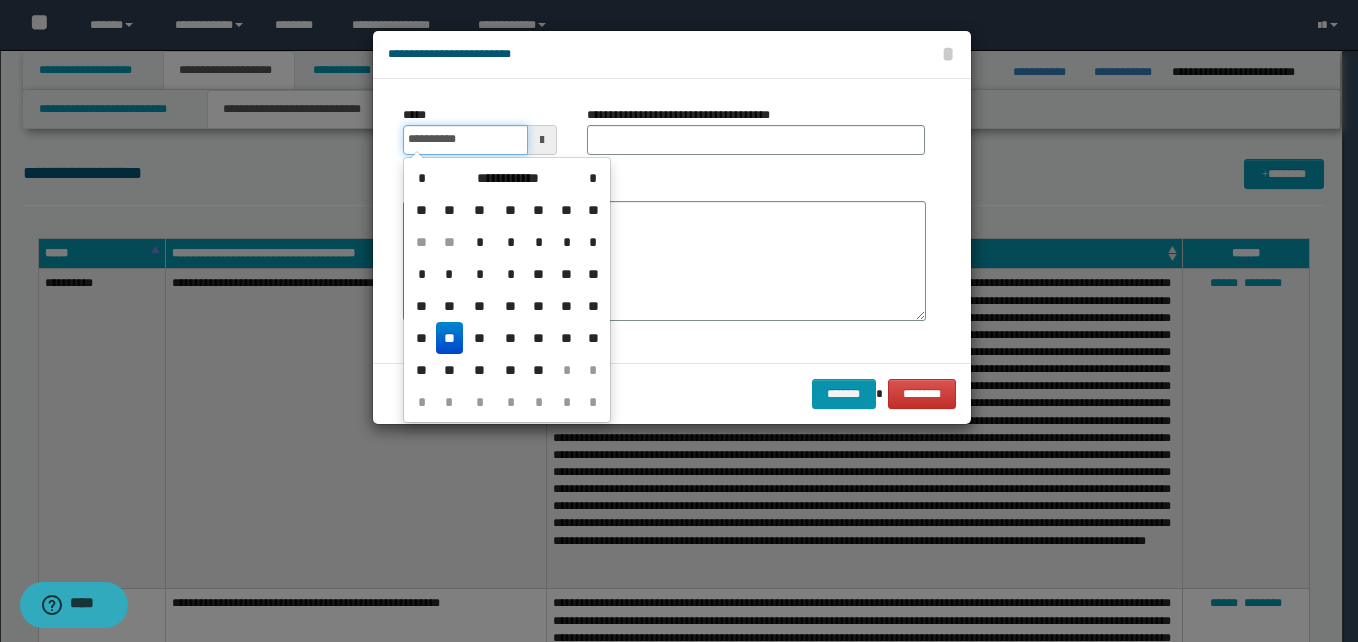 click on "**********" at bounding box center (465, 140) 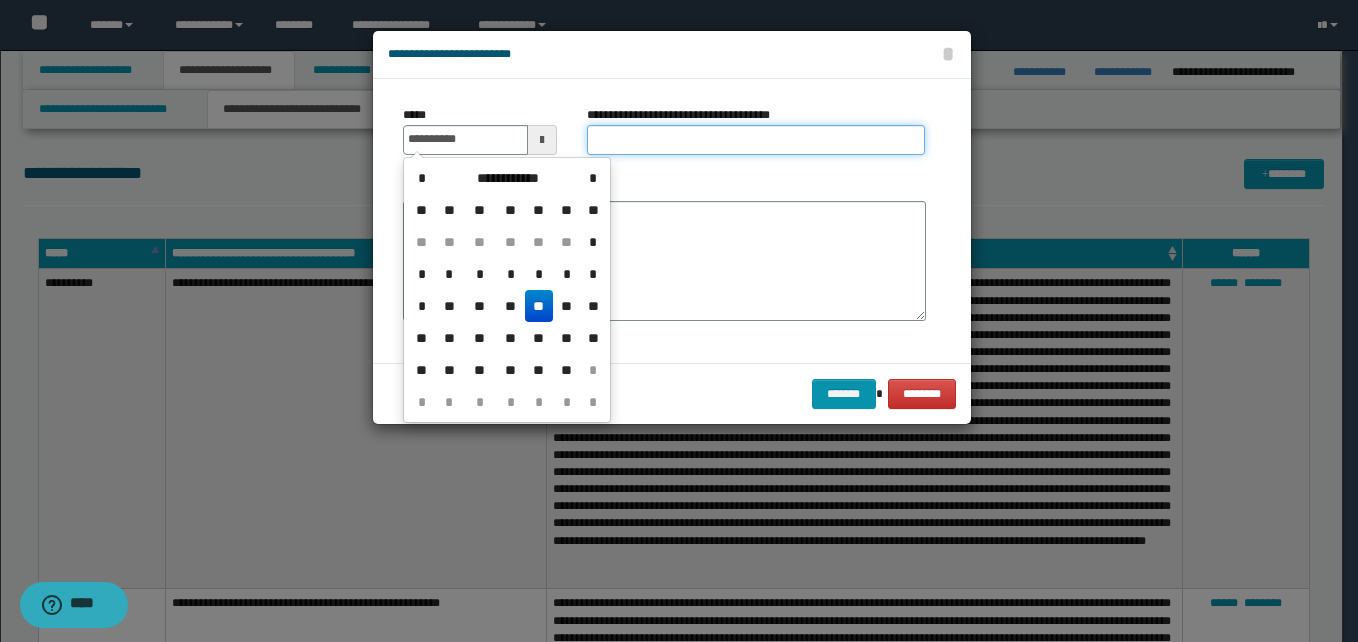 type on "**********" 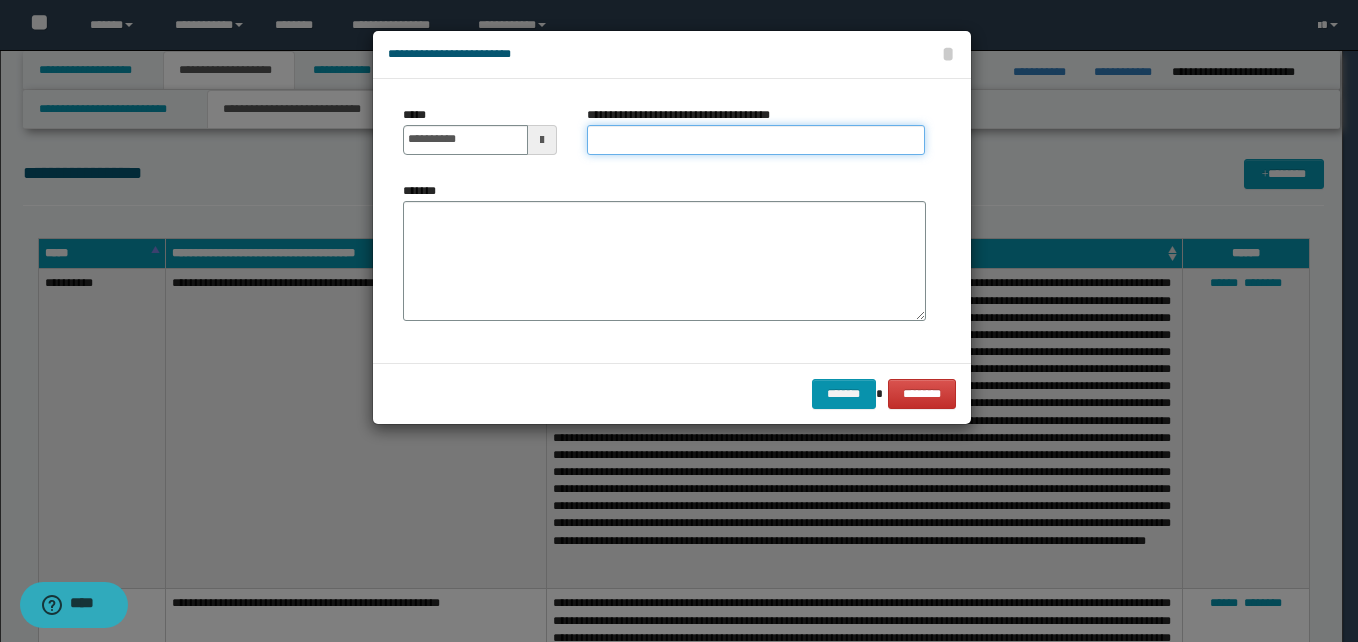 paste on "**********" 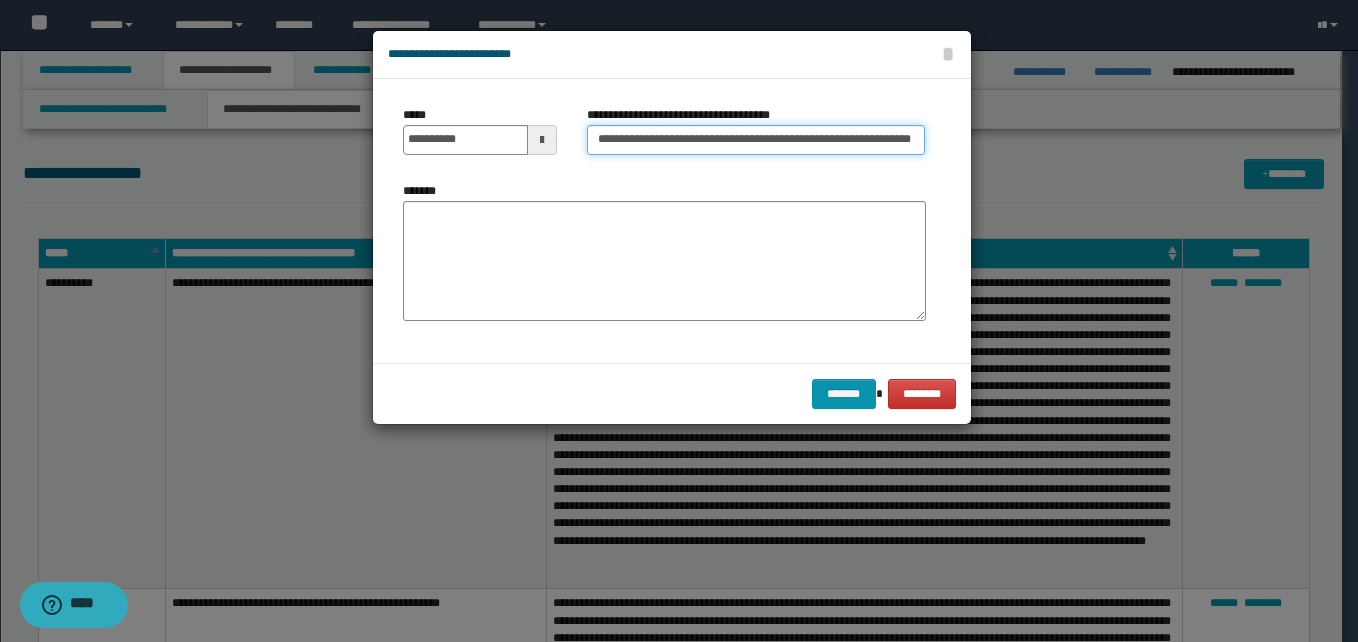 scroll, scrollTop: 0, scrollLeft: 31, axis: horizontal 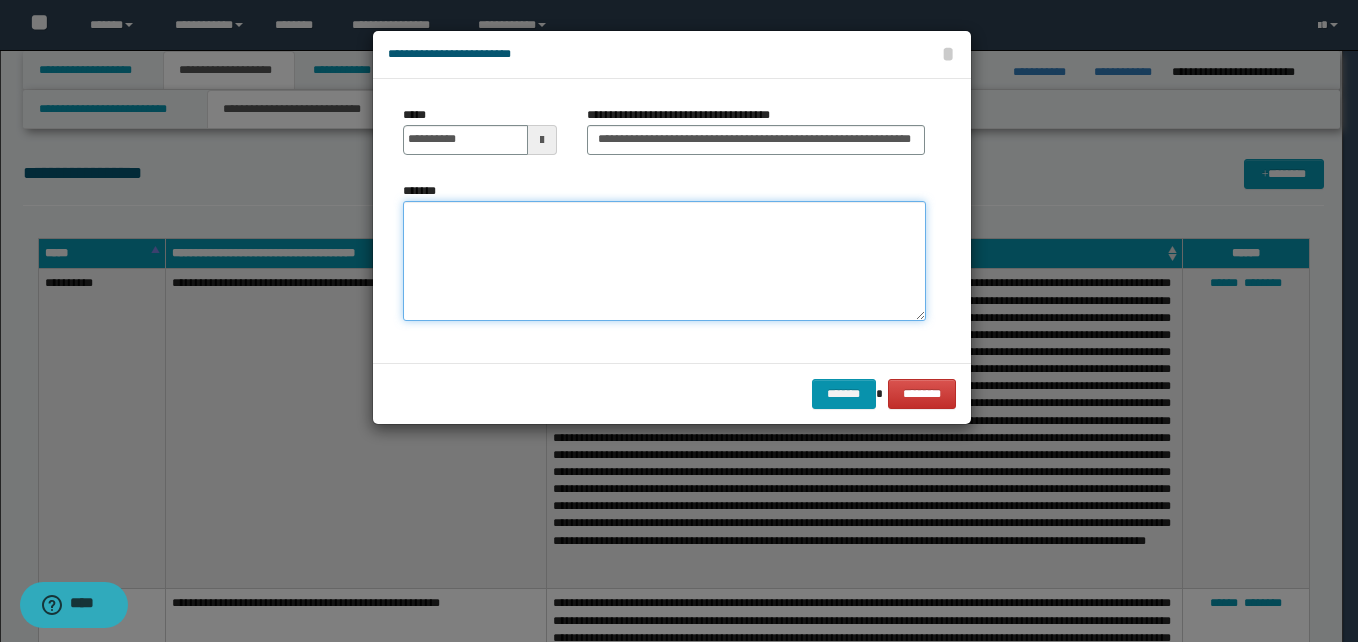 paste on "**********" 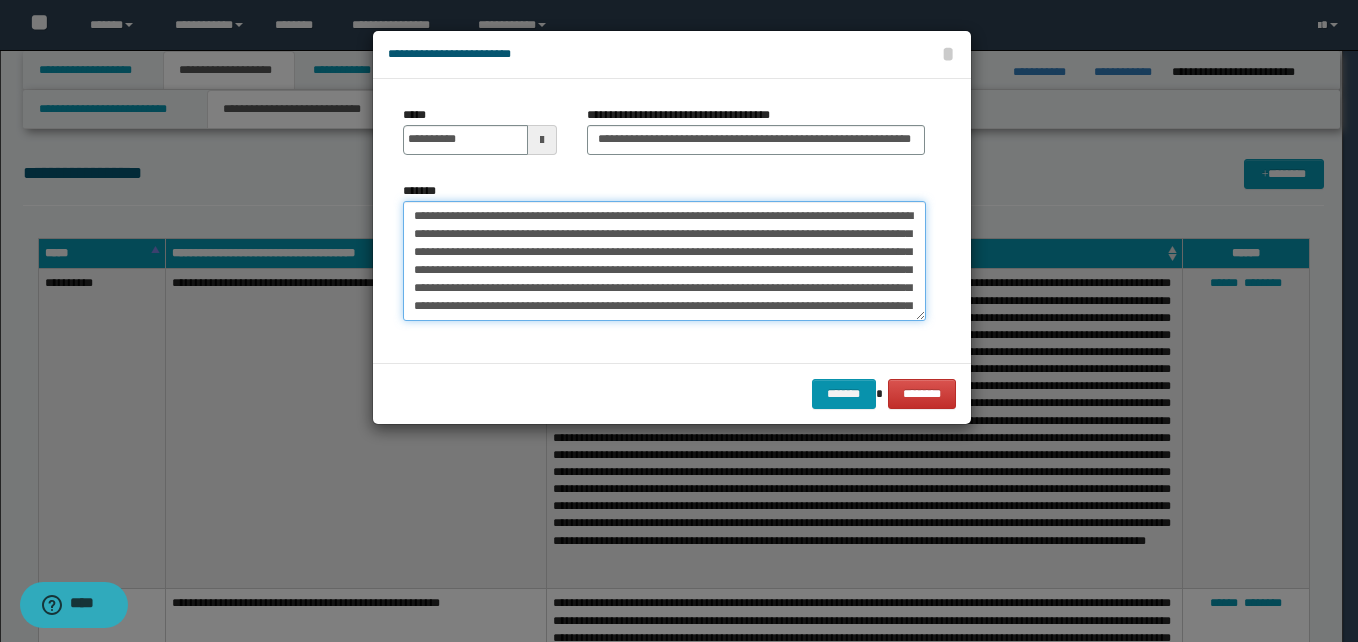 scroll, scrollTop: 138, scrollLeft: 0, axis: vertical 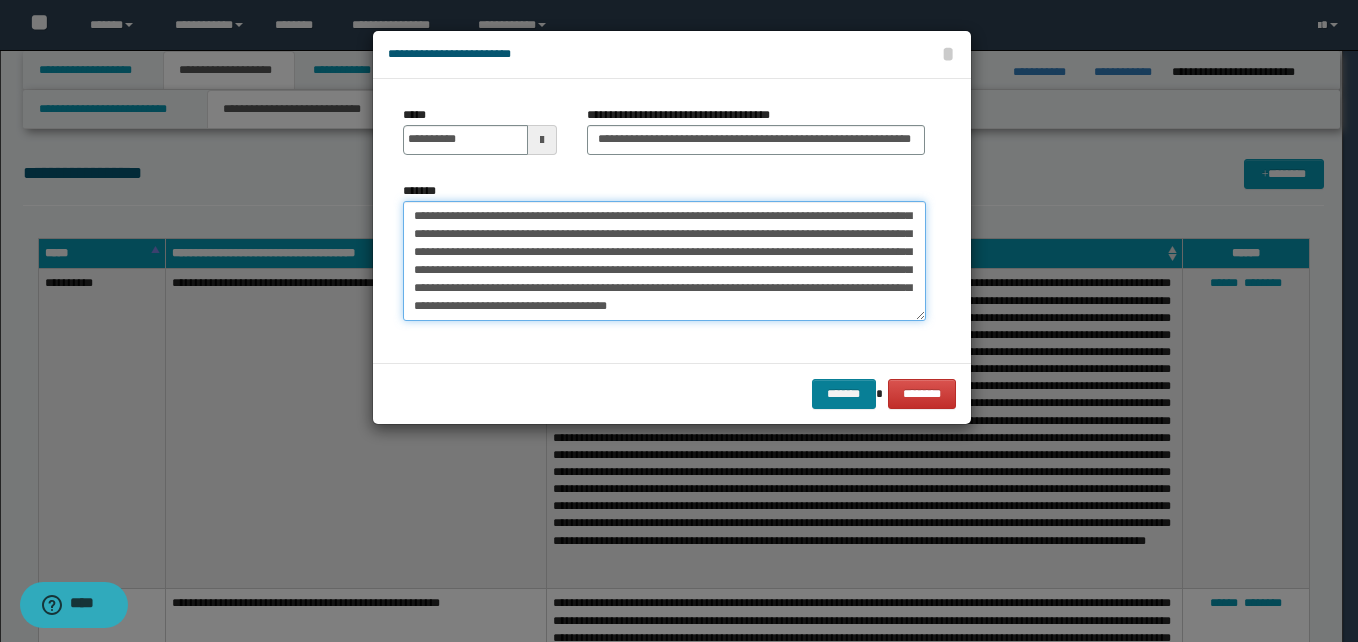 type on "**********" 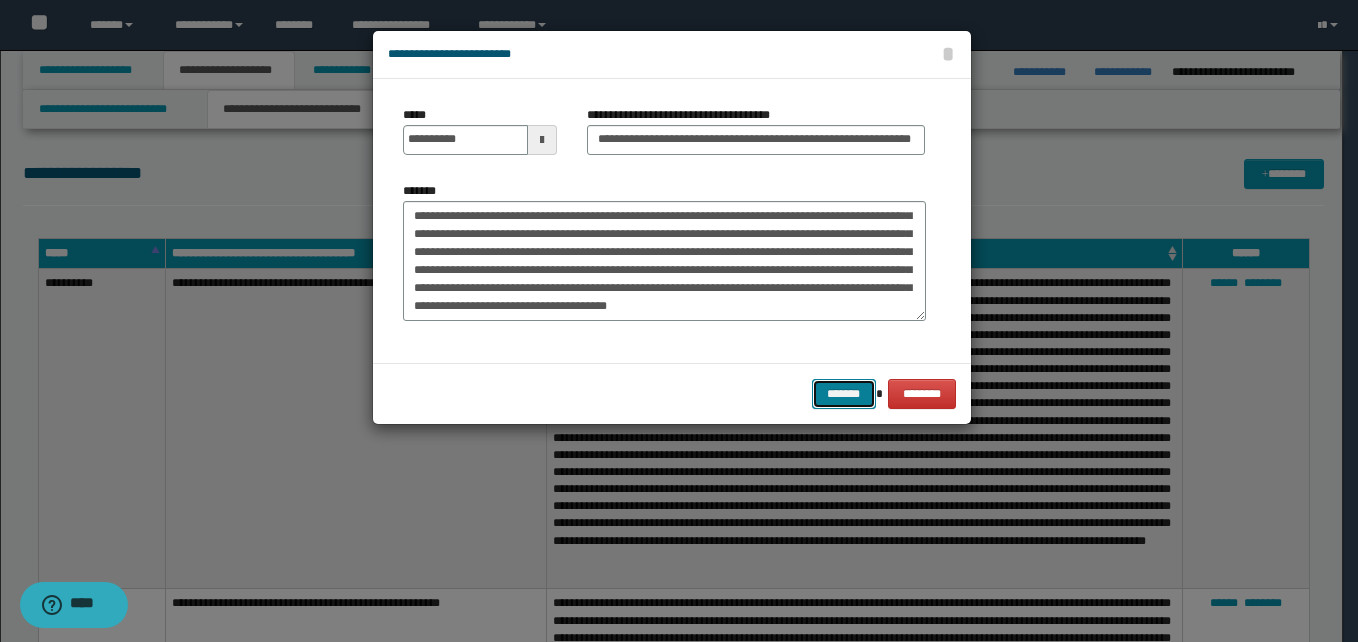 click on "*******" at bounding box center [844, 394] 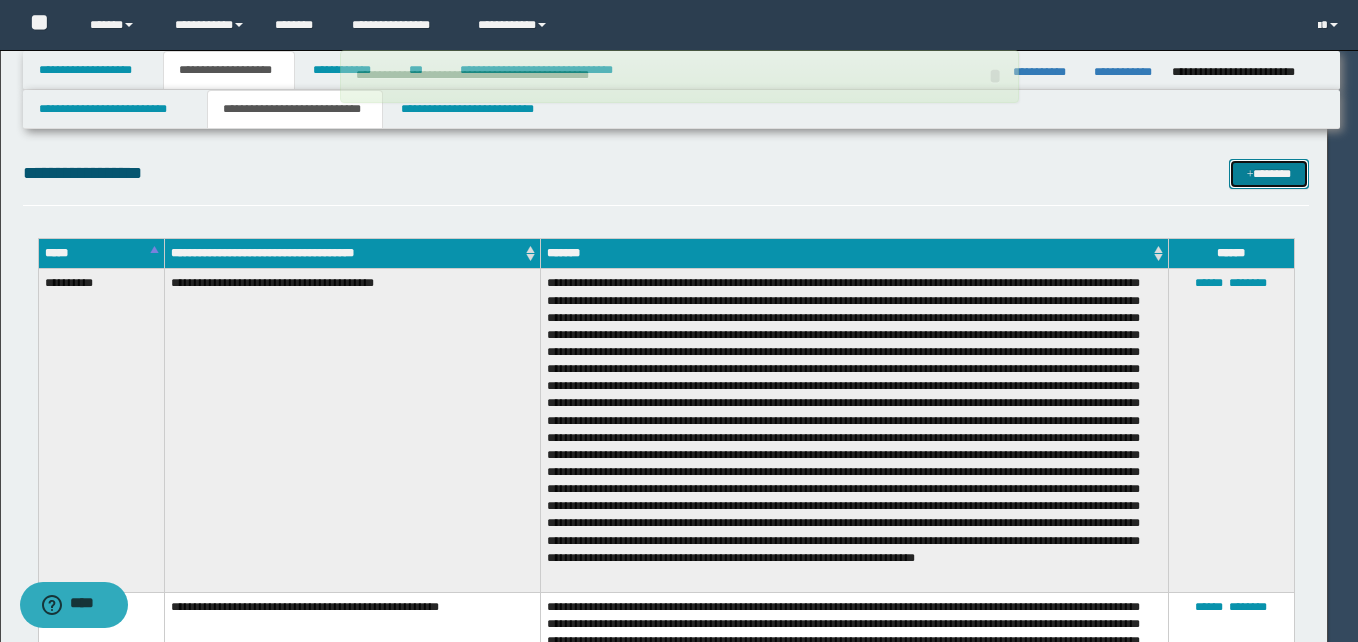 type 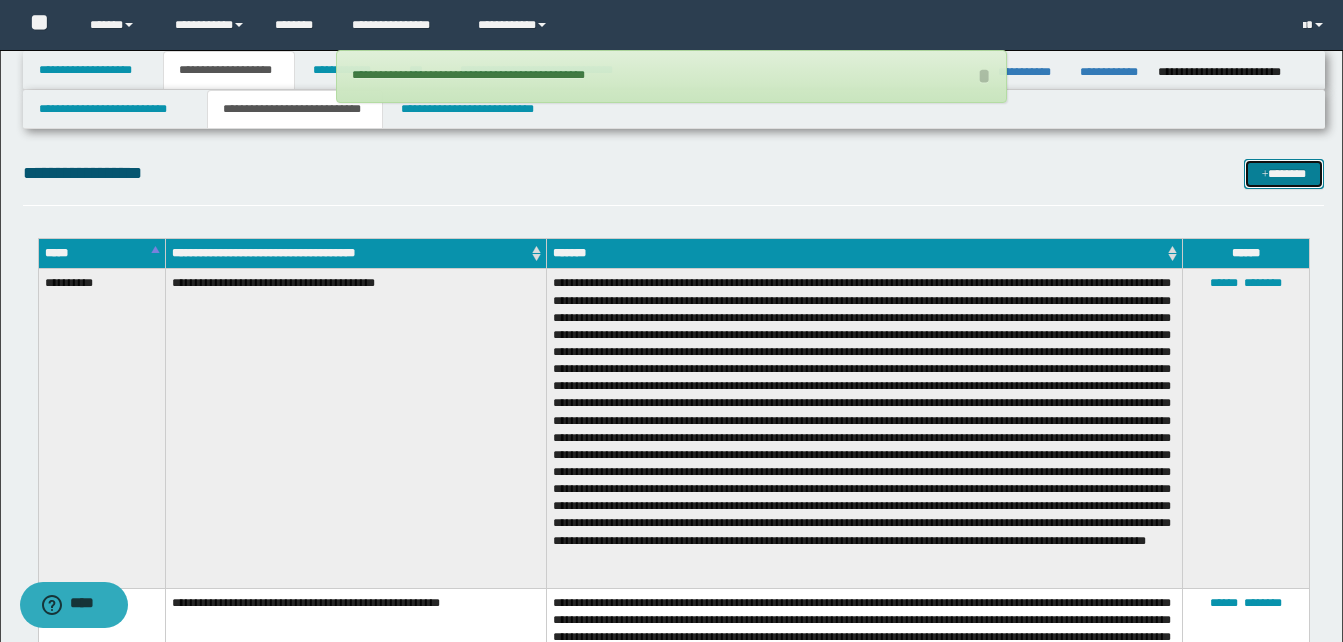 click on "*******" at bounding box center [1284, 174] 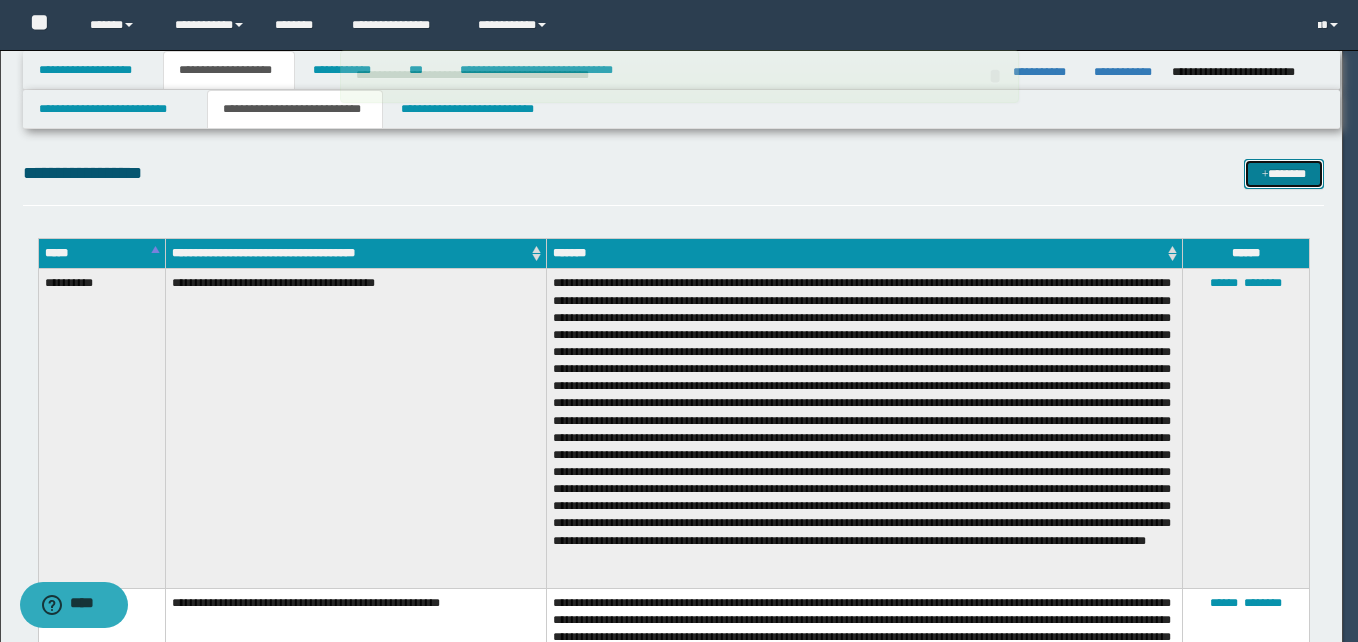 scroll, scrollTop: 0, scrollLeft: 0, axis: both 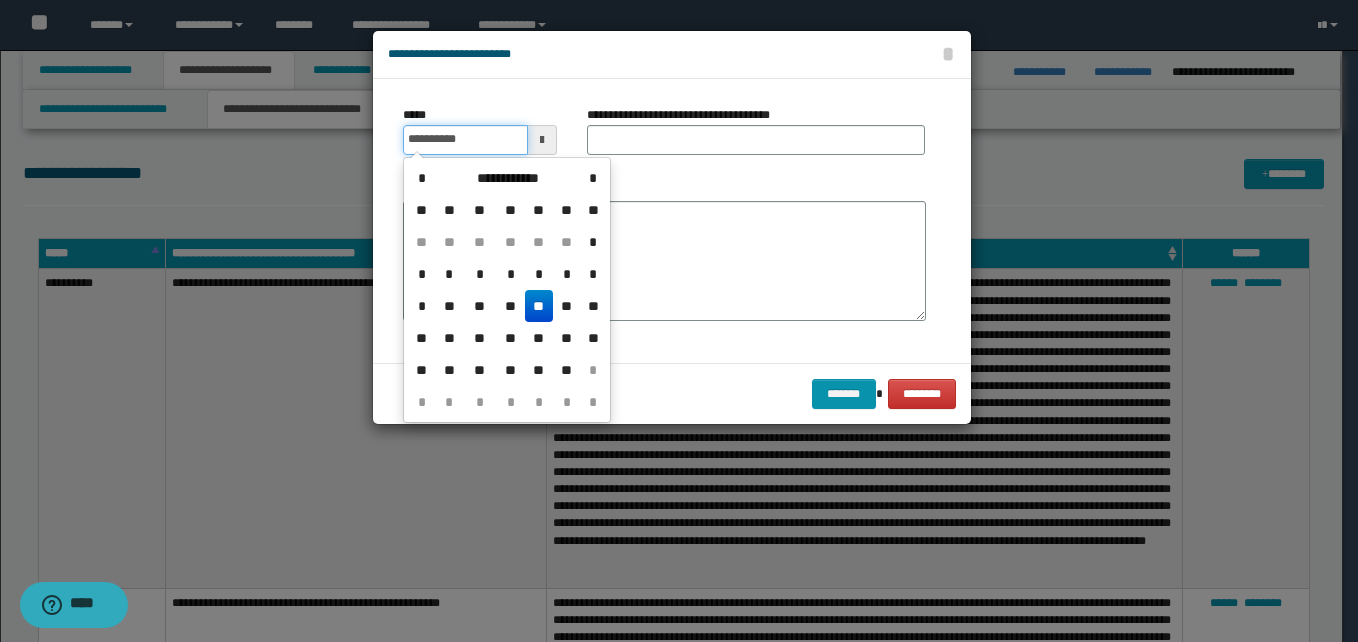click on "**********" at bounding box center (465, 140) 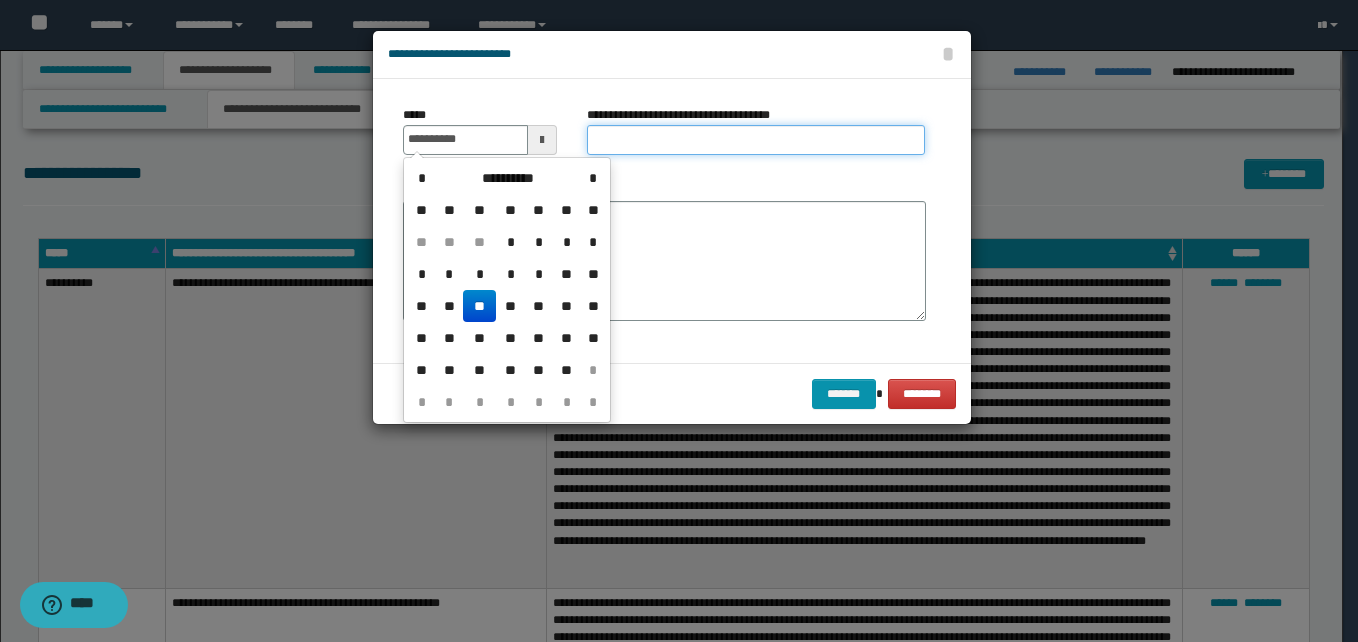 type on "**********" 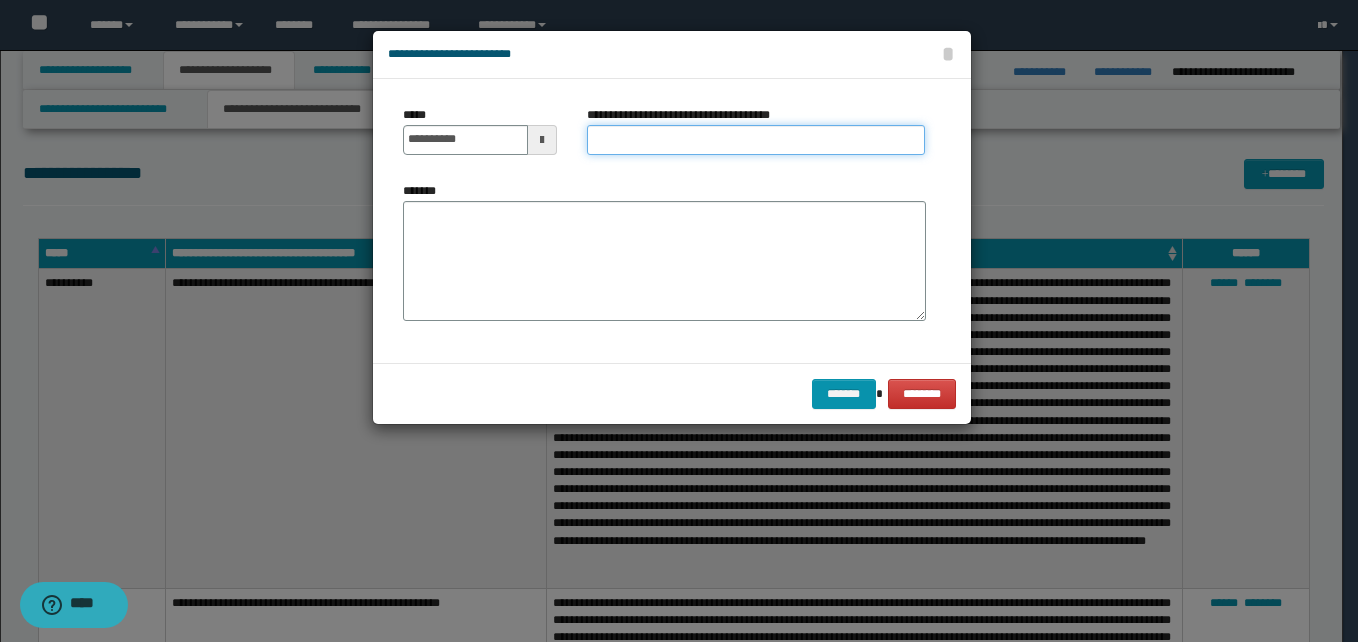 click on "**********" at bounding box center [756, 140] 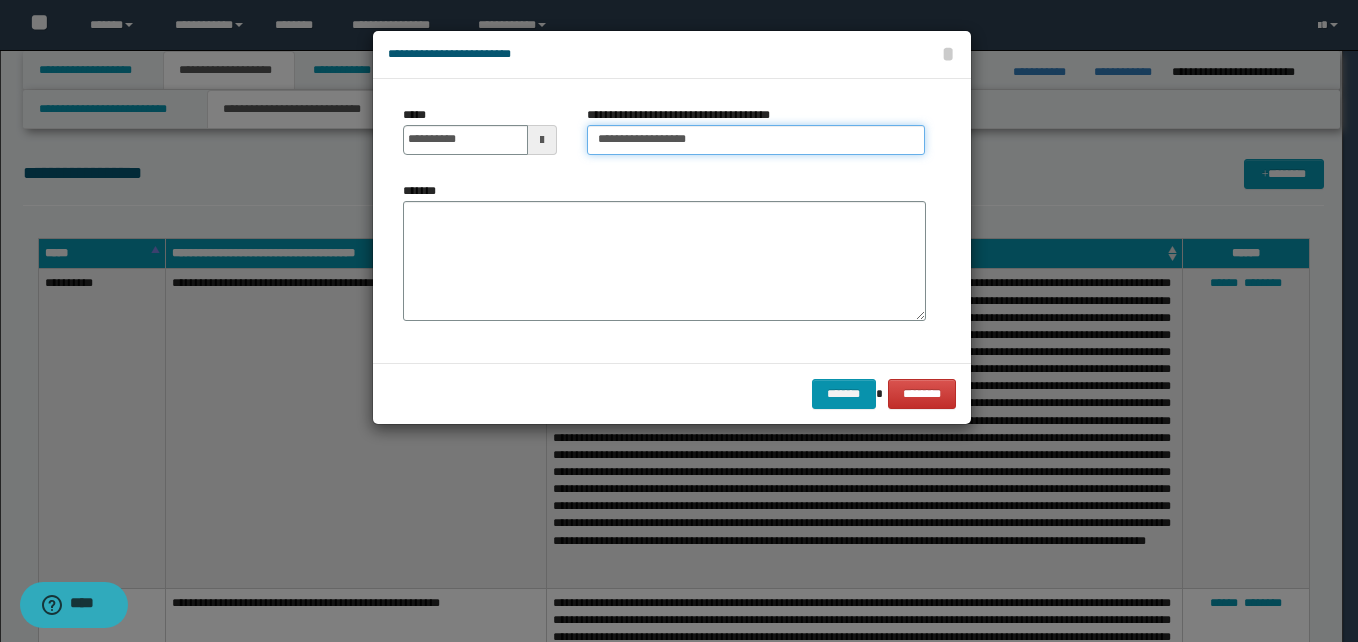 type on "**********" 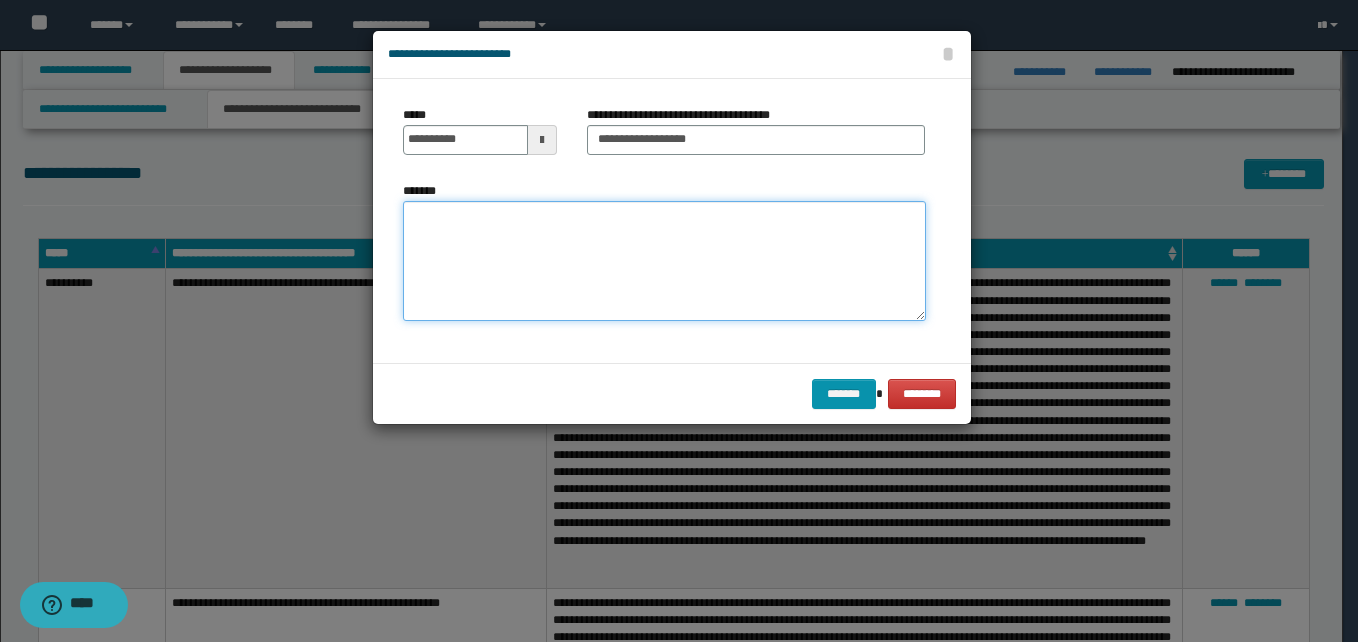click on "*******" at bounding box center [664, 261] 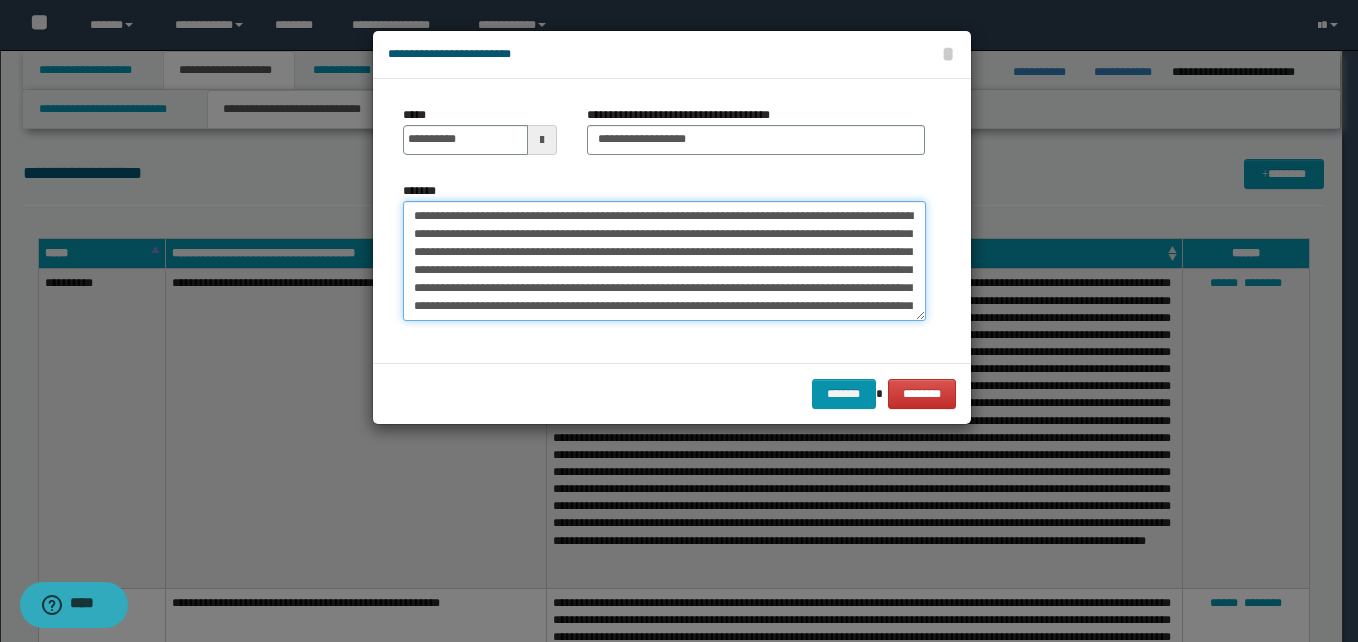 scroll, scrollTop: 570, scrollLeft: 0, axis: vertical 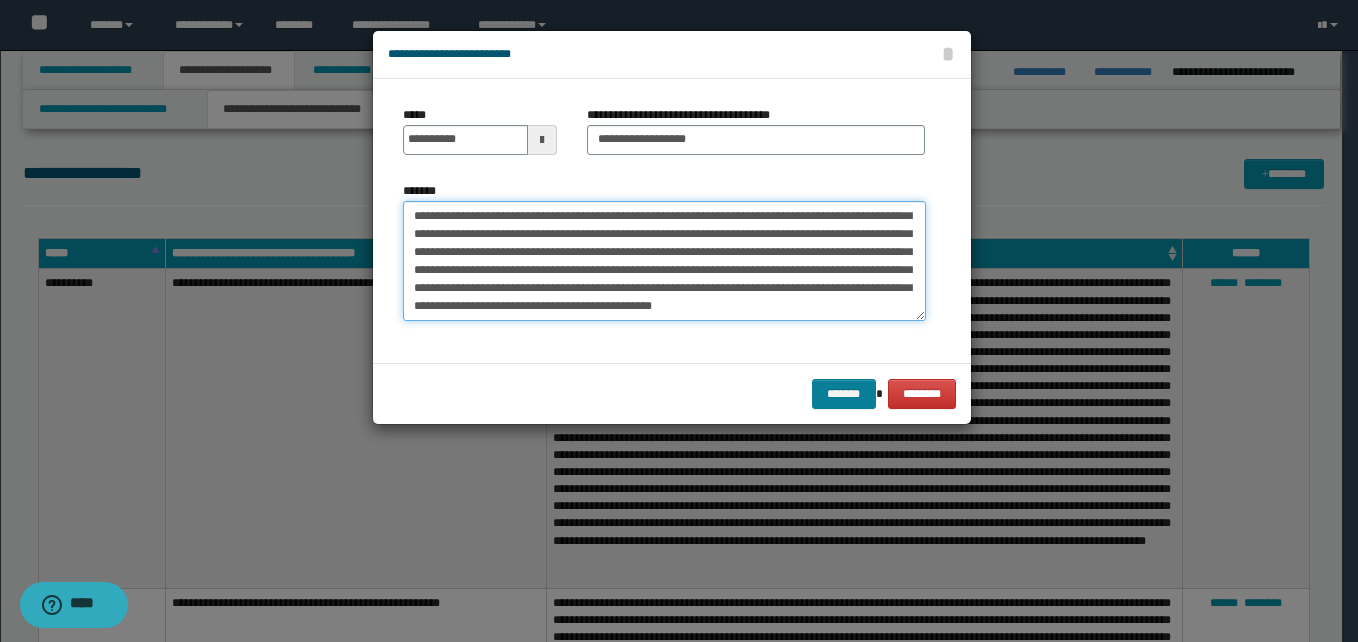 type on "**********" 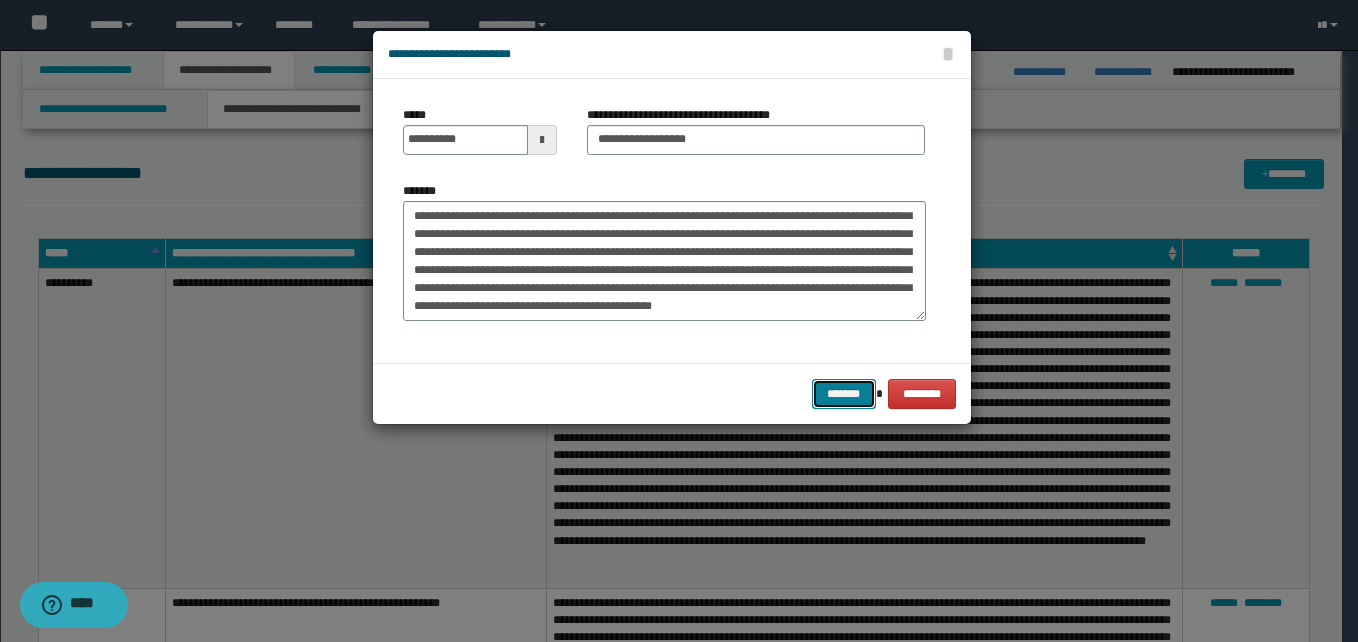 click on "*******" at bounding box center [844, 394] 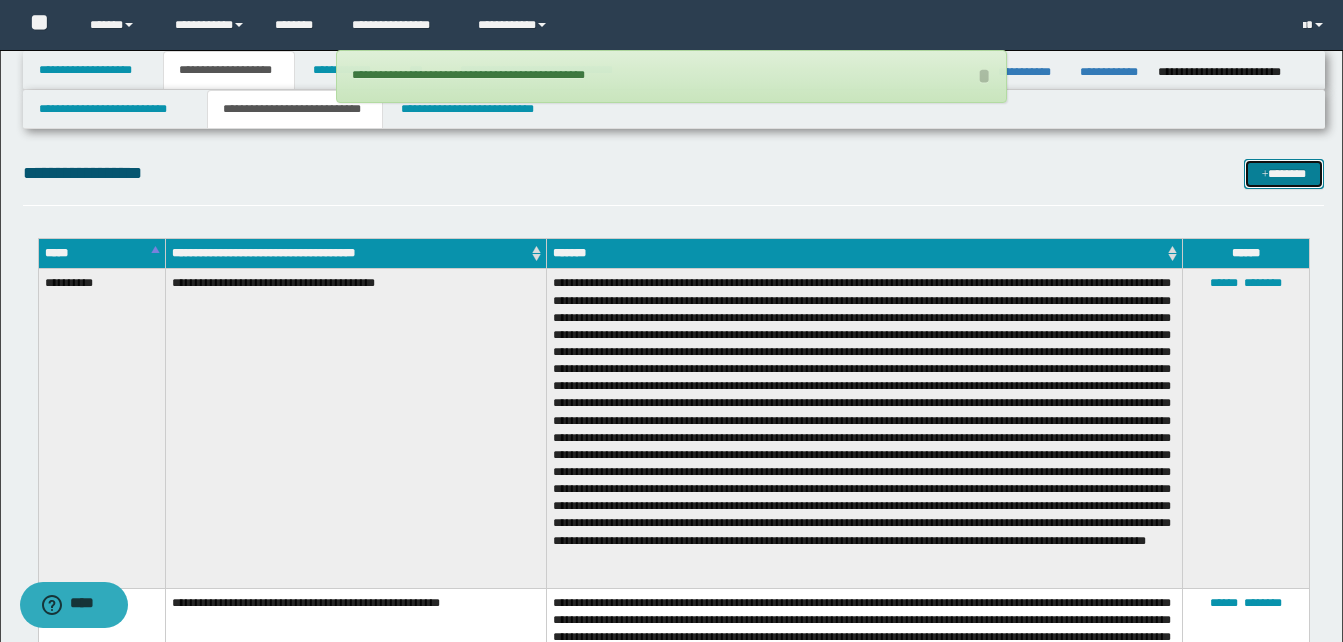 click on "*******" at bounding box center [1284, 174] 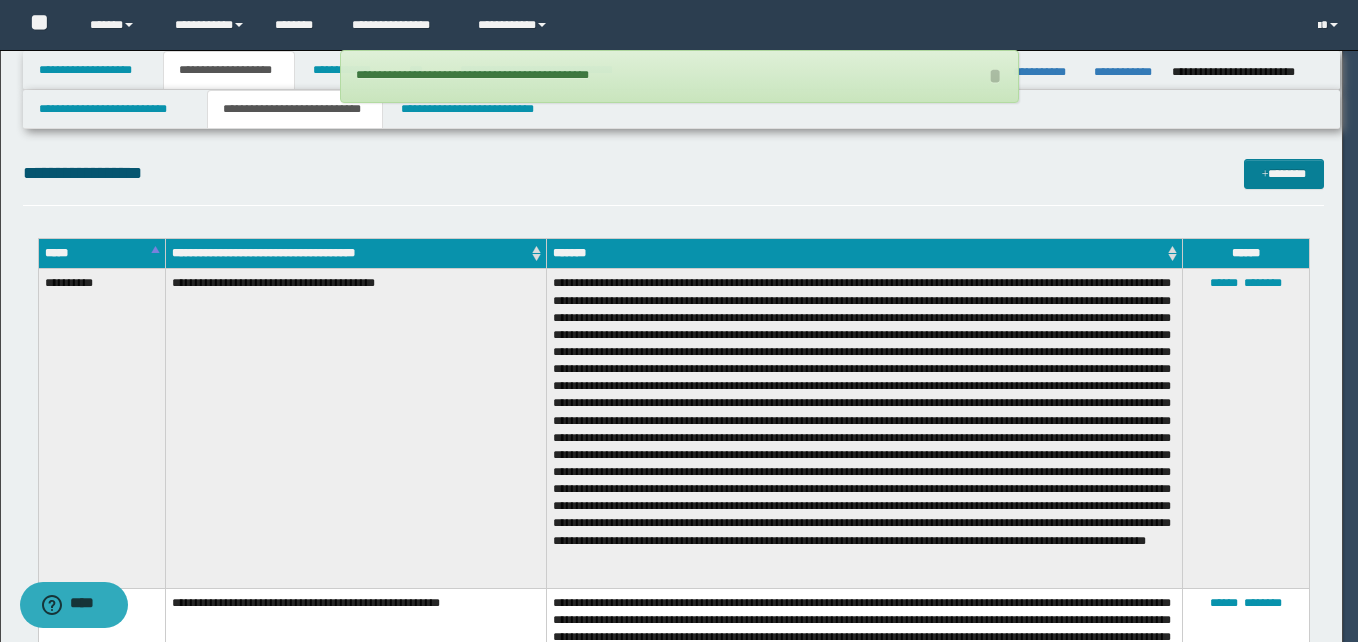 scroll, scrollTop: 0, scrollLeft: 0, axis: both 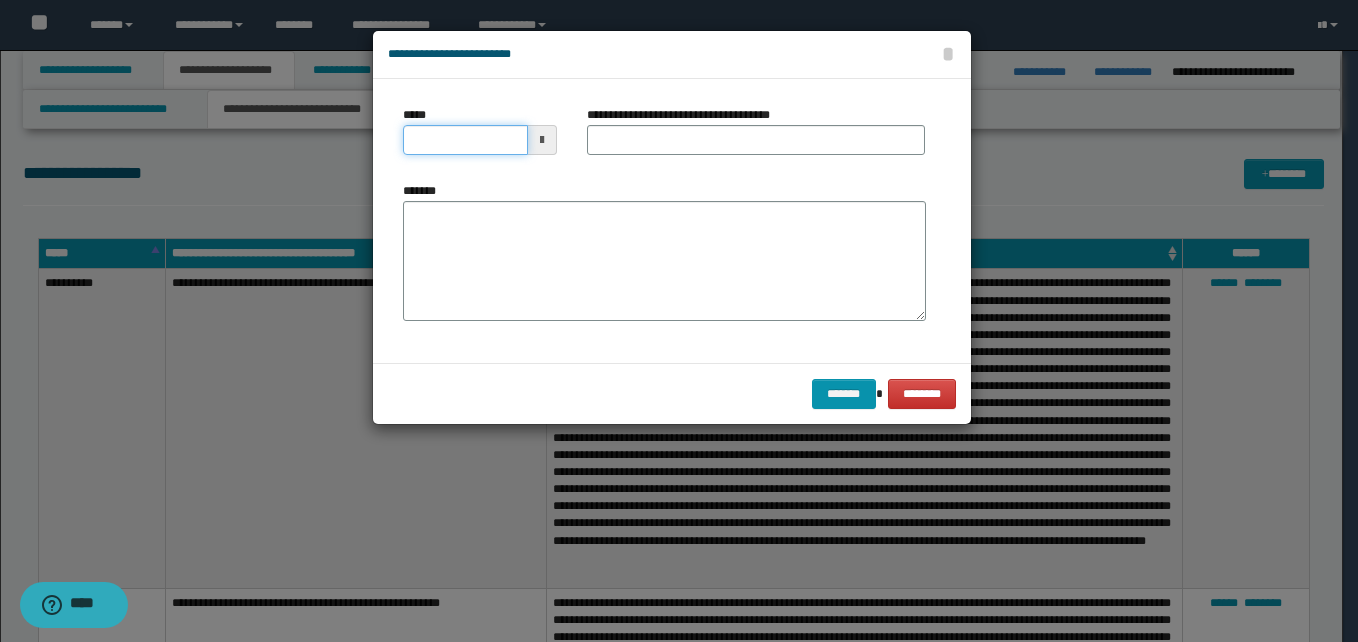 click on "*****" at bounding box center (465, 140) 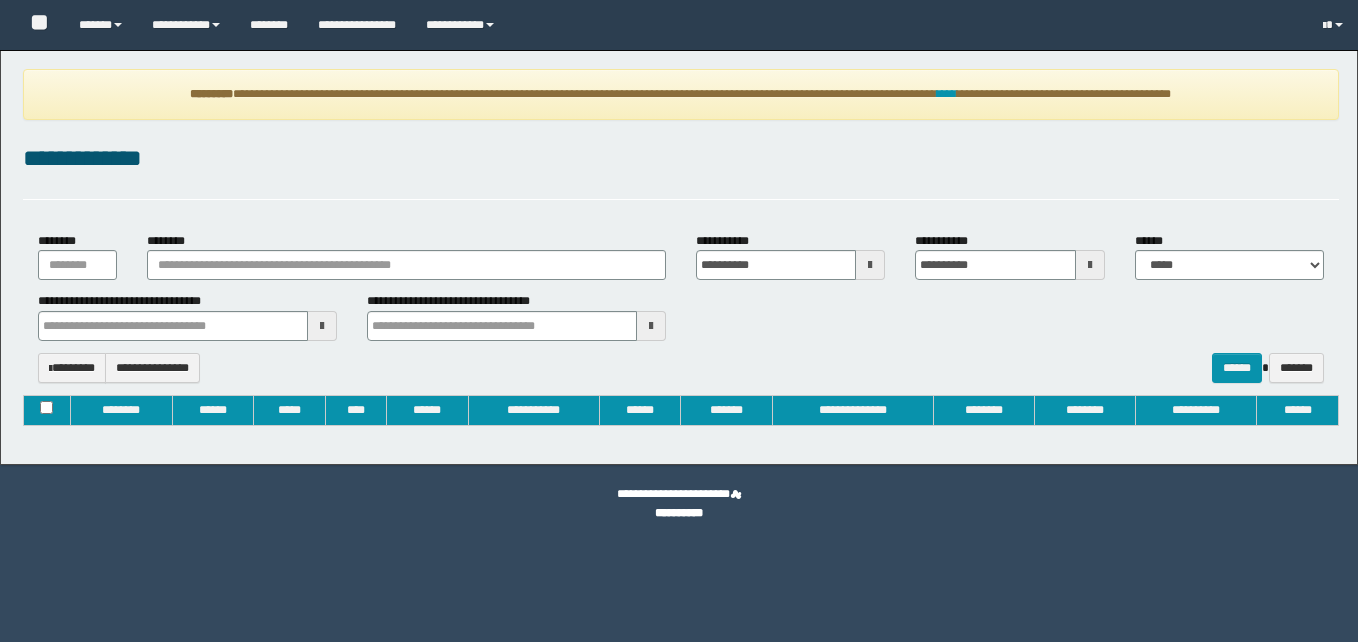 type on "**********" 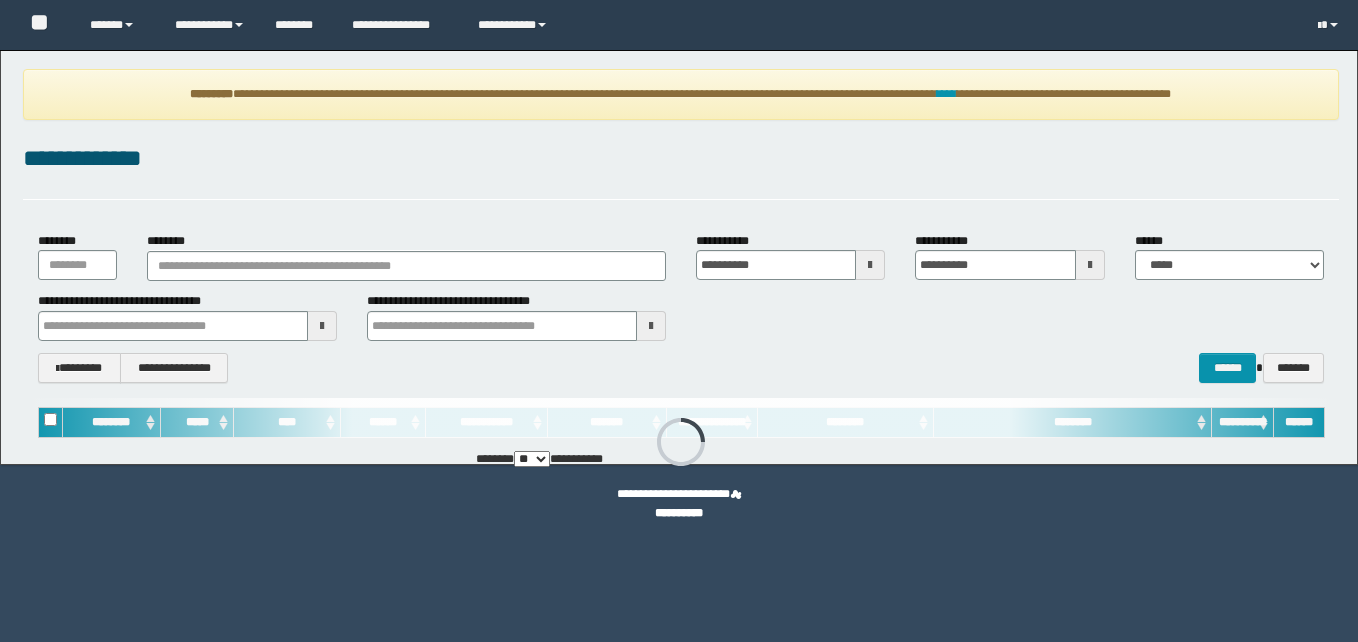 scroll, scrollTop: 0, scrollLeft: 0, axis: both 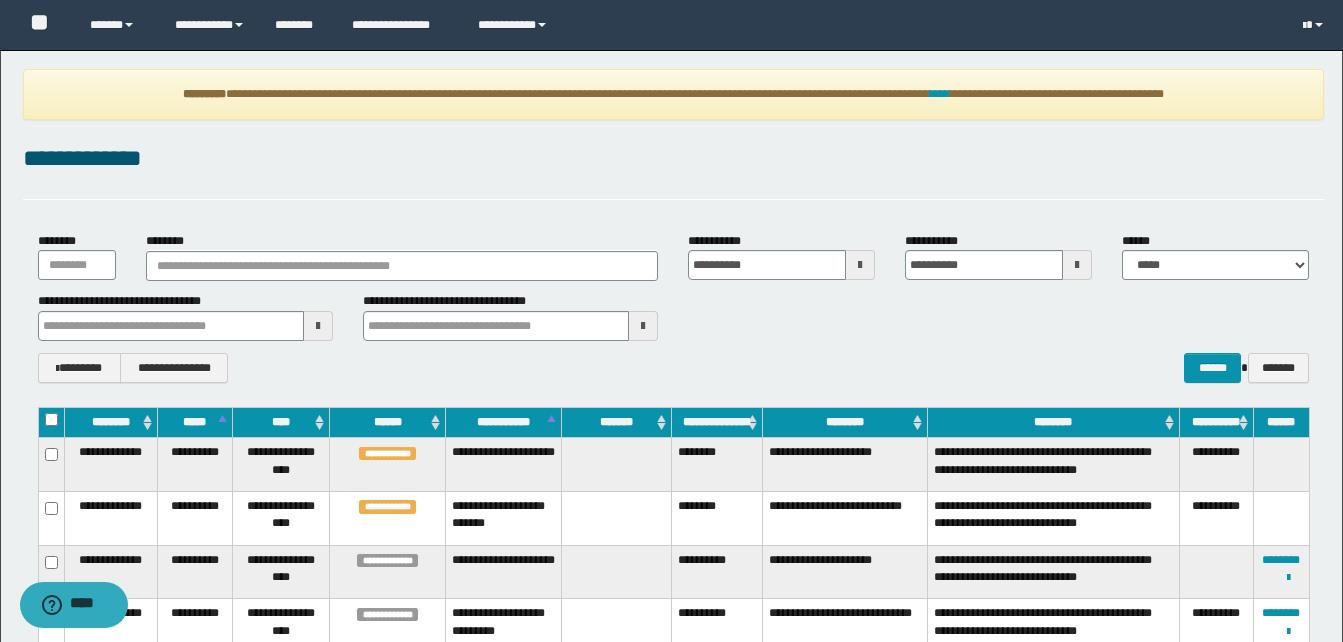 type 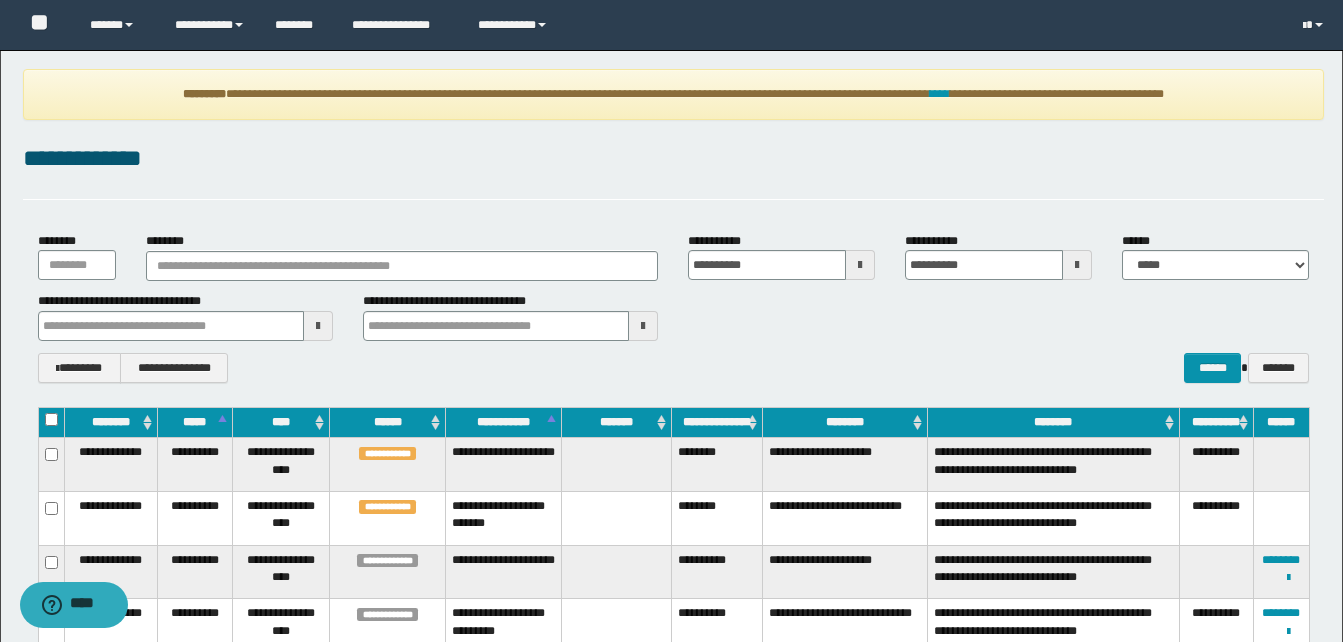 type 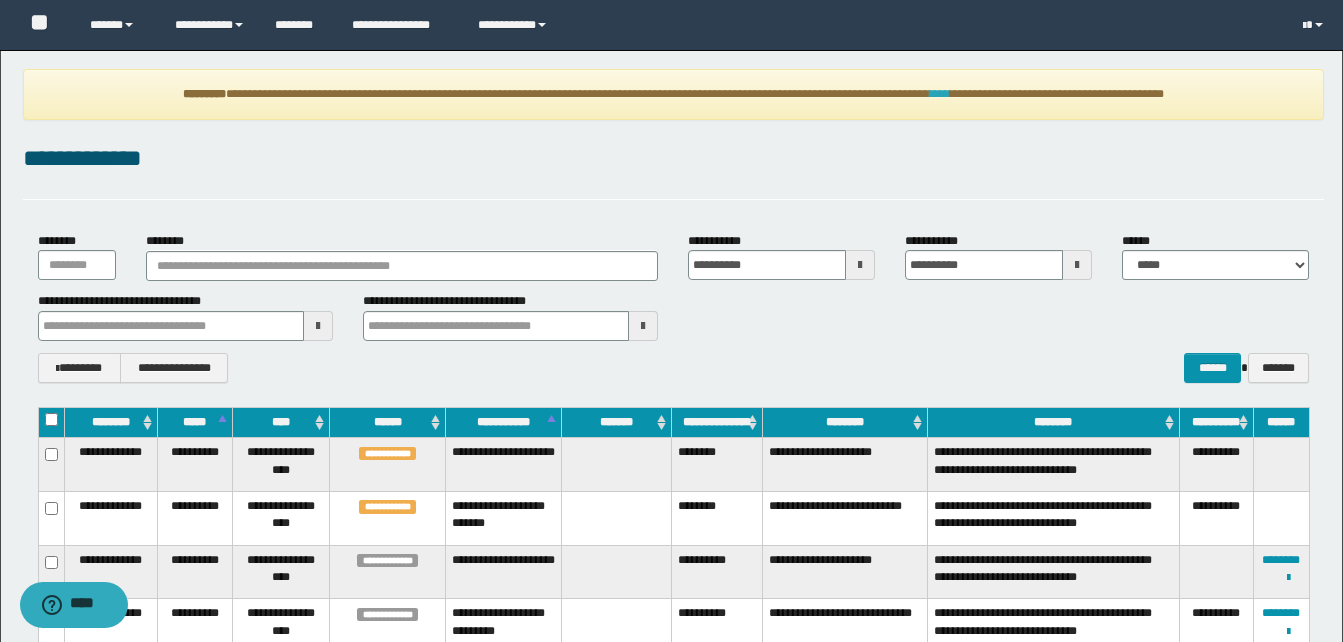 click on "****" at bounding box center [940, 94] 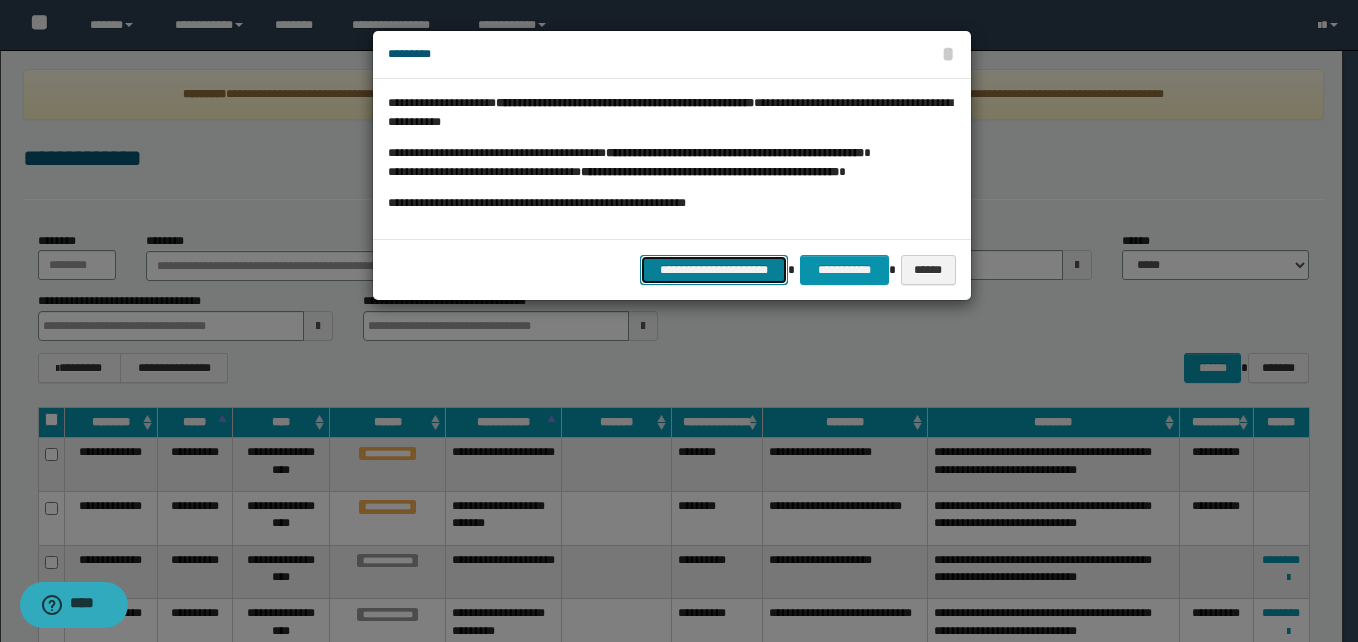 click on "**********" at bounding box center [714, 270] 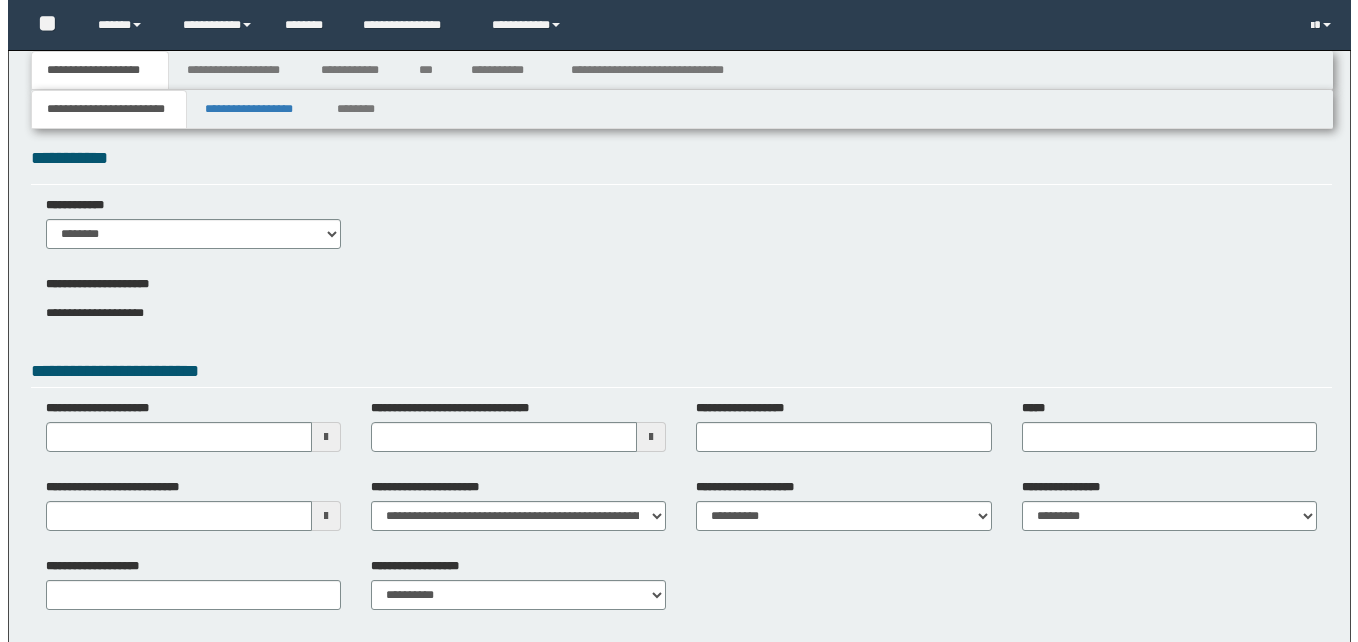 scroll, scrollTop: 0, scrollLeft: 0, axis: both 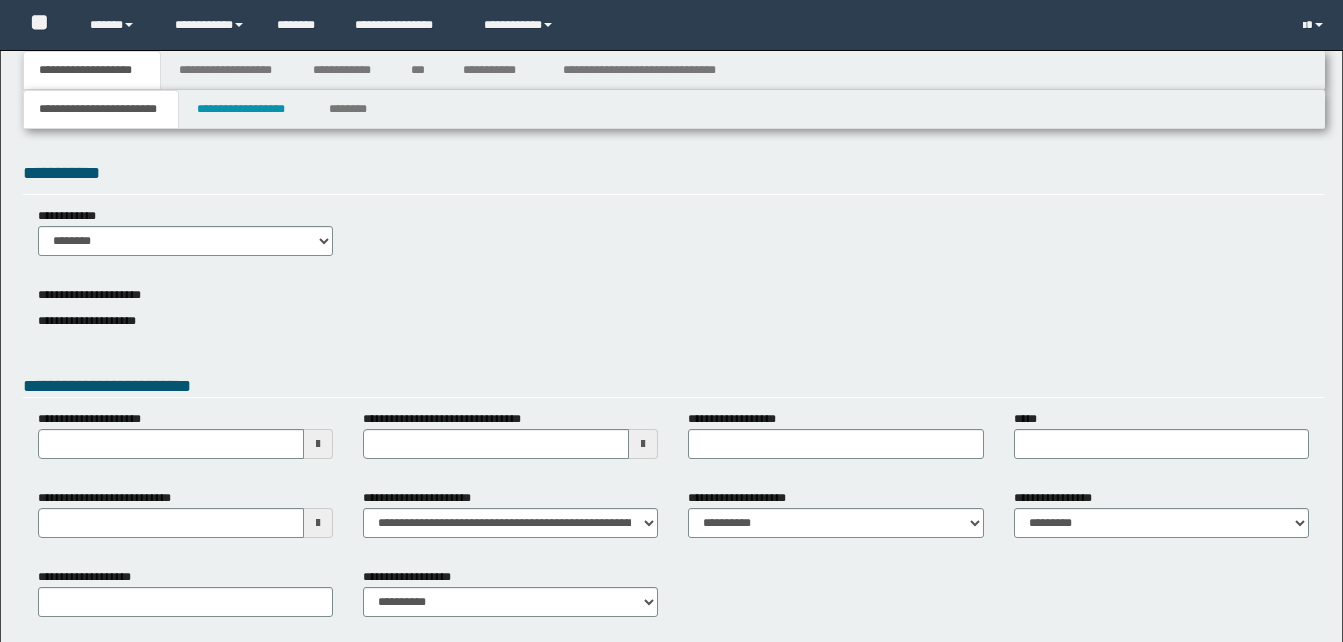 type 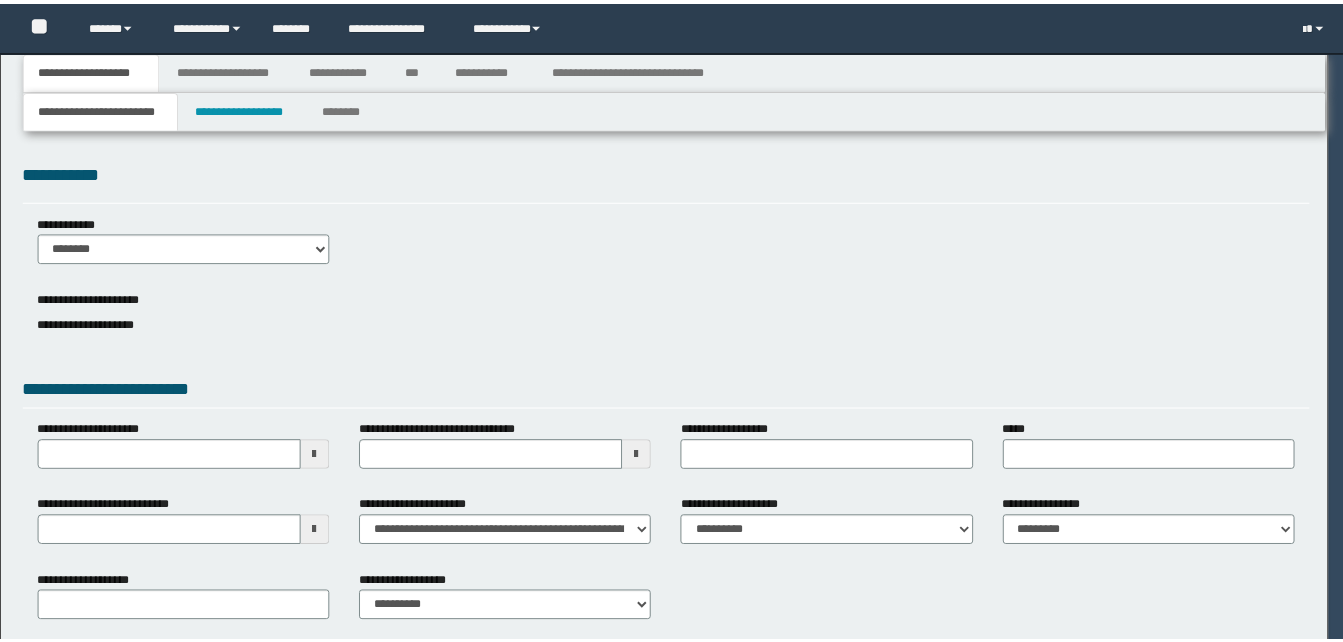 scroll, scrollTop: 0, scrollLeft: 0, axis: both 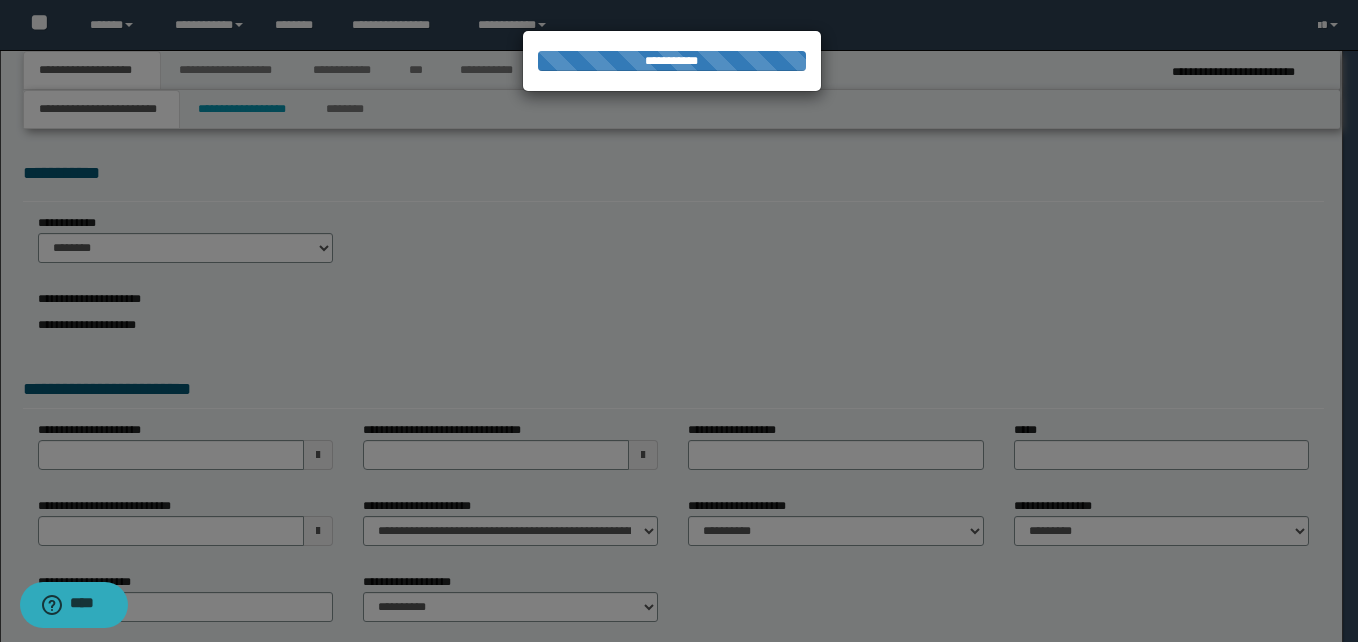 select on "*" 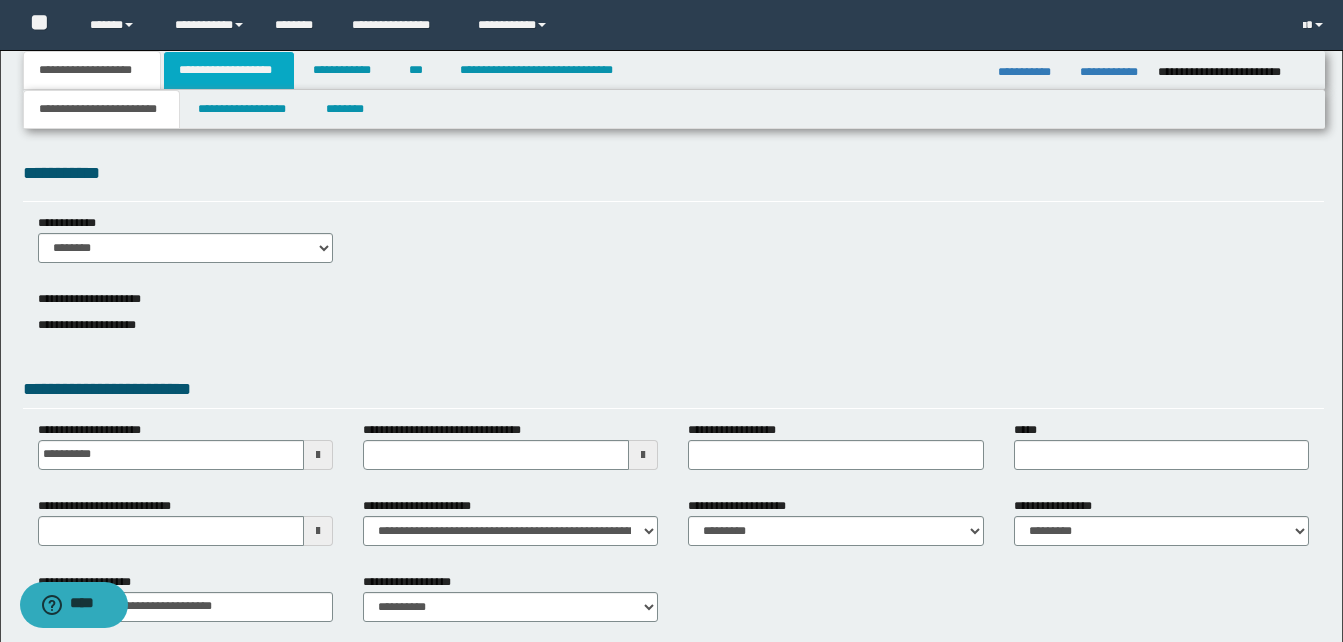 click on "**********" at bounding box center [229, 70] 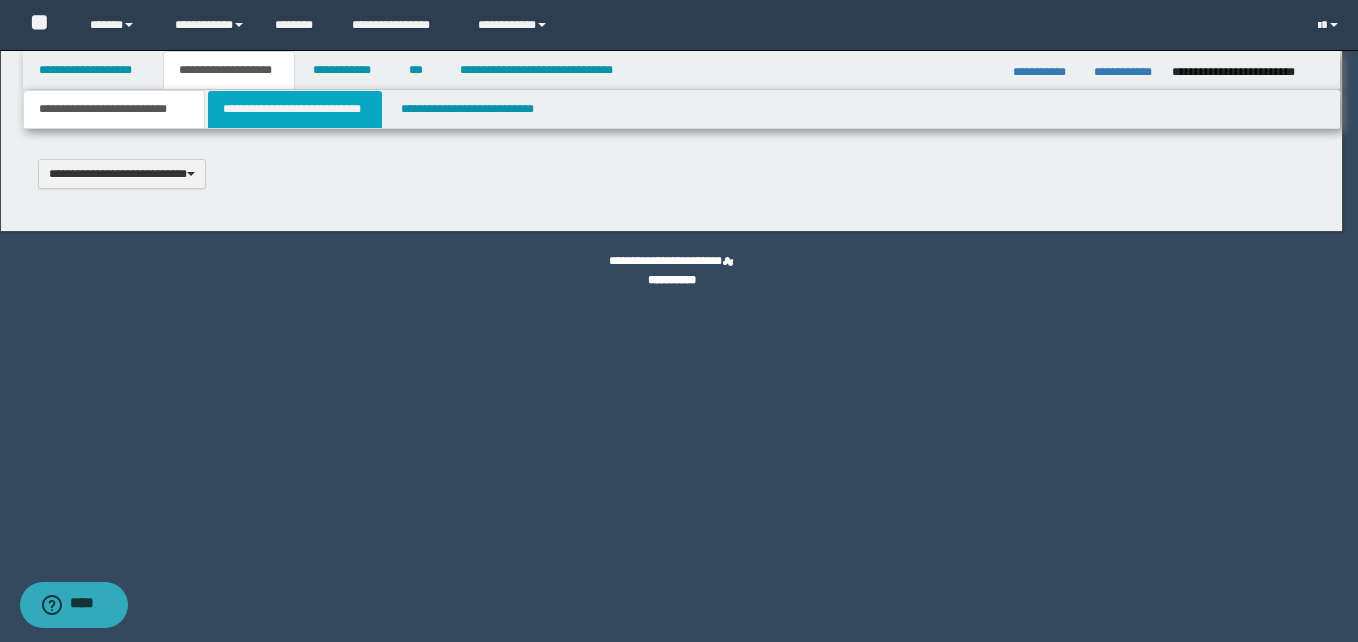 click on "**********" at bounding box center [671, 321] 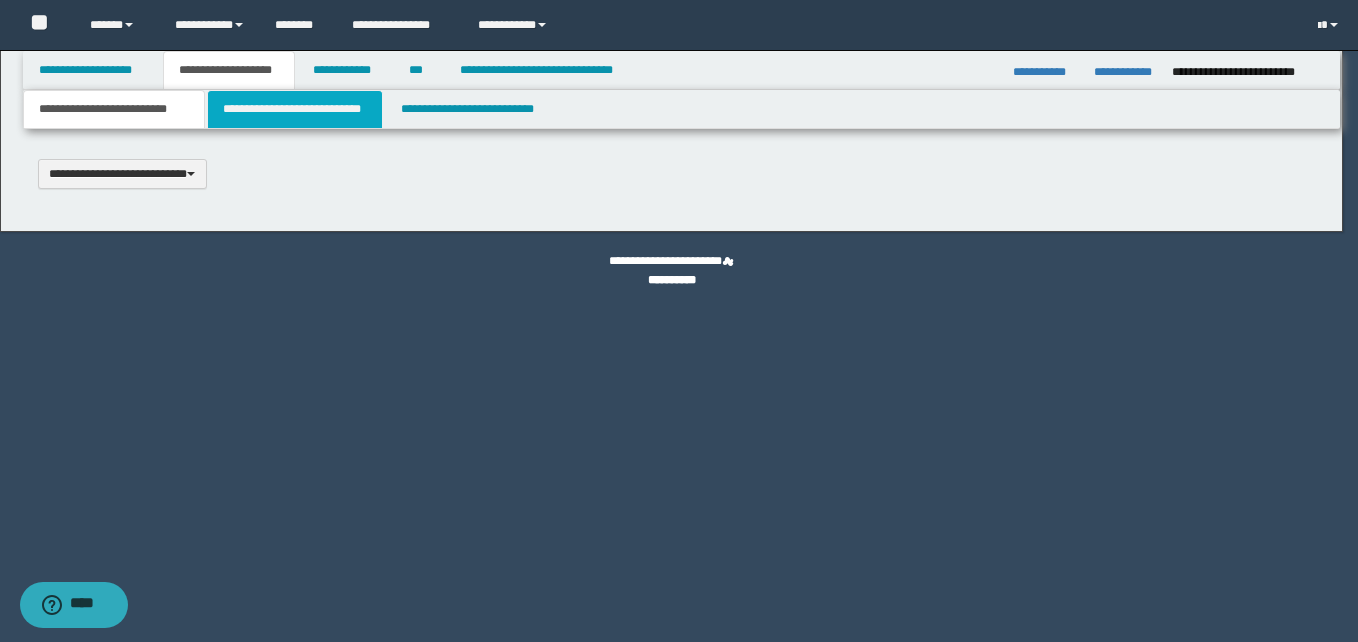 type 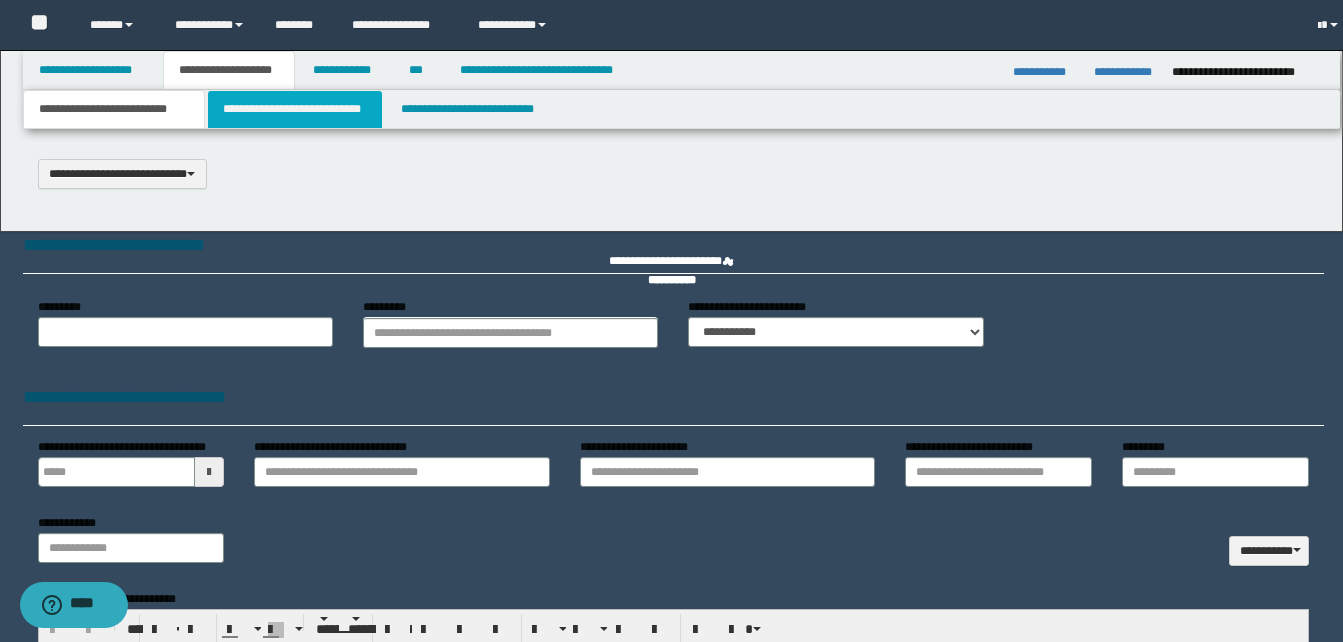 select on "*" 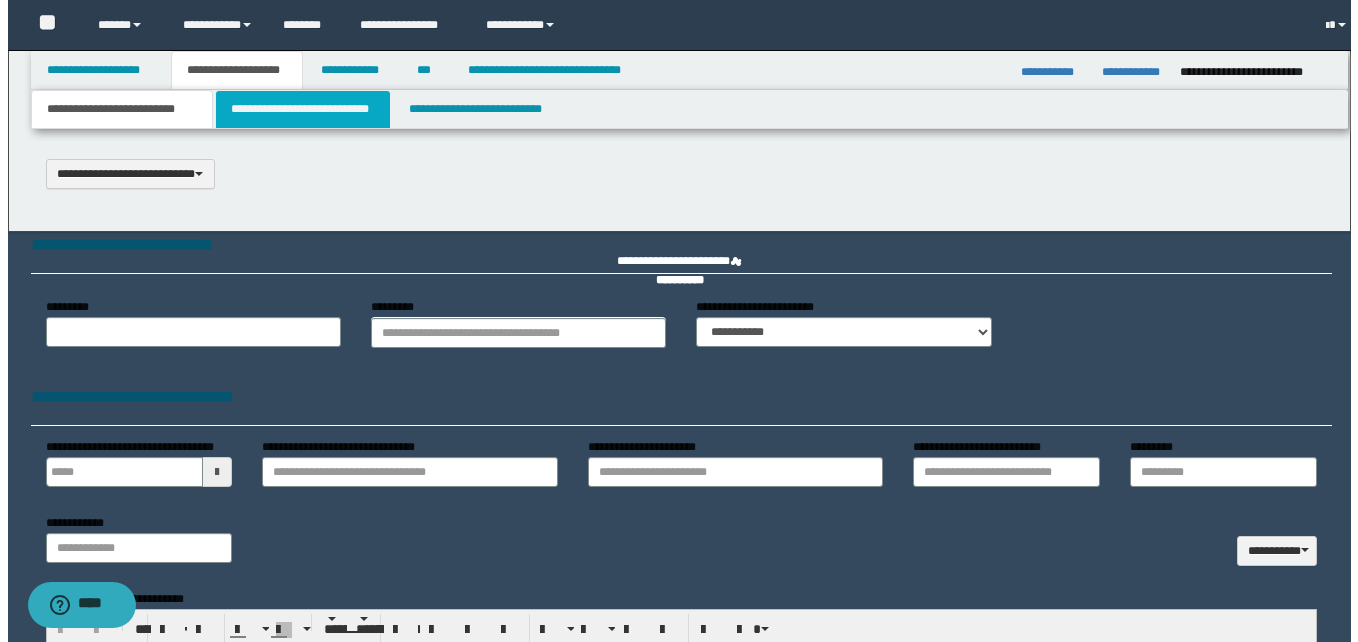 scroll, scrollTop: 0, scrollLeft: 0, axis: both 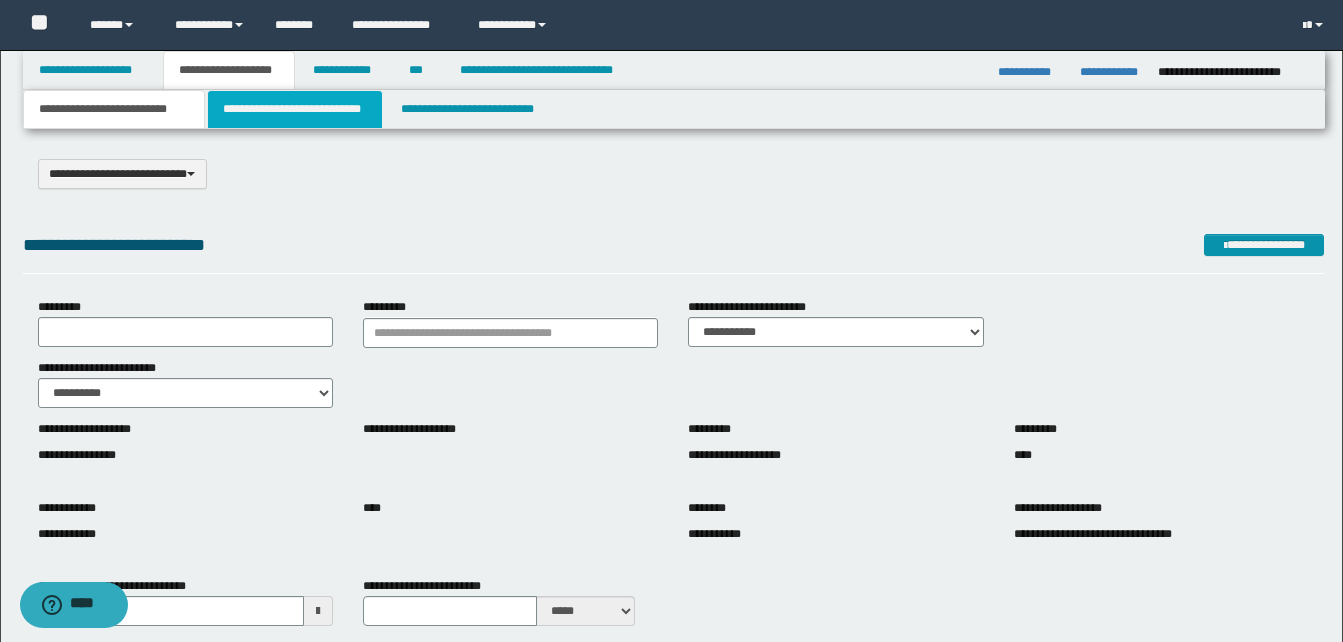 click on "**********" at bounding box center (295, 109) 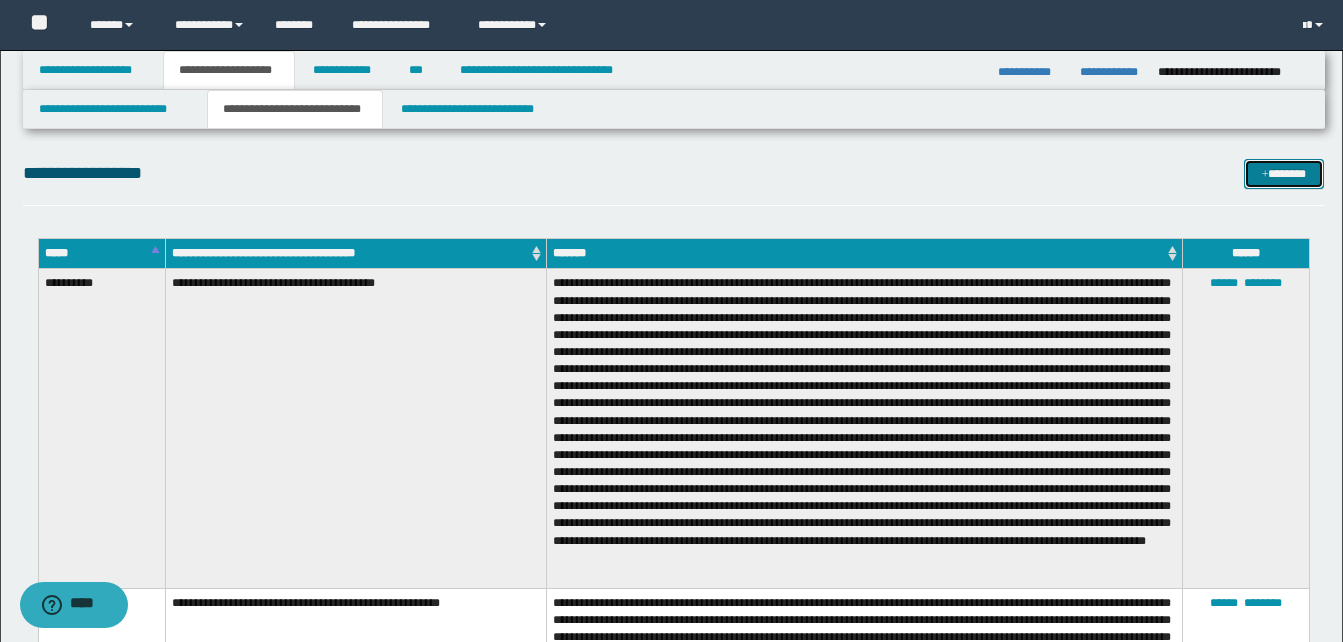 click on "*******" at bounding box center [1284, 174] 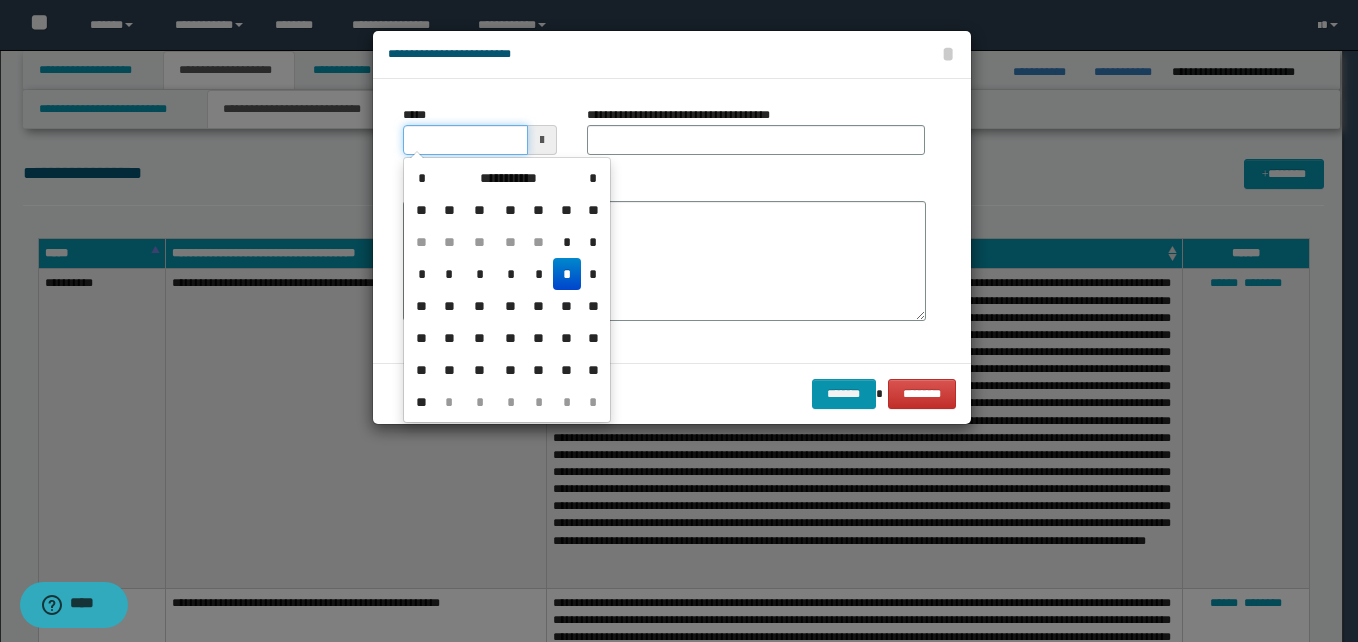 click on "*****" at bounding box center [465, 140] 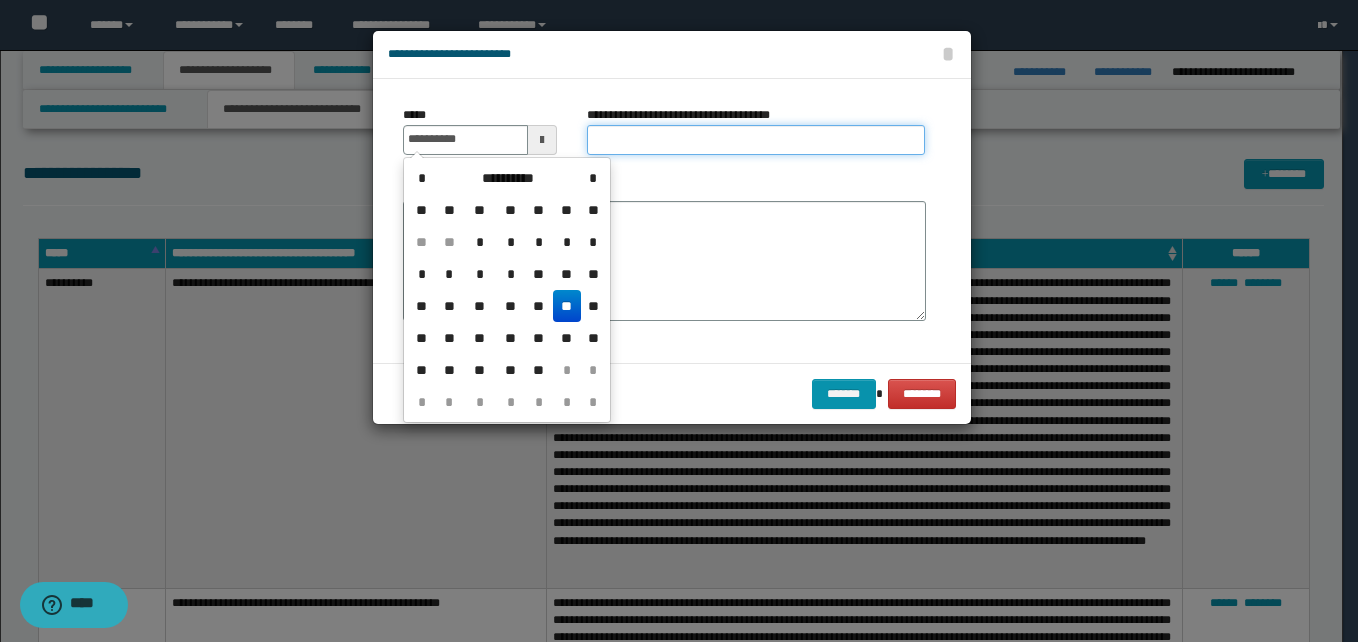 type on "**********" 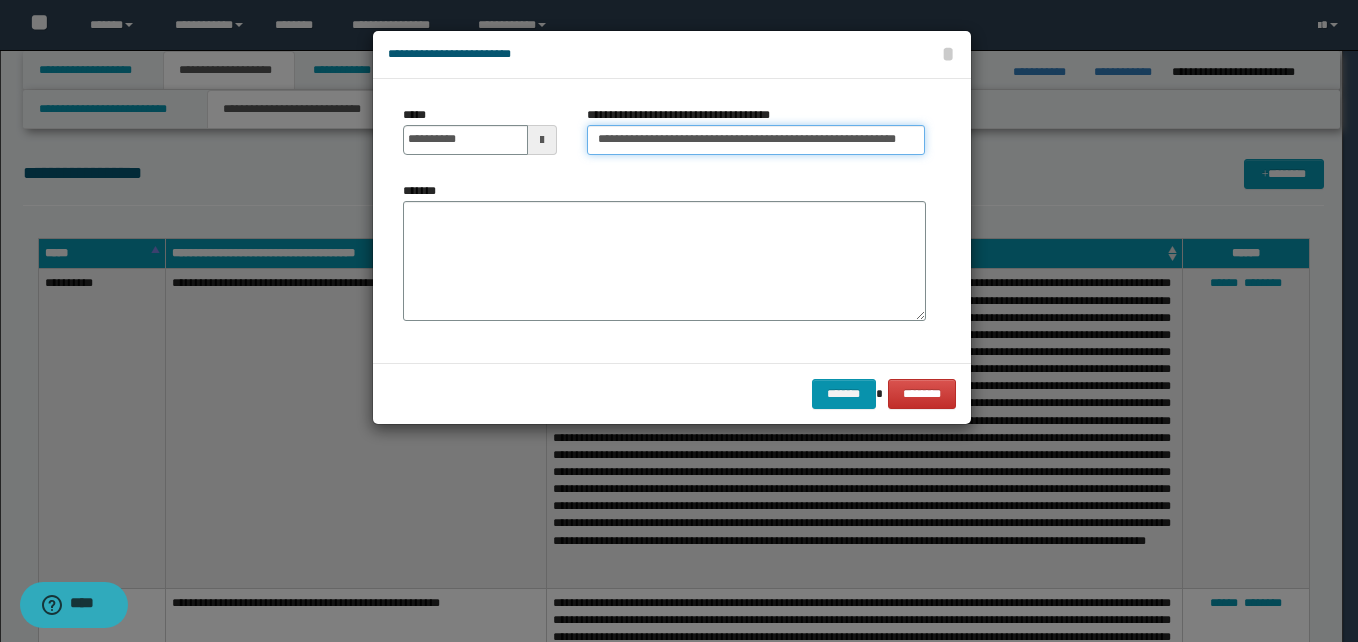 scroll, scrollTop: 0, scrollLeft: 31, axis: horizontal 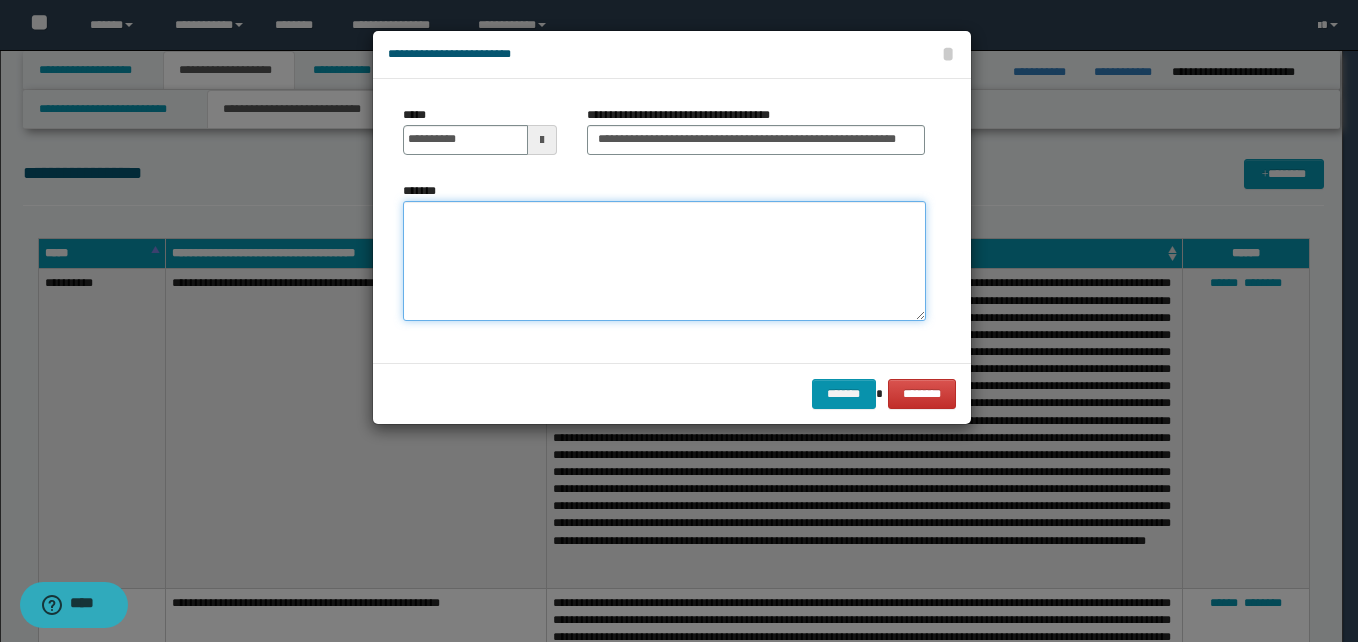 click on "*******" at bounding box center [664, 261] 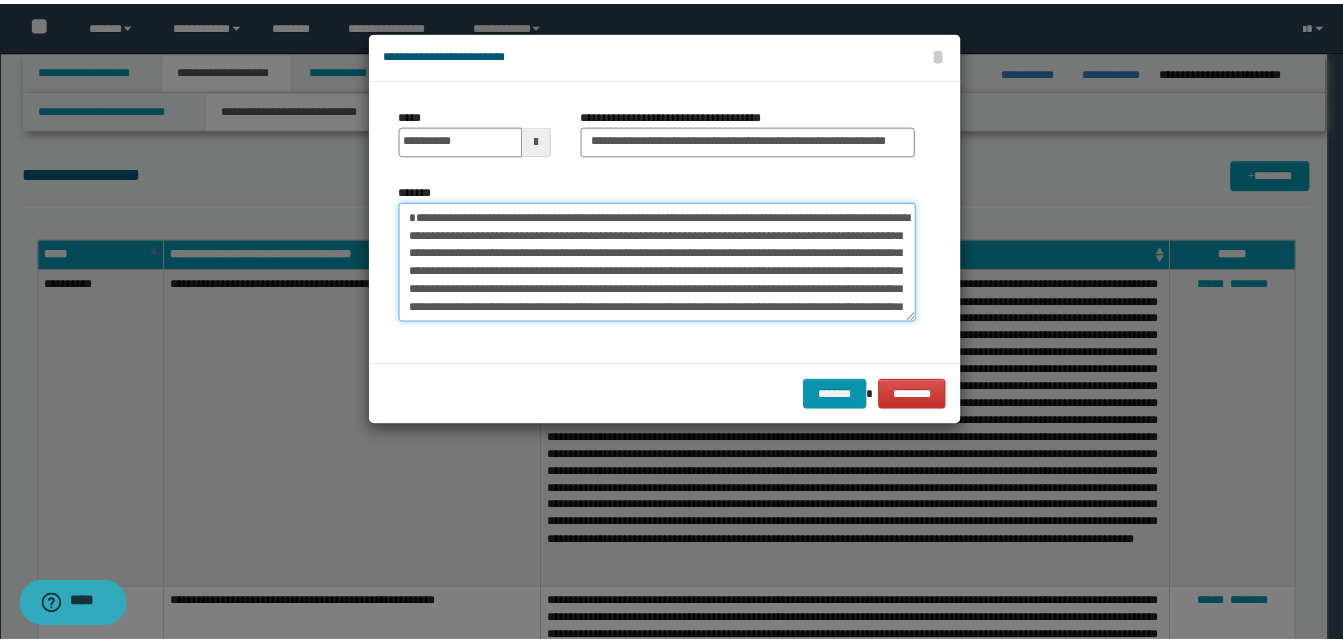 scroll, scrollTop: 480, scrollLeft: 0, axis: vertical 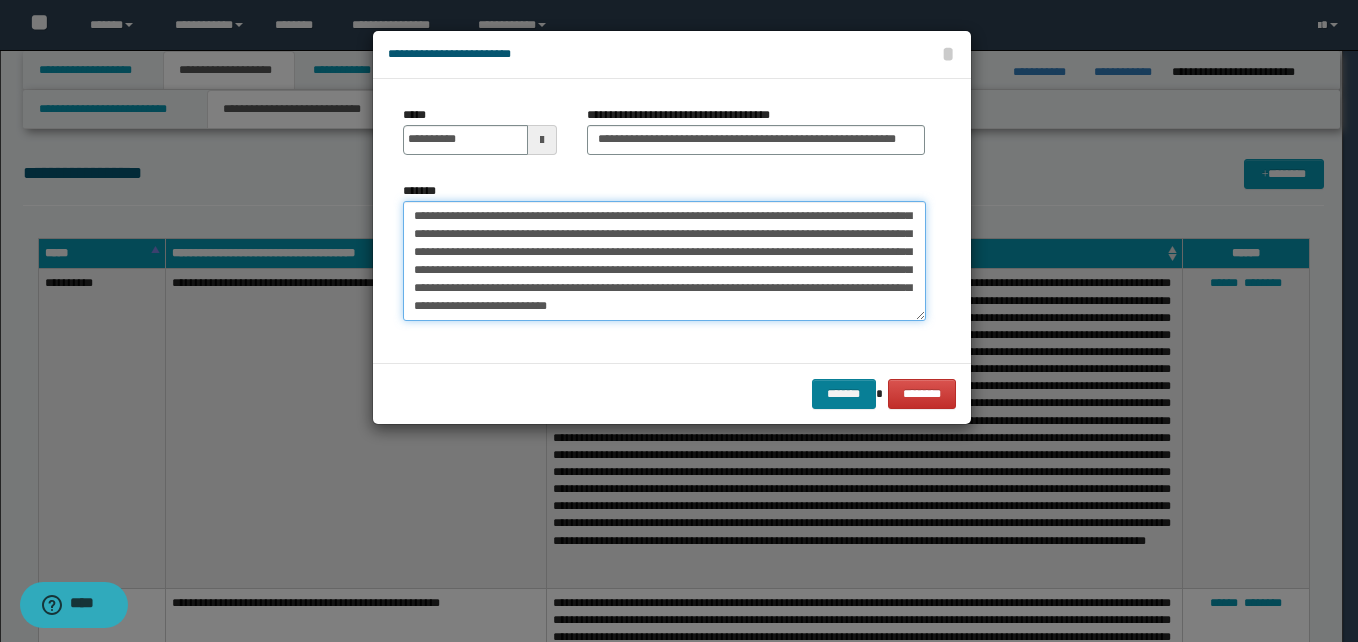 type on "**********" 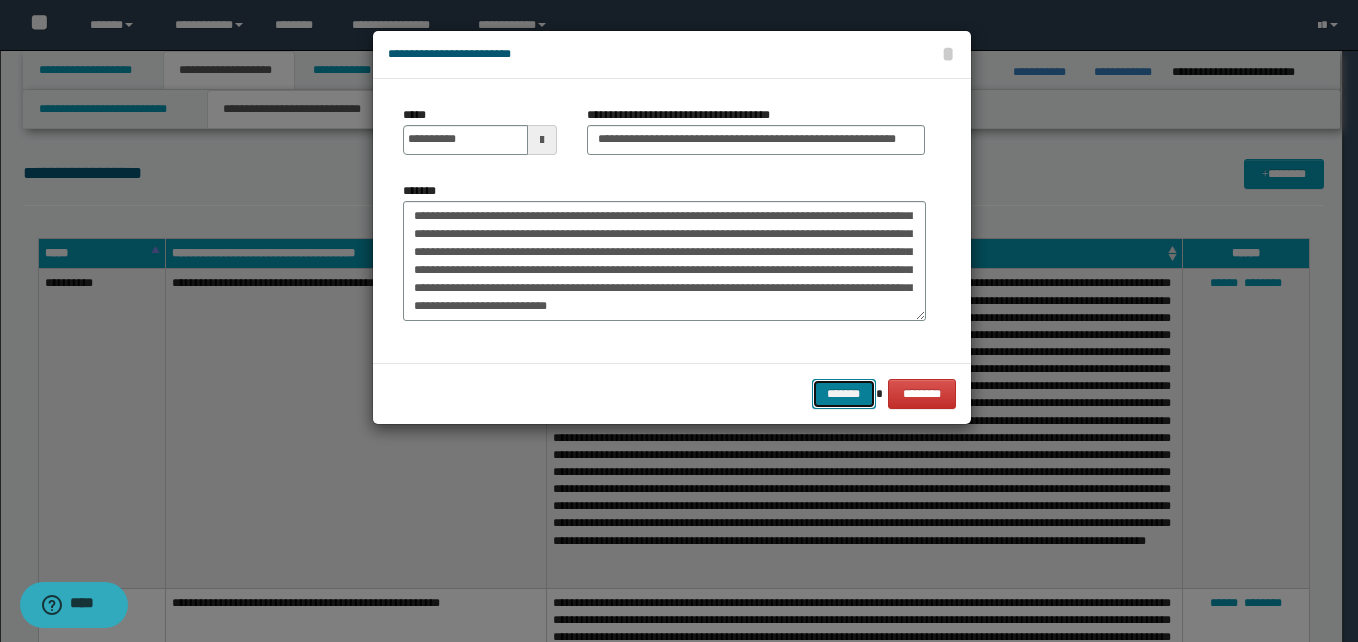 click on "*******" at bounding box center (844, 394) 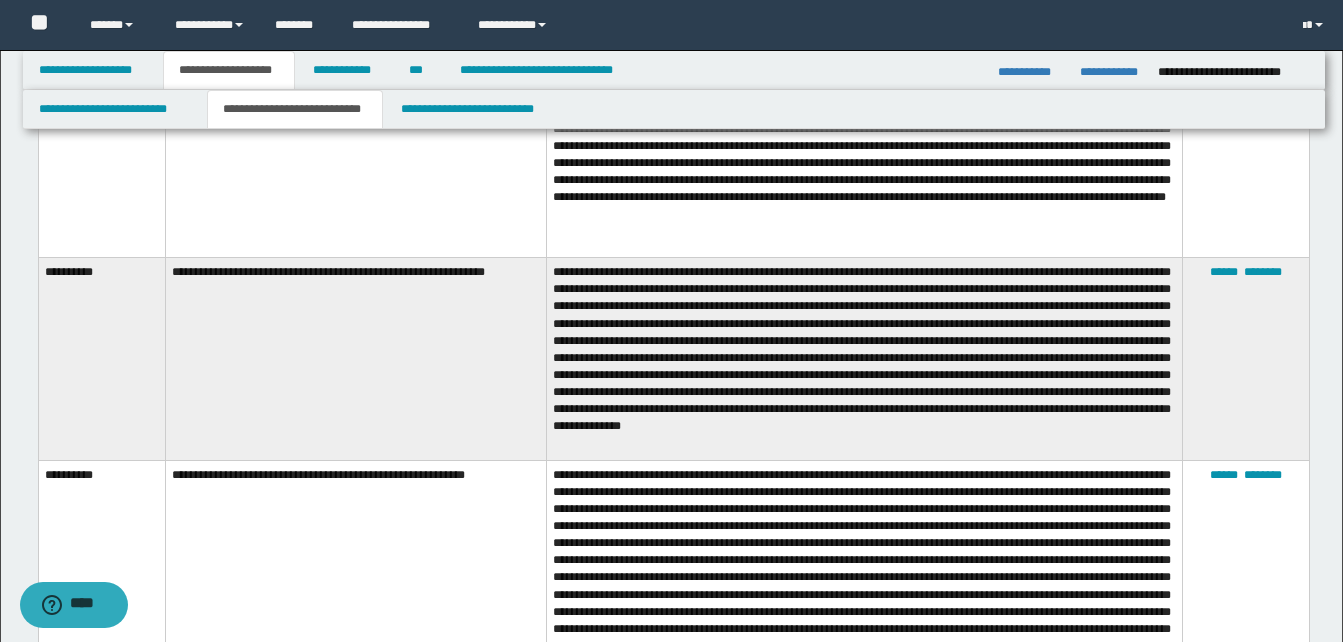 scroll, scrollTop: 1680, scrollLeft: 0, axis: vertical 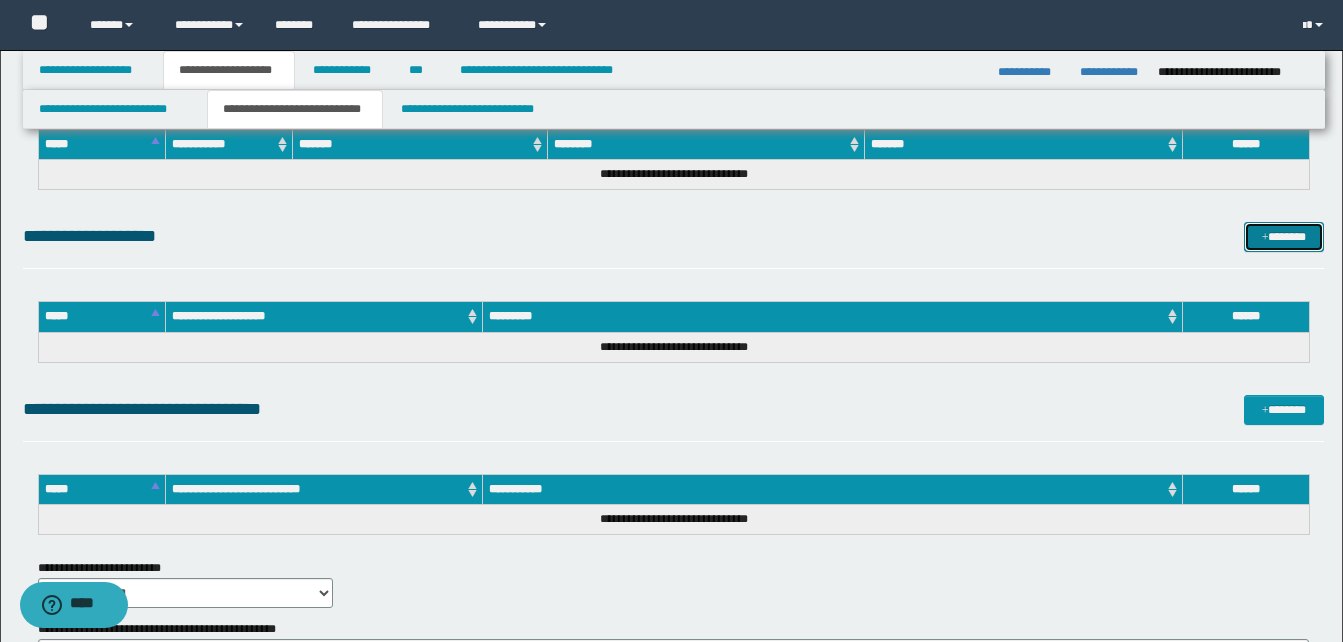 click on "*******" at bounding box center (1284, 237) 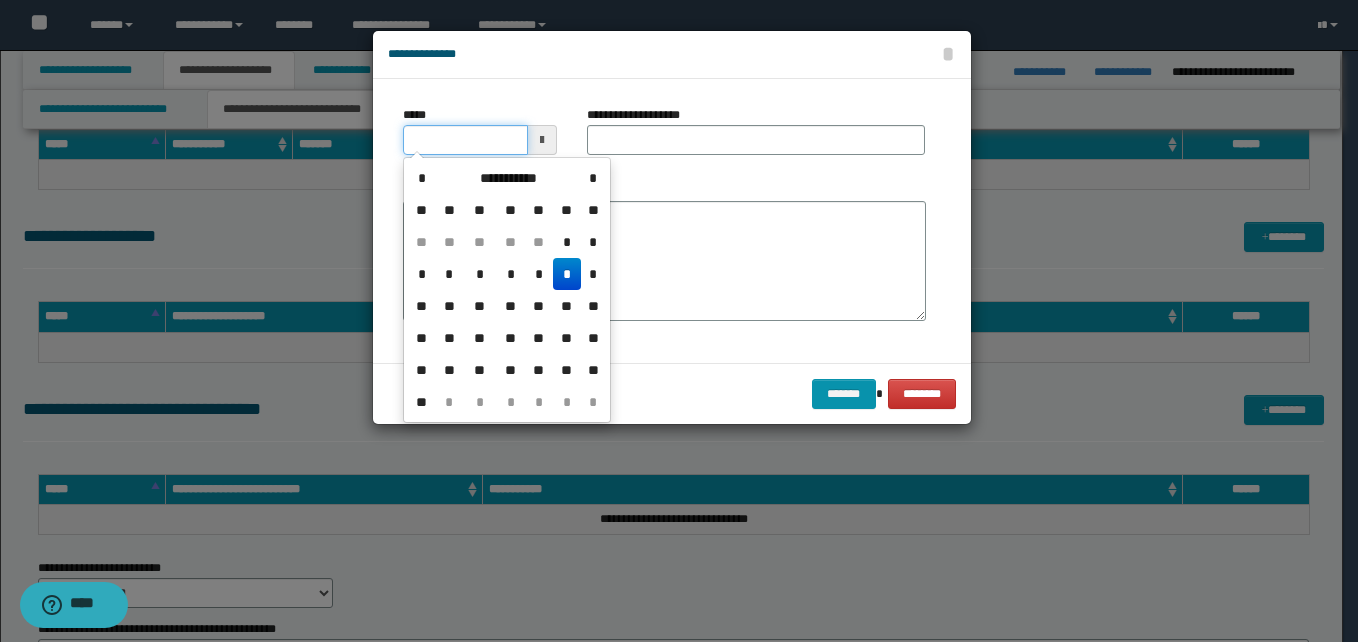 click on "*****" at bounding box center [465, 140] 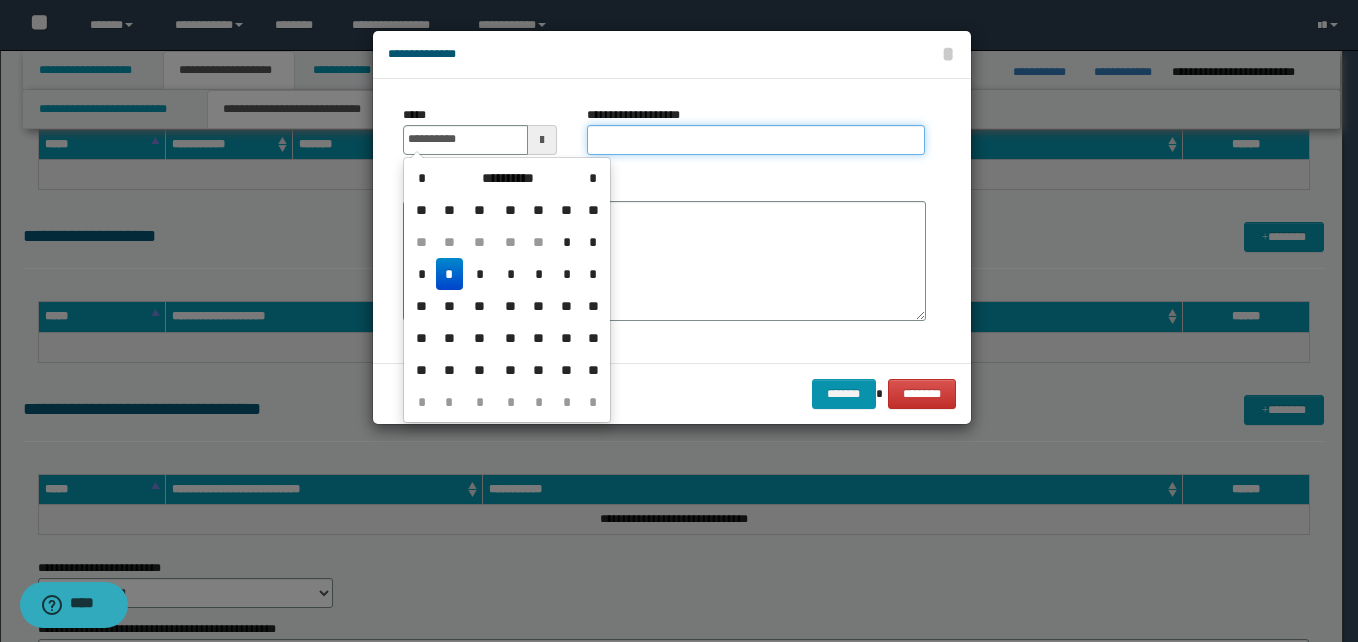 type on "**********" 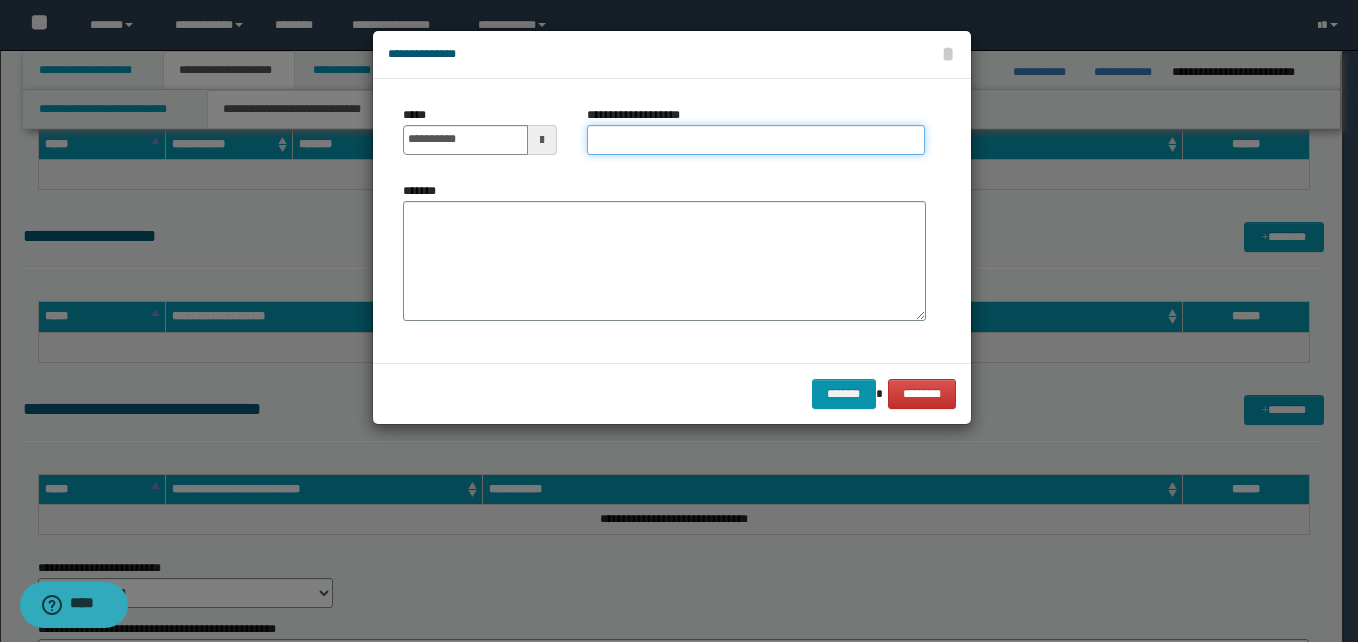 paste on "**********" 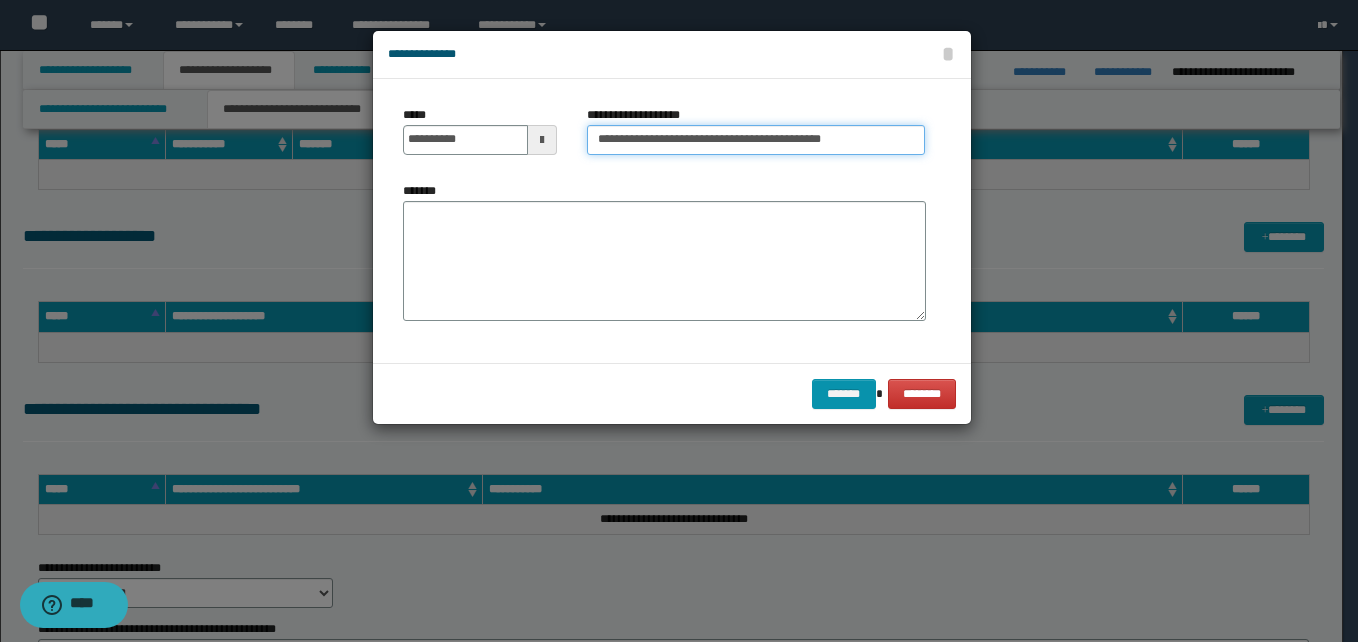 click on "**********" at bounding box center (756, 140) 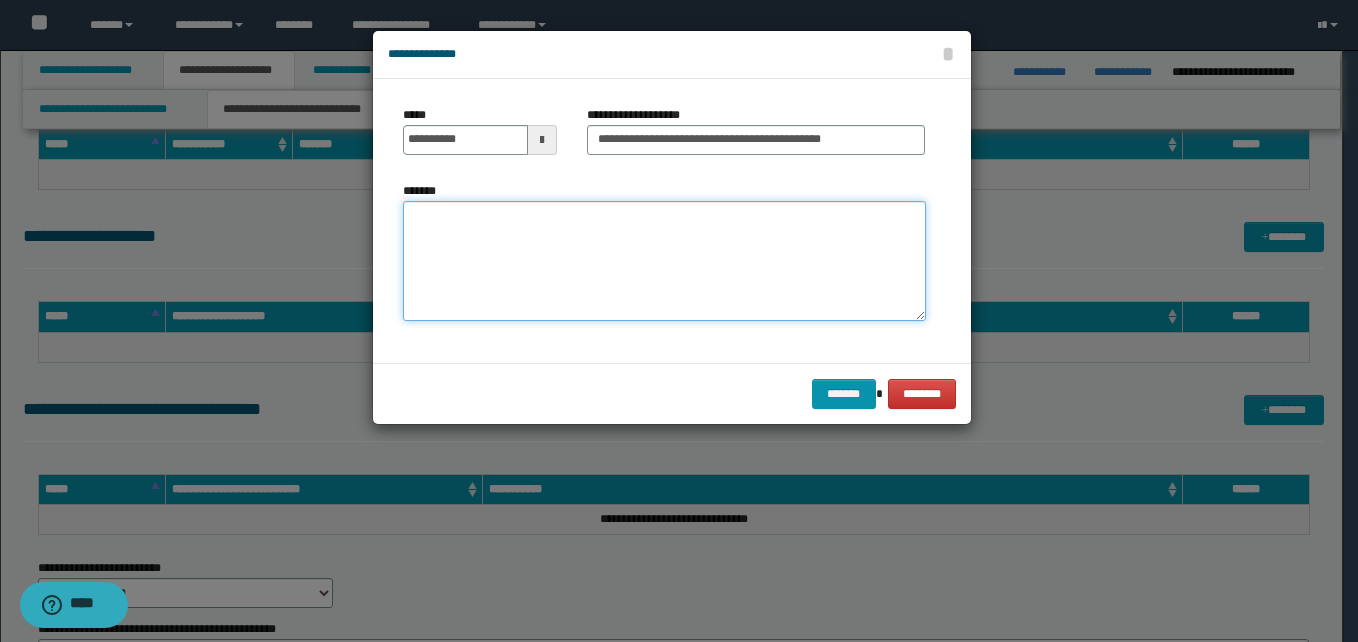 paste on "**********" 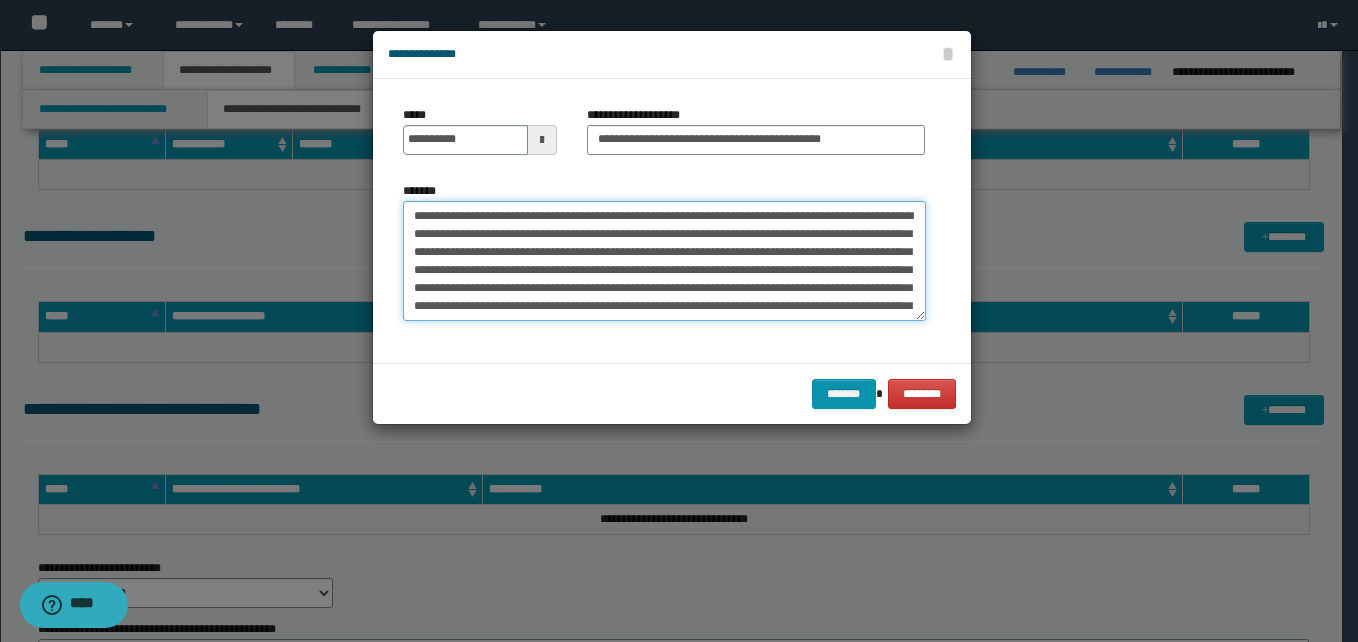 scroll, scrollTop: 30, scrollLeft: 0, axis: vertical 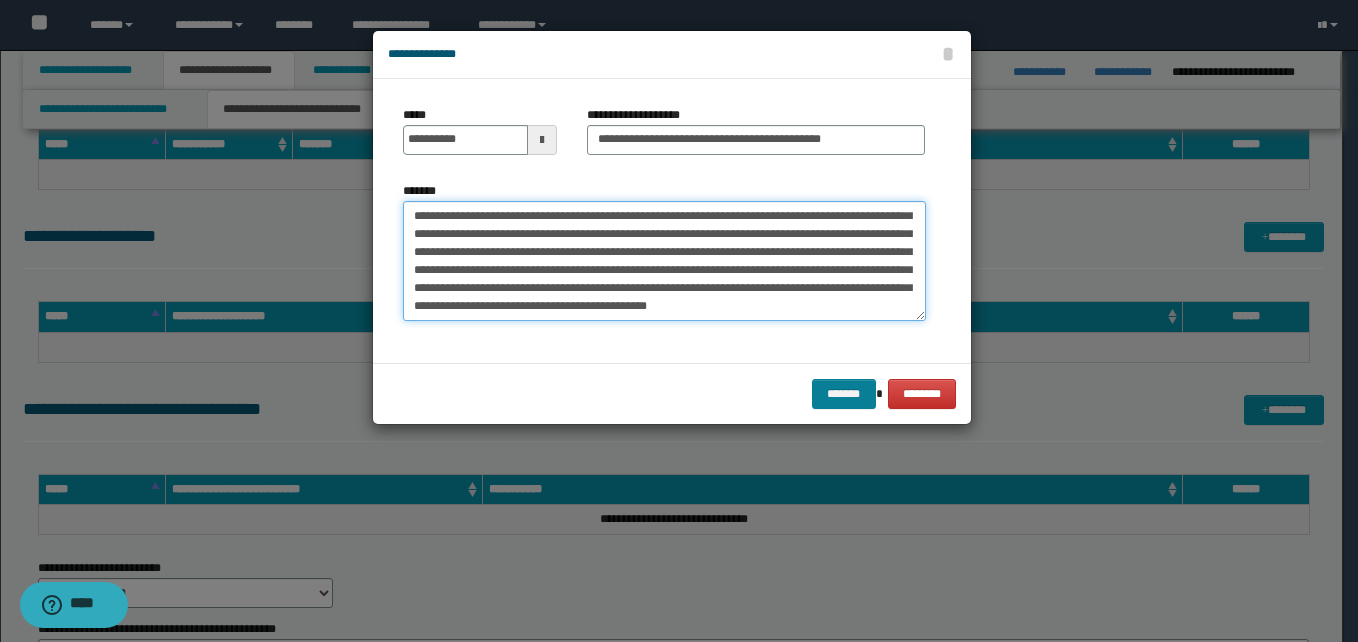 type on "**********" 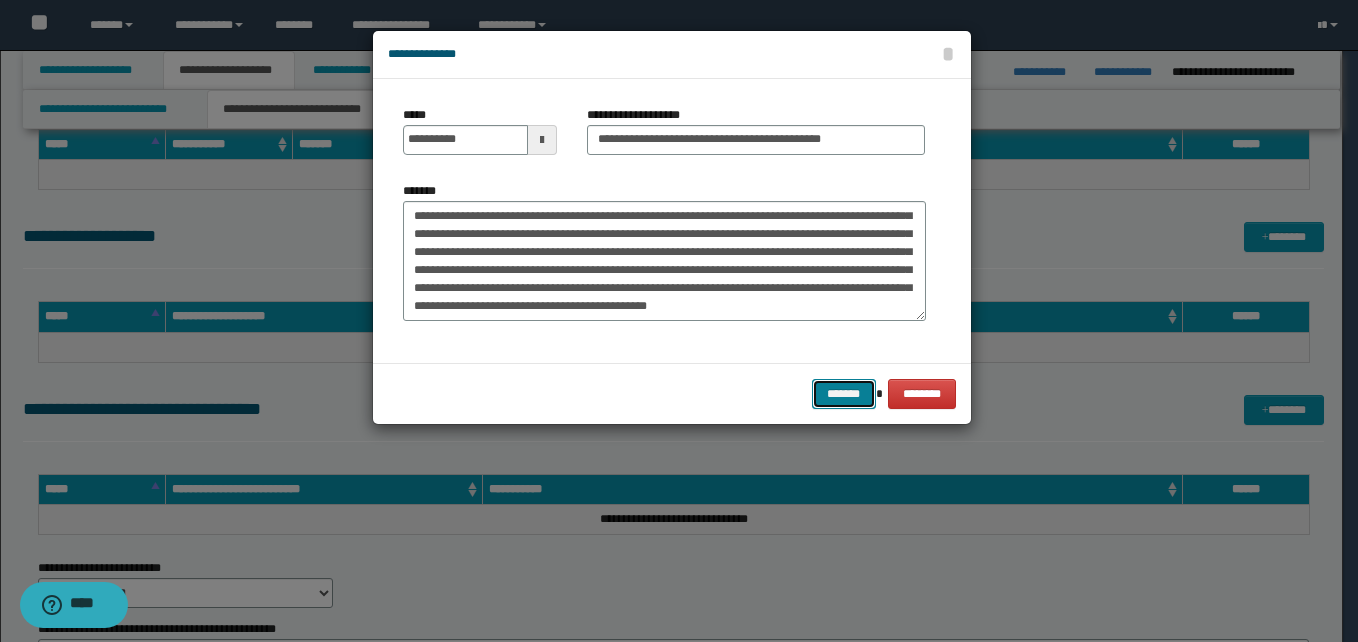 click on "*******" at bounding box center (844, 394) 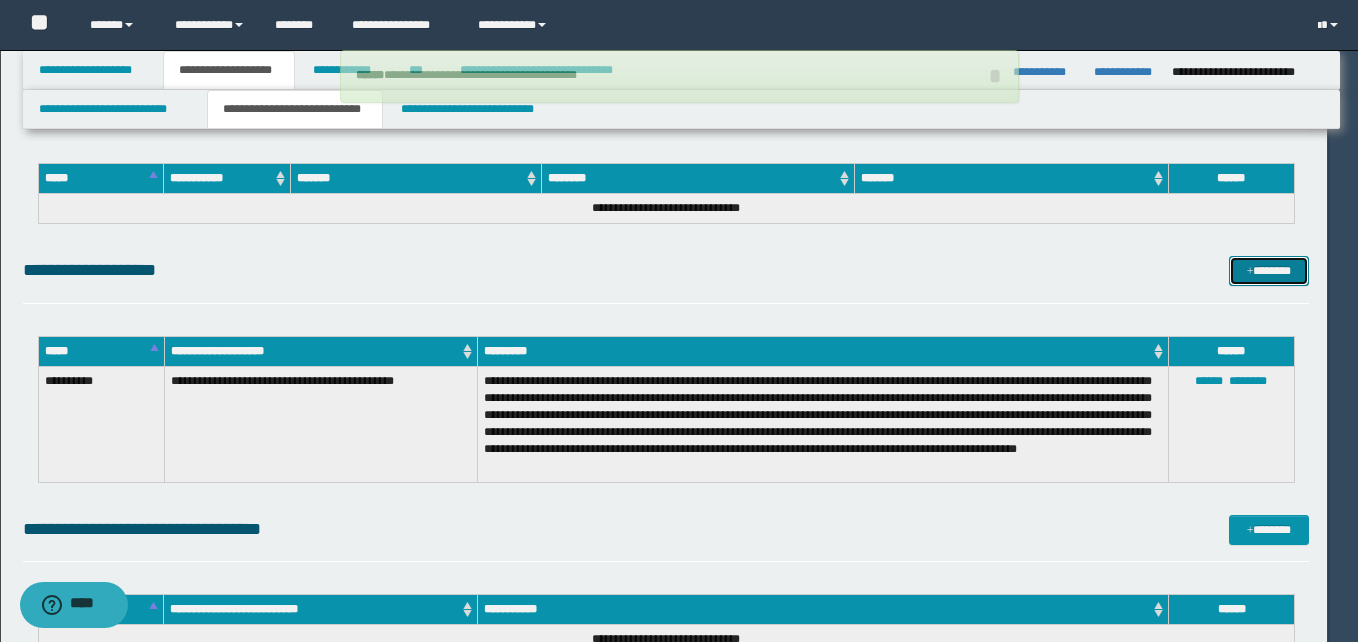 type 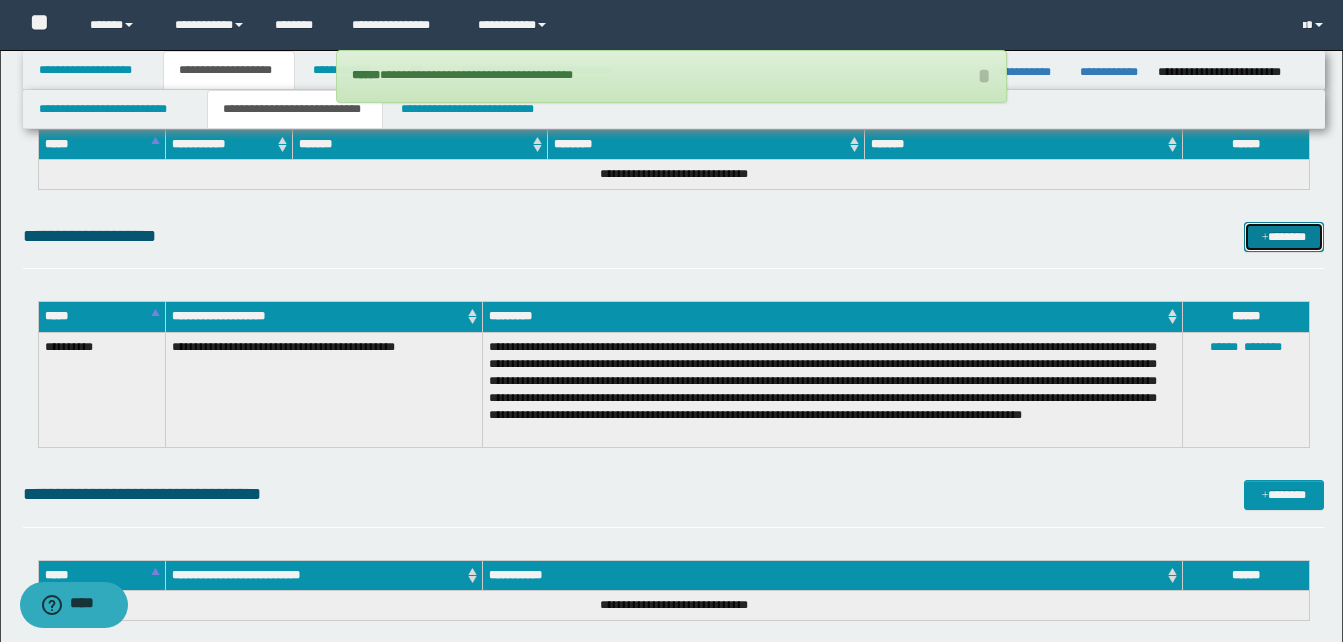 click on "*******" at bounding box center (1284, 237) 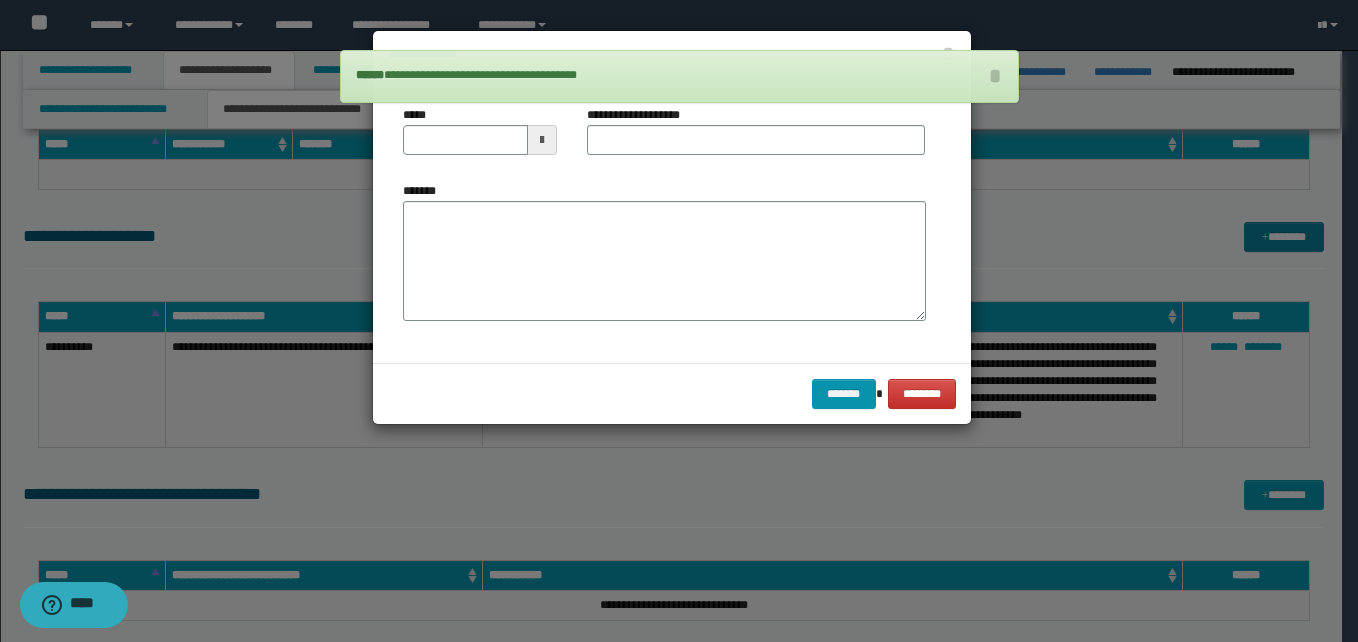 scroll, scrollTop: 0, scrollLeft: 0, axis: both 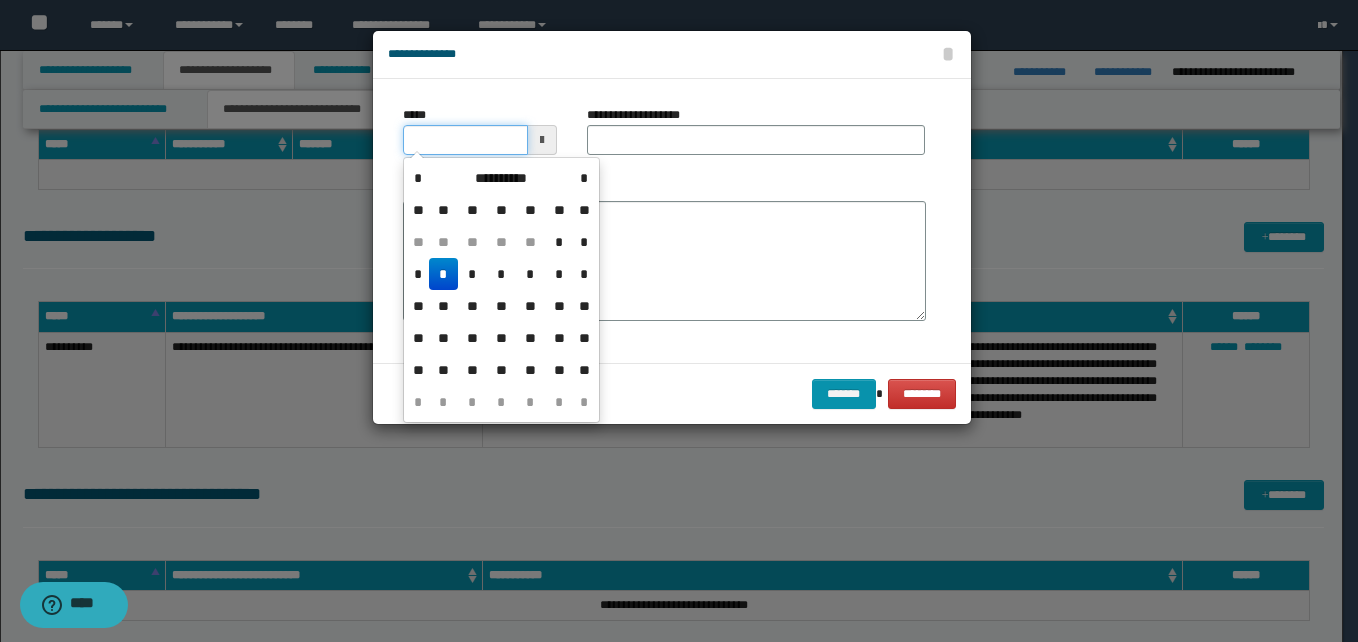 click on "*****" at bounding box center (465, 140) 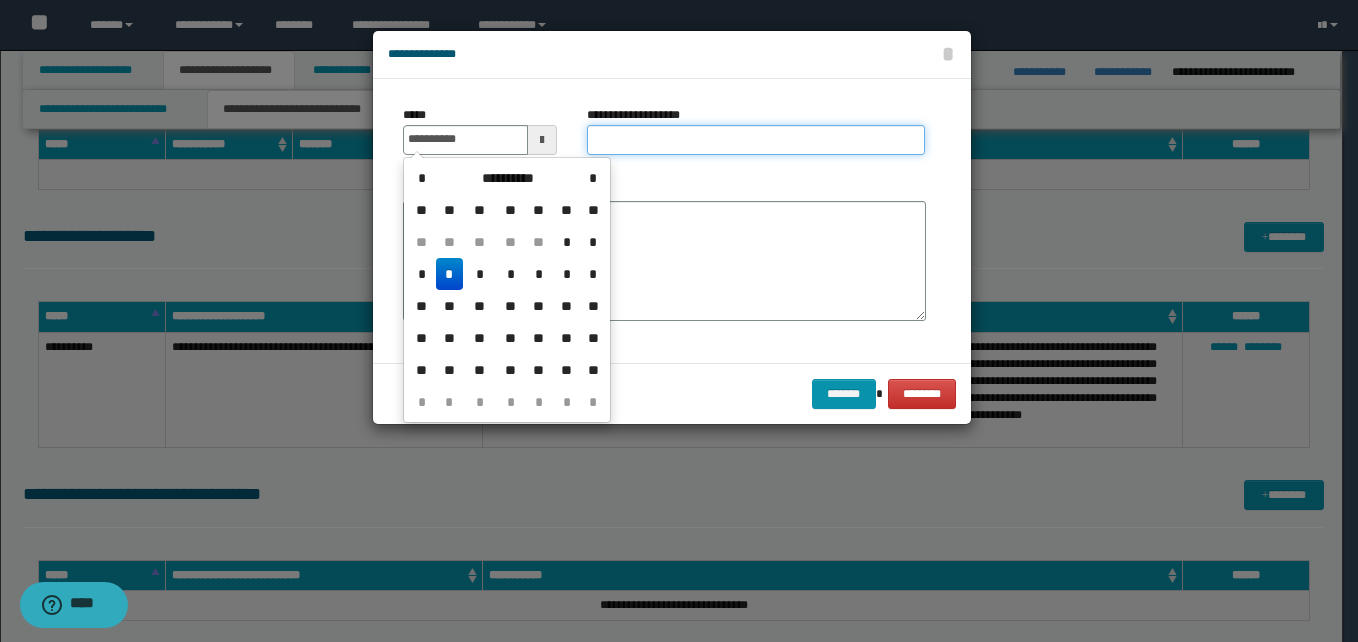 type on "**********" 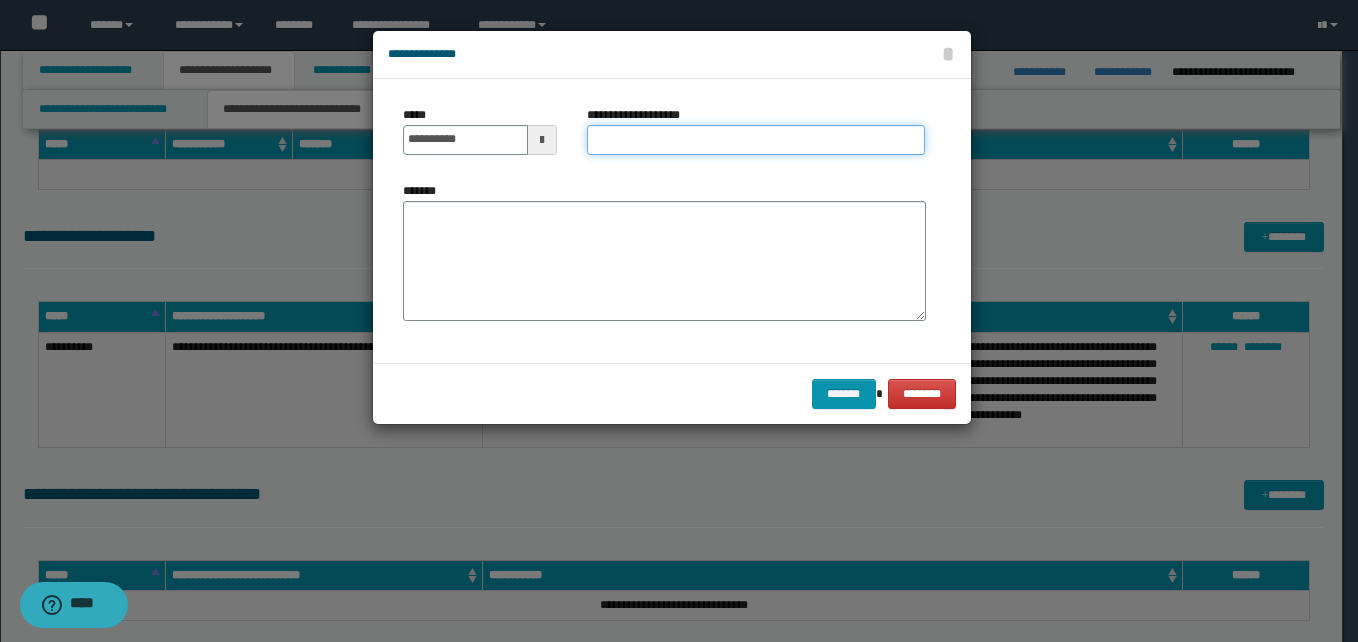click on "**********" at bounding box center (756, 140) 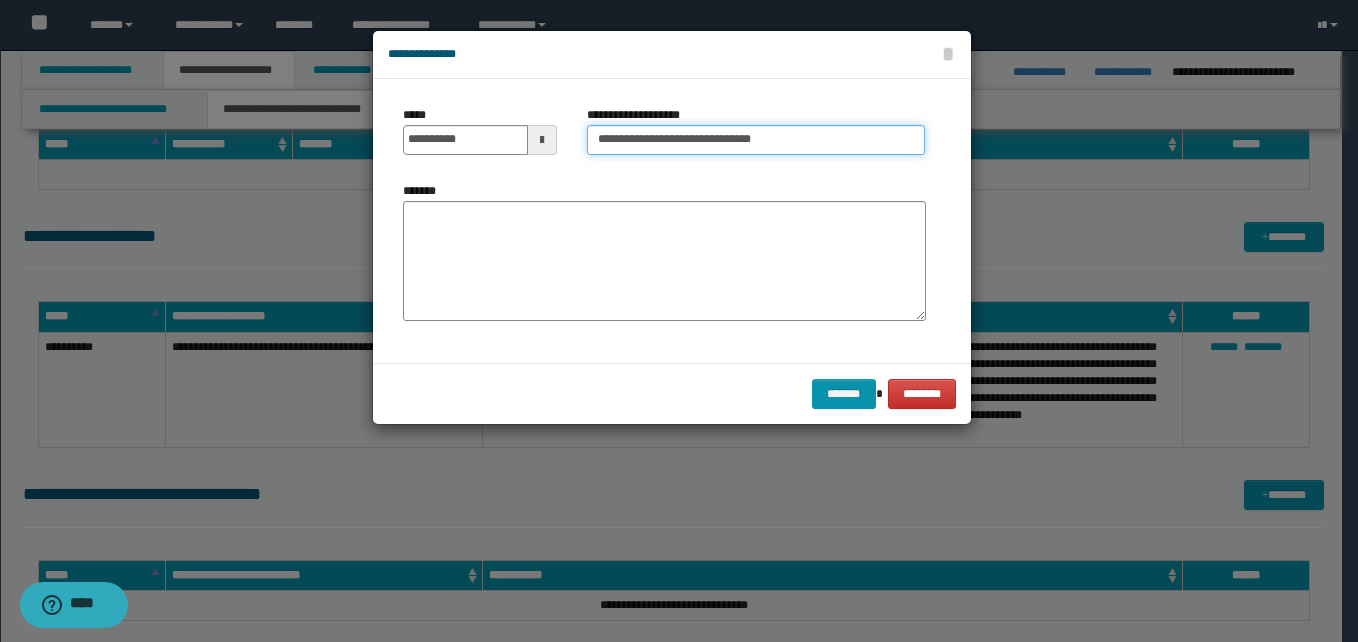 type on "**********" 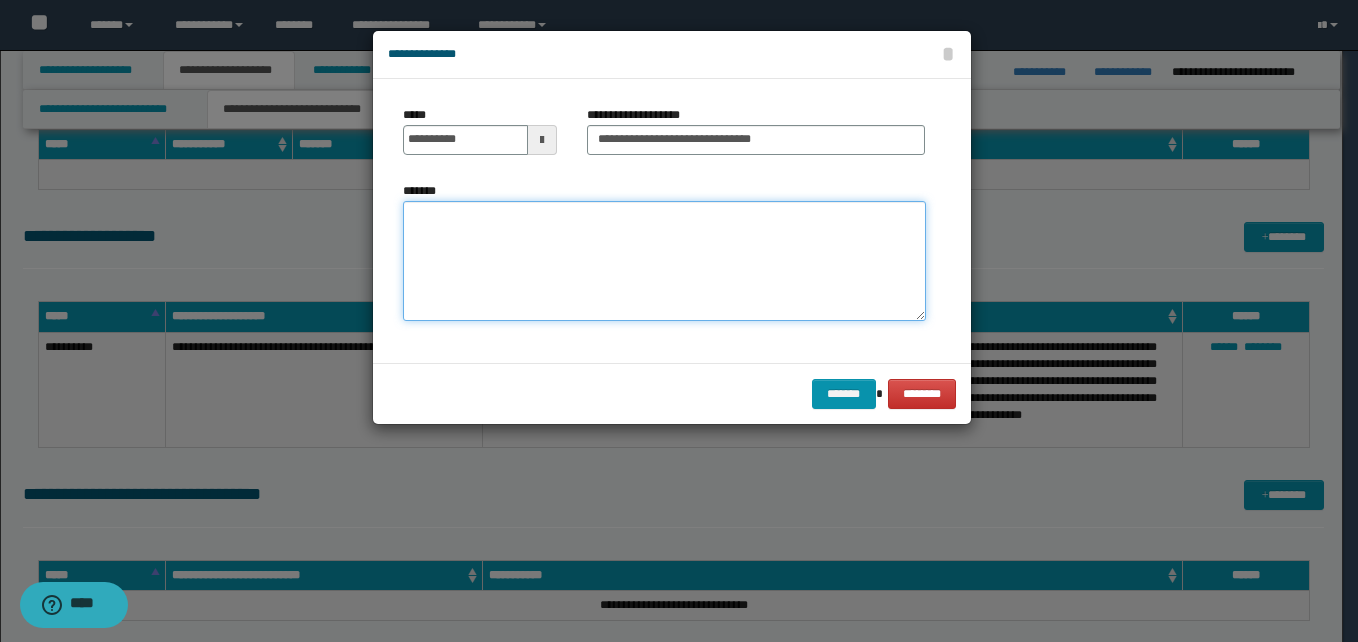 click on "*******" at bounding box center [664, 261] 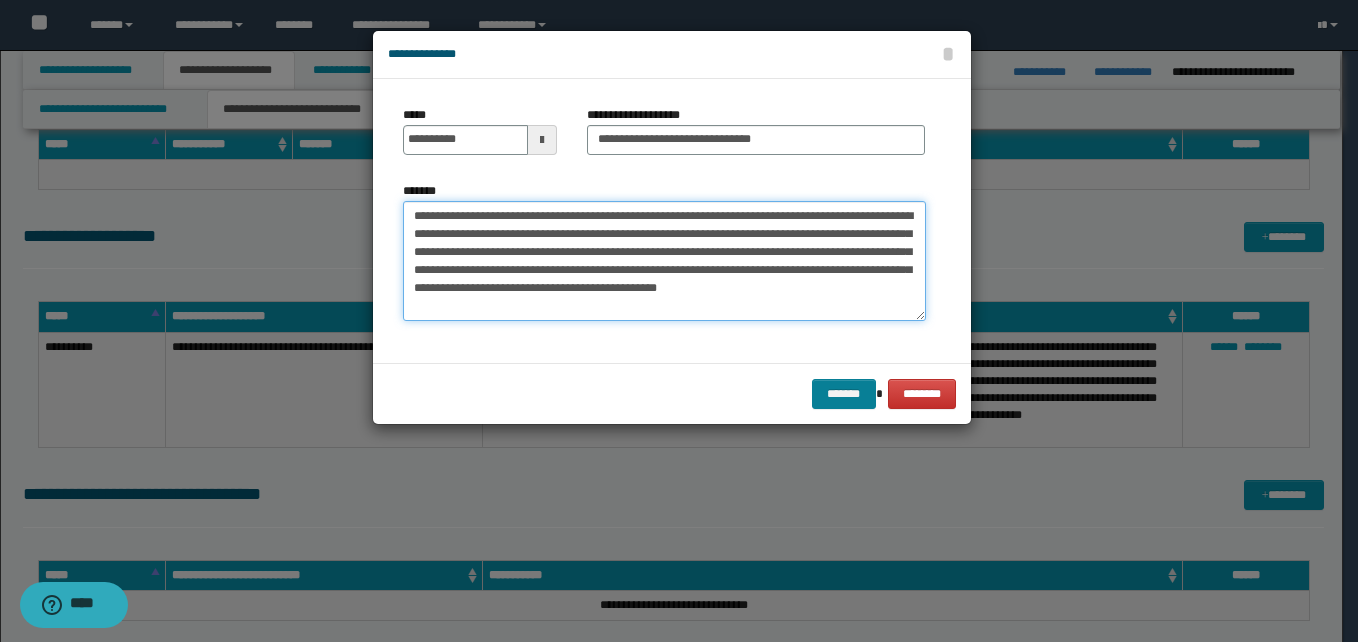 type on "**********" 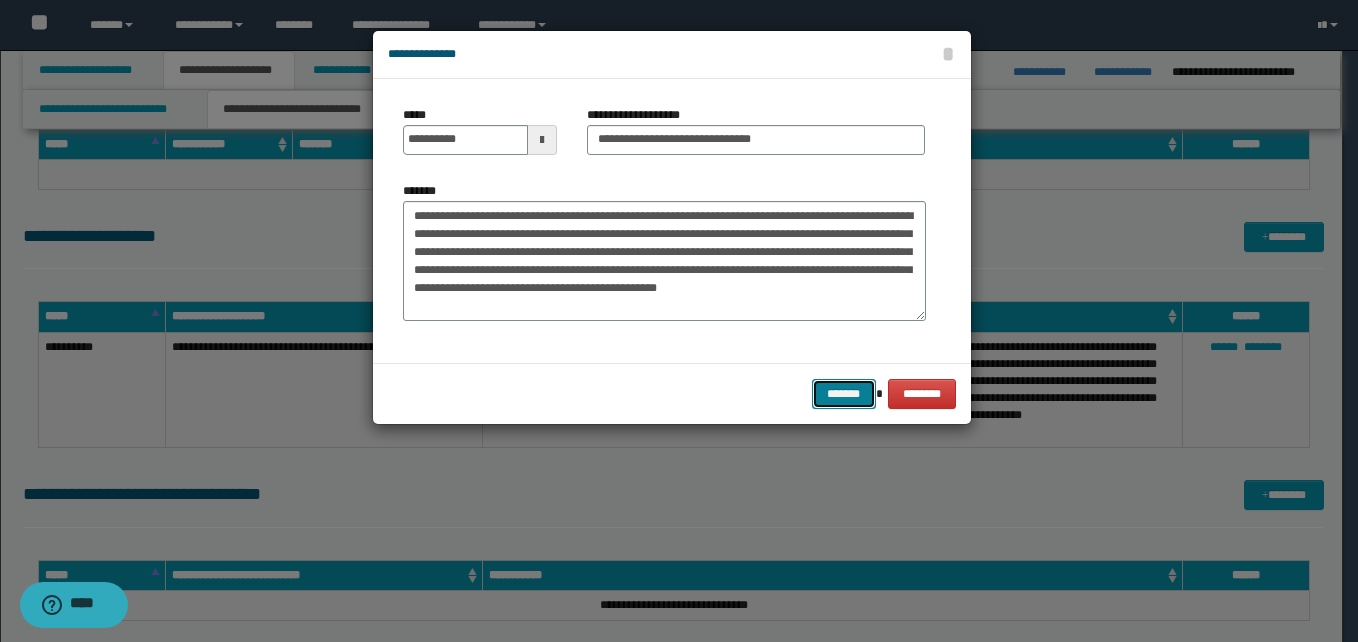 click on "*******" at bounding box center [844, 394] 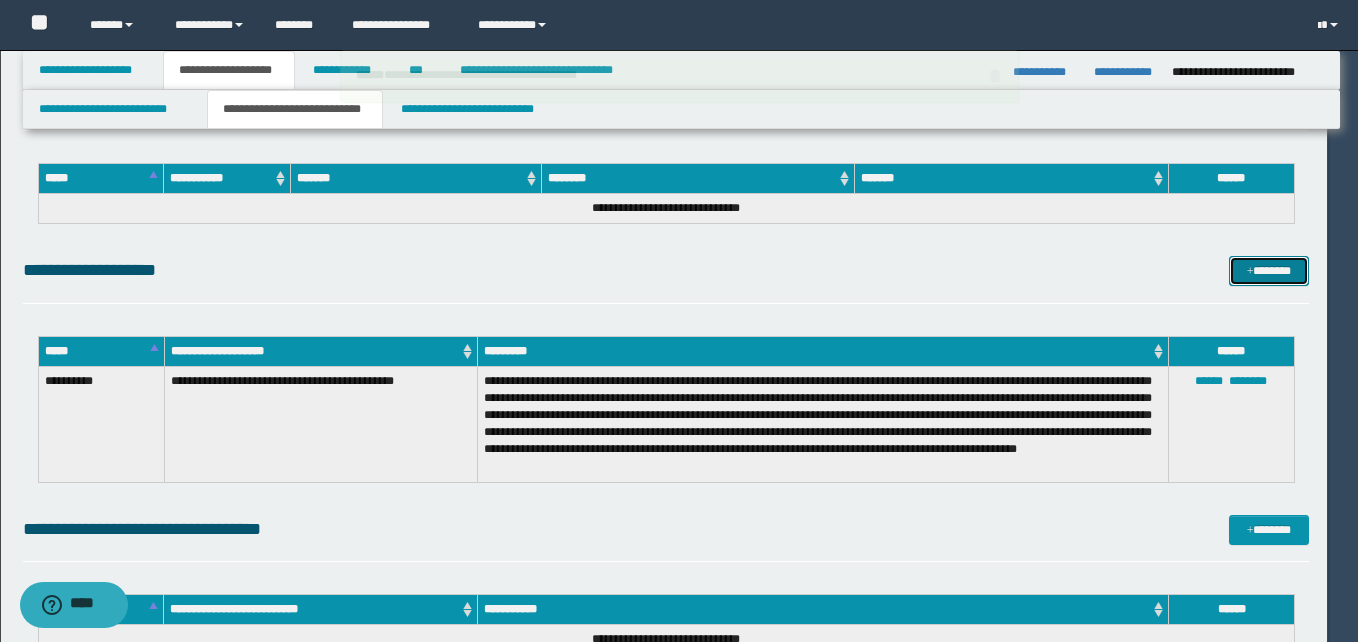 type 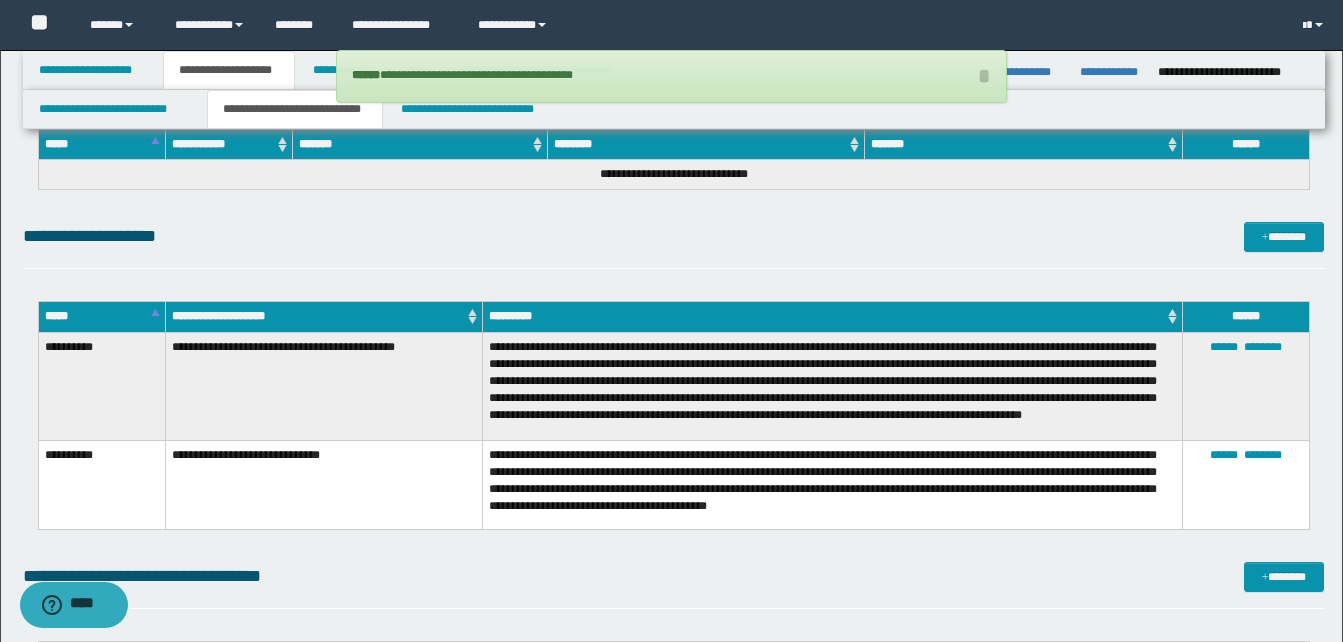 click on "**********" at bounding box center [673, -741] 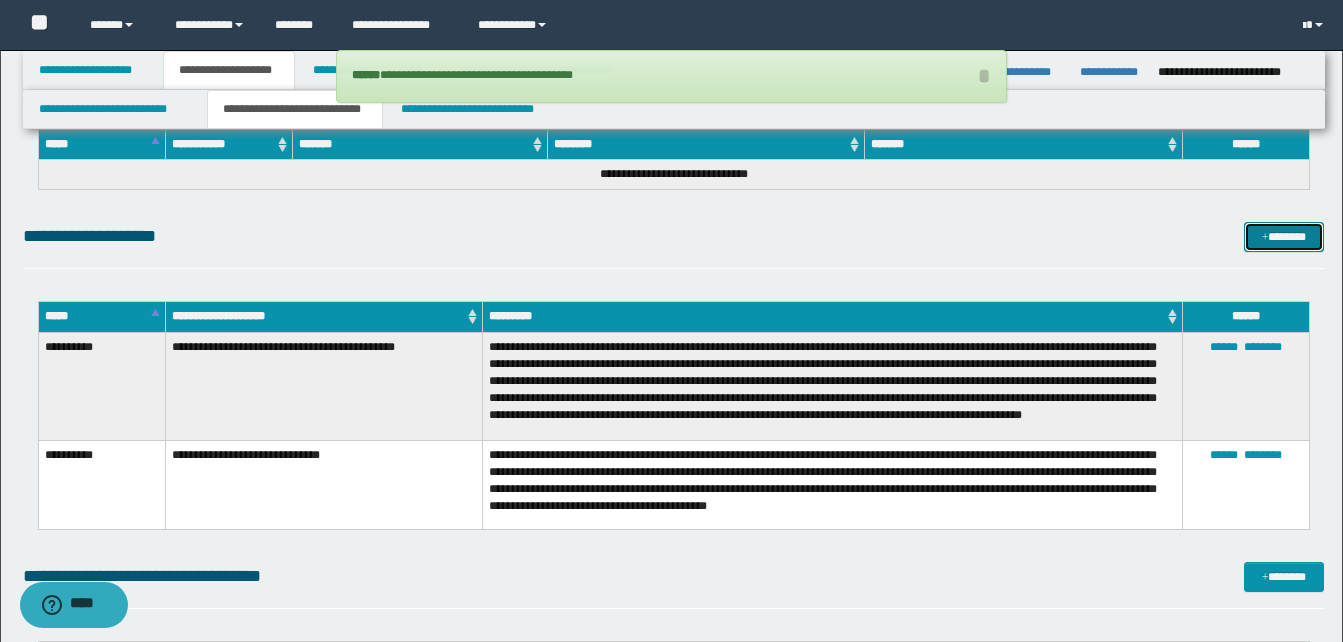 click on "*******" at bounding box center [1284, 237] 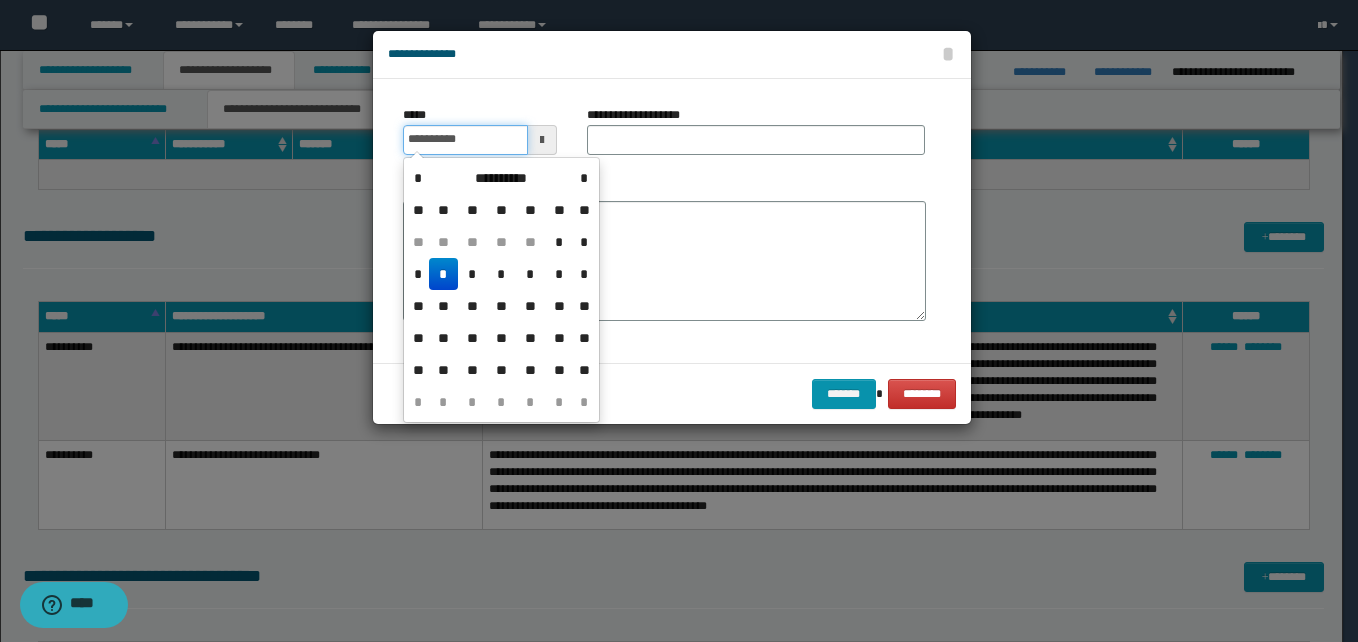 click on "**********" at bounding box center [465, 140] 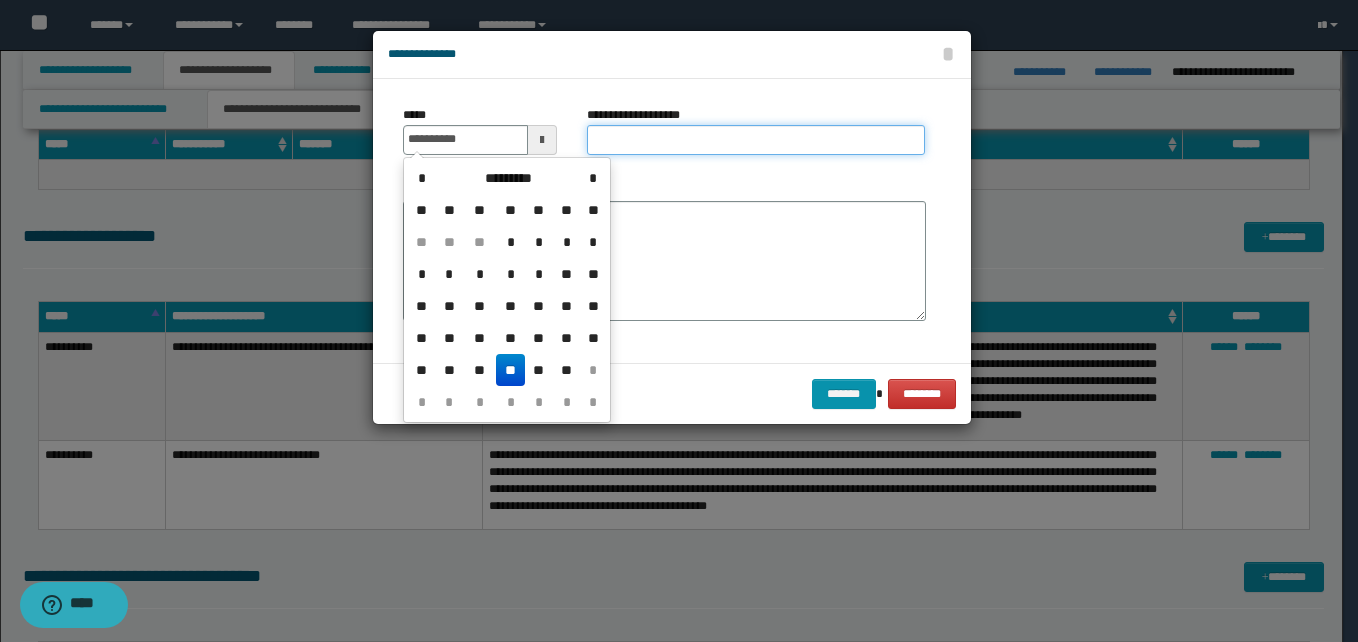 type on "**********" 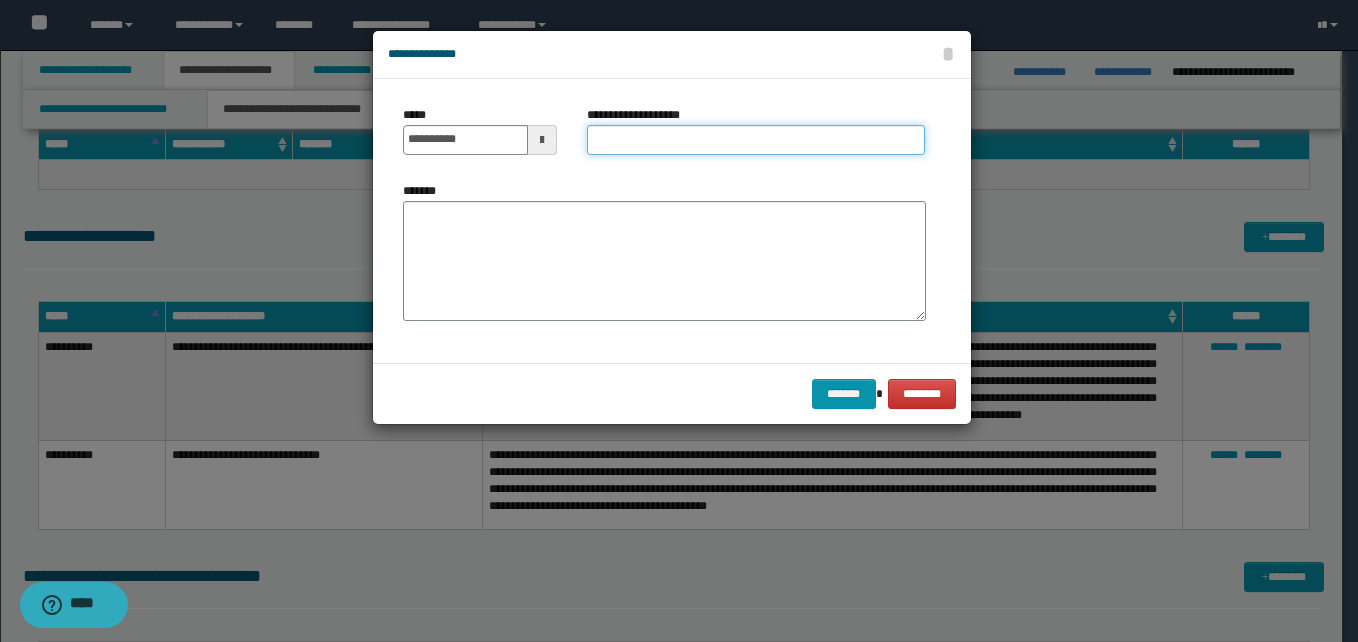 click on "**********" at bounding box center [756, 140] 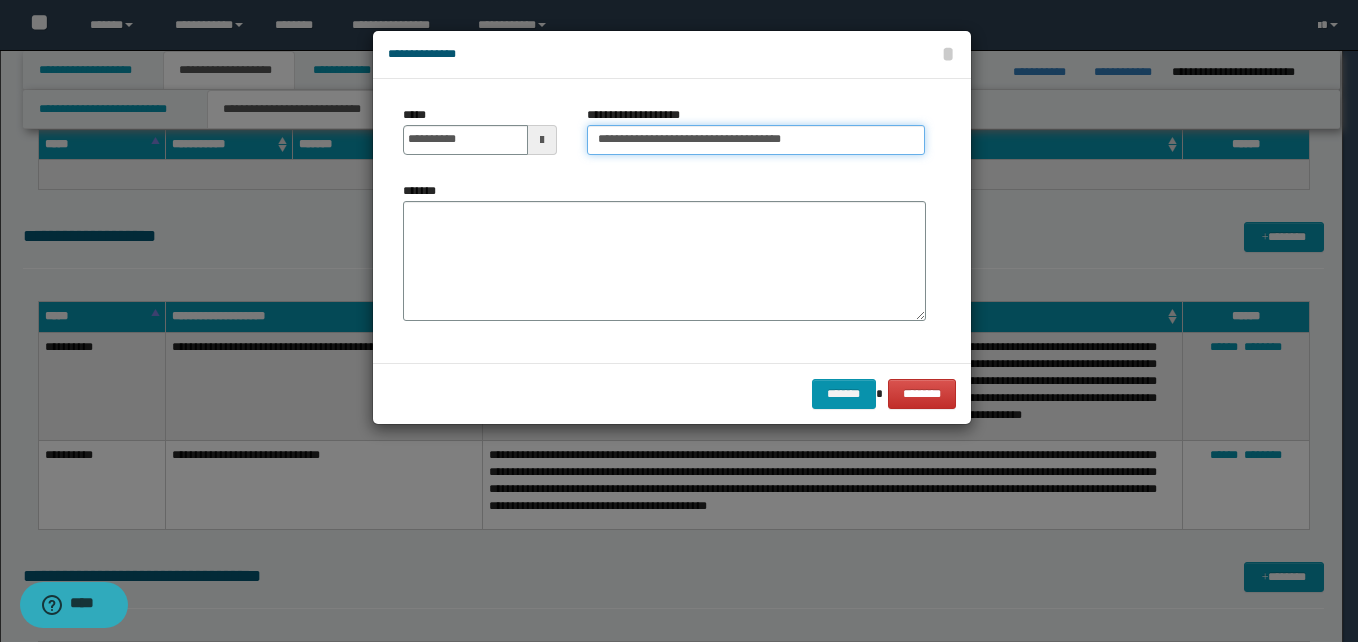 type on "**********" 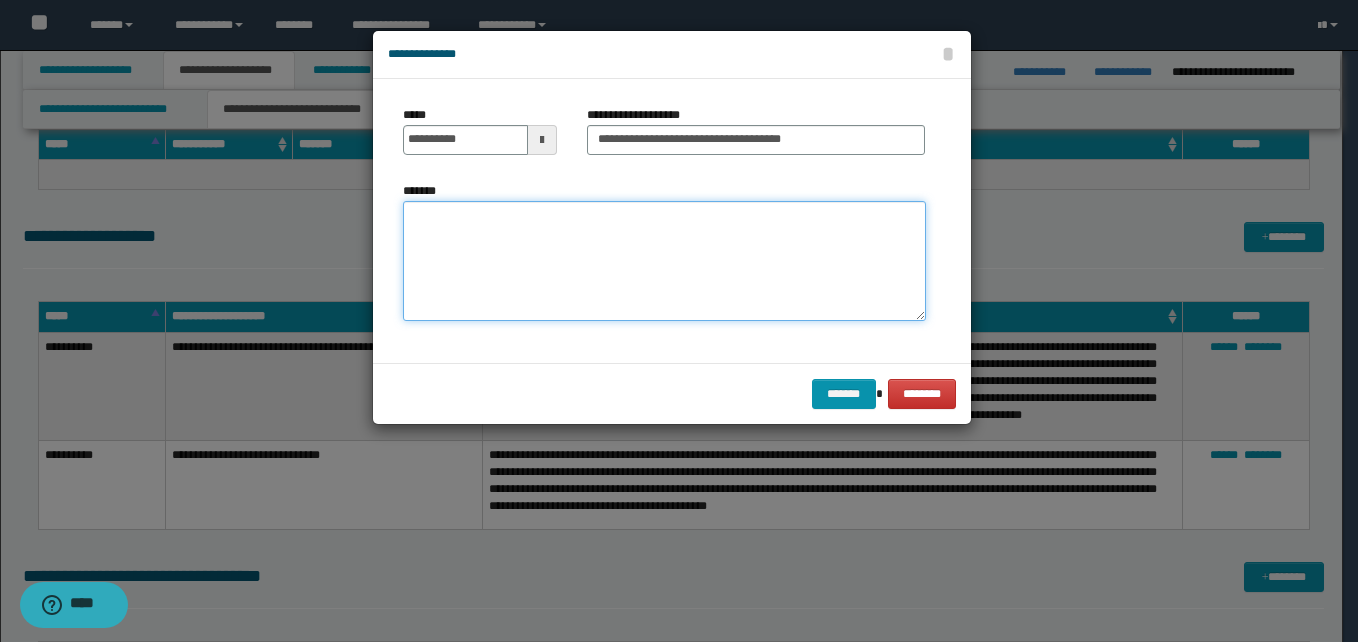 type on "*" 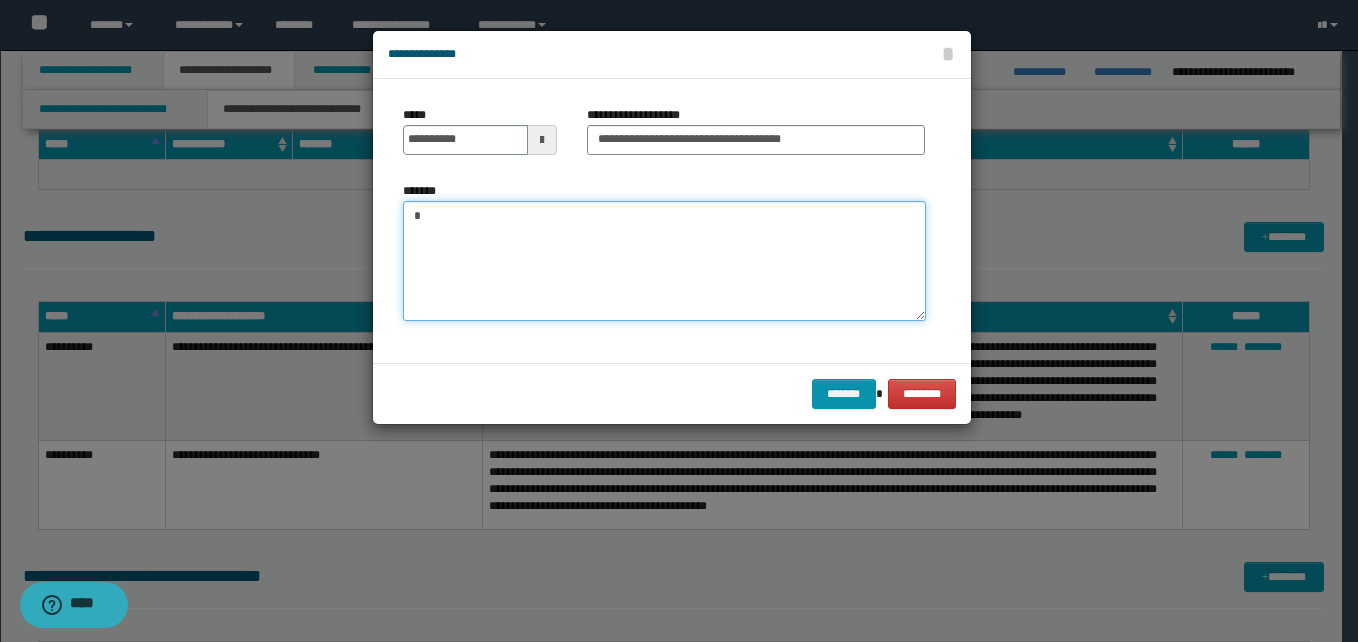 click on "*" at bounding box center [664, 261] 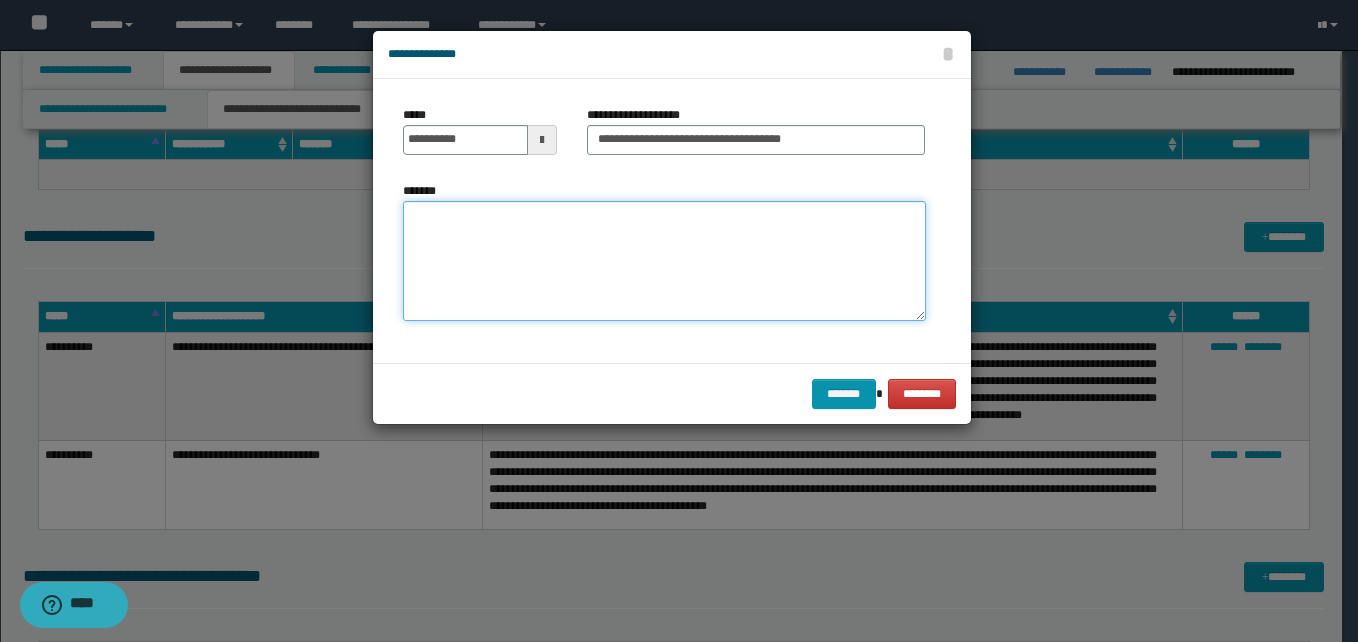 paste on "**********" 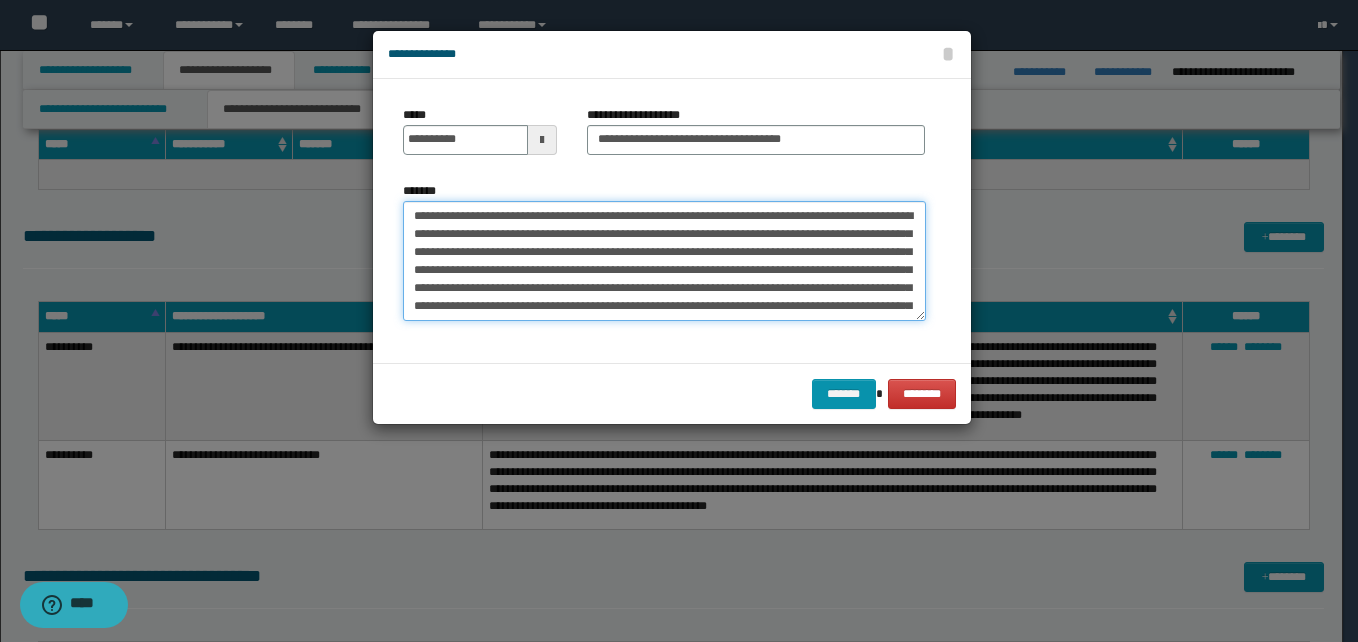 scroll, scrollTop: 48, scrollLeft: 0, axis: vertical 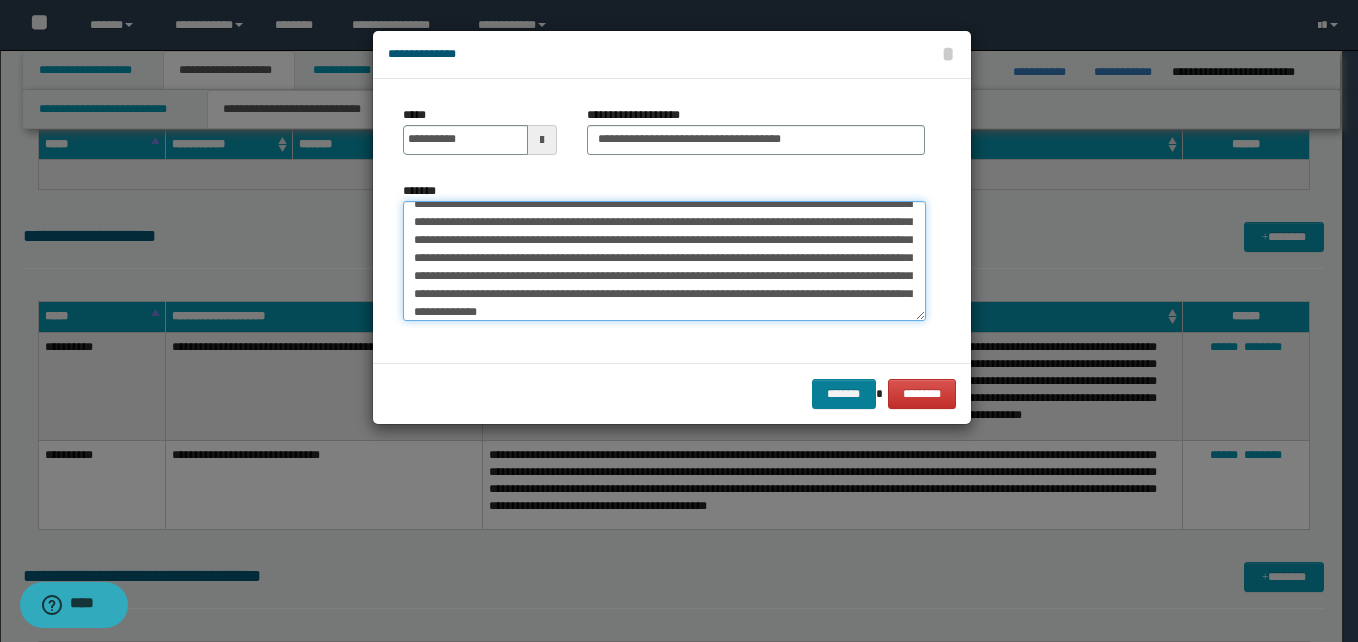 type on "**********" 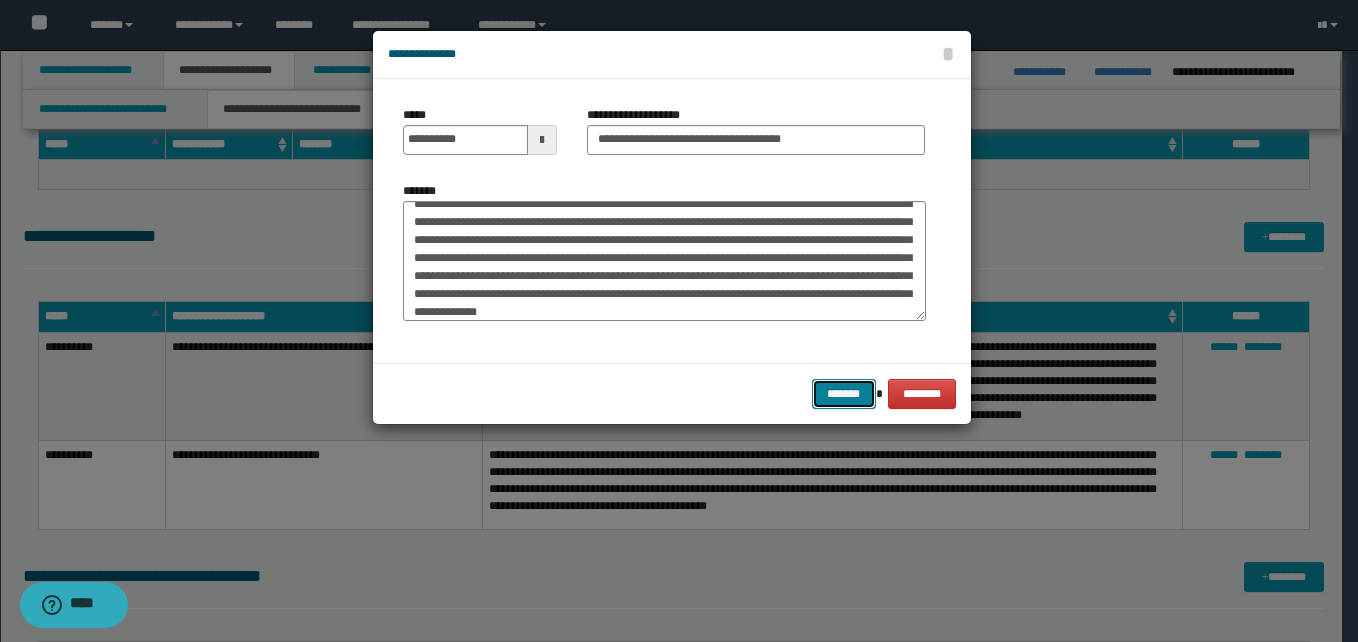 click on "*******" at bounding box center [844, 394] 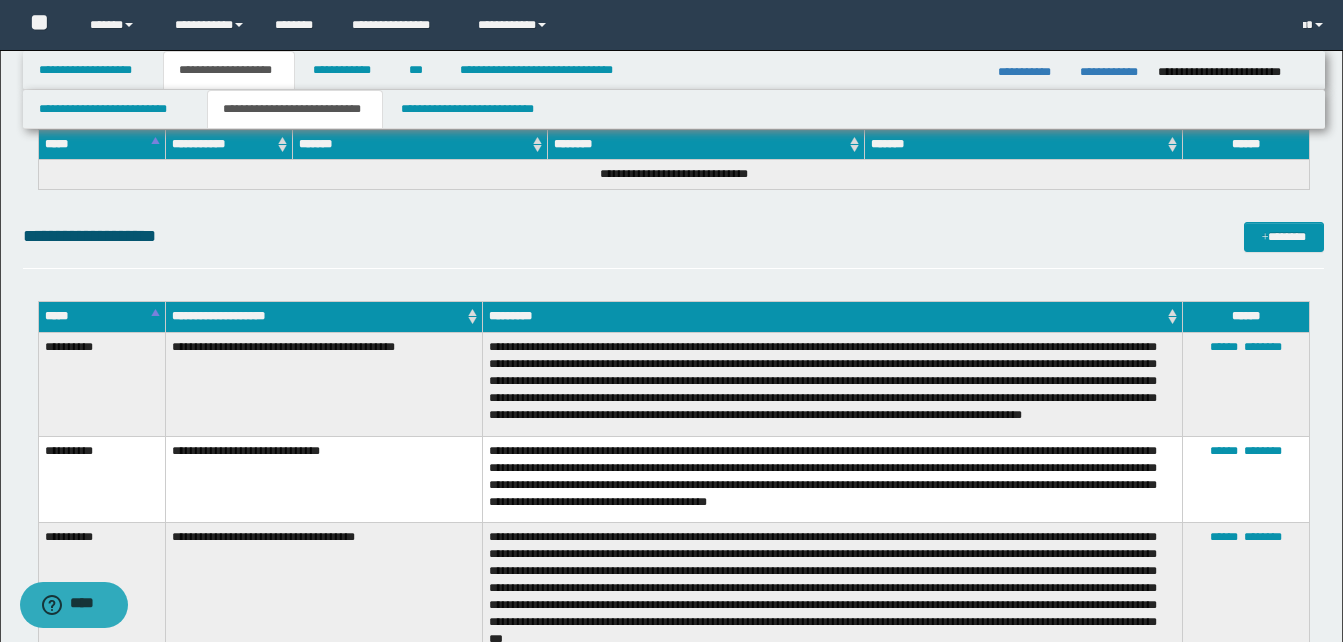 click on "**********" at bounding box center (833, 384) 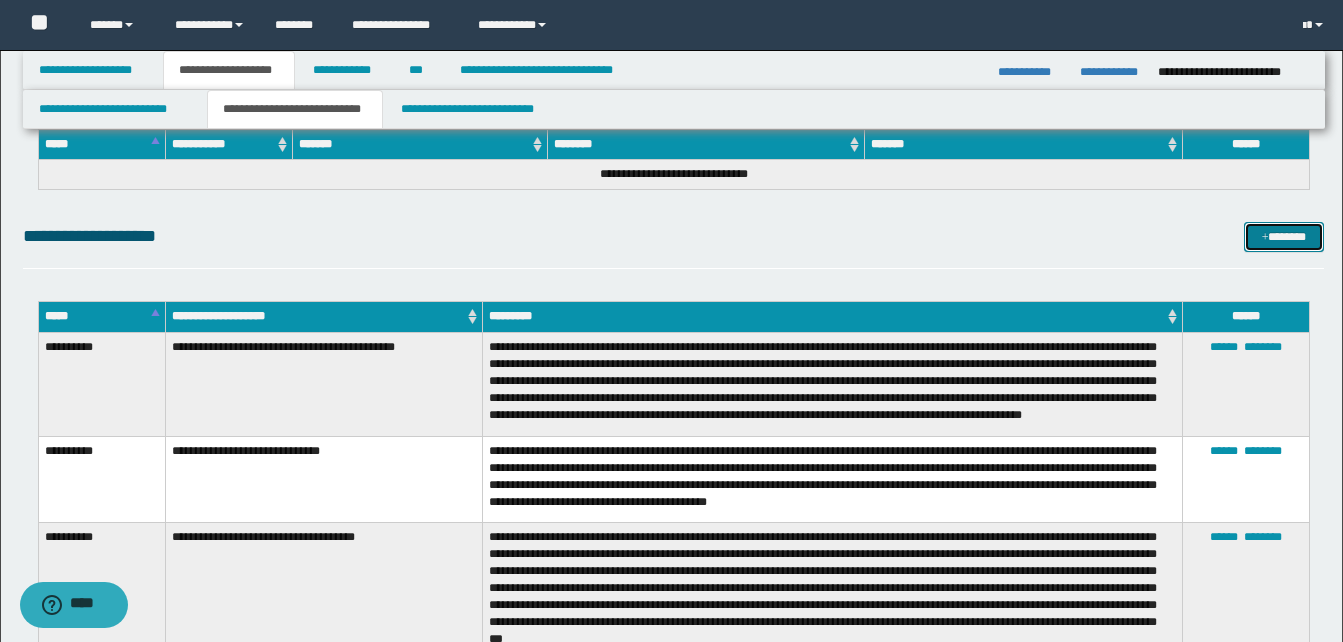 click on "*******" at bounding box center (1284, 237) 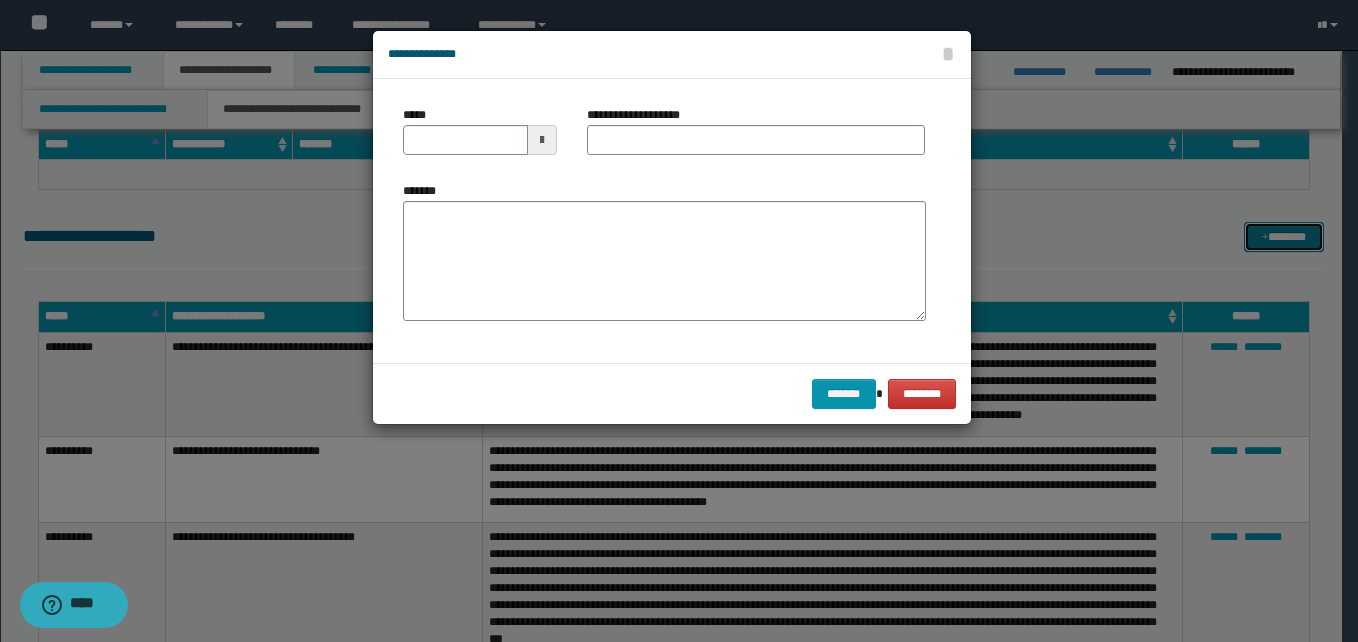 scroll, scrollTop: 0, scrollLeft: 0, axis: both 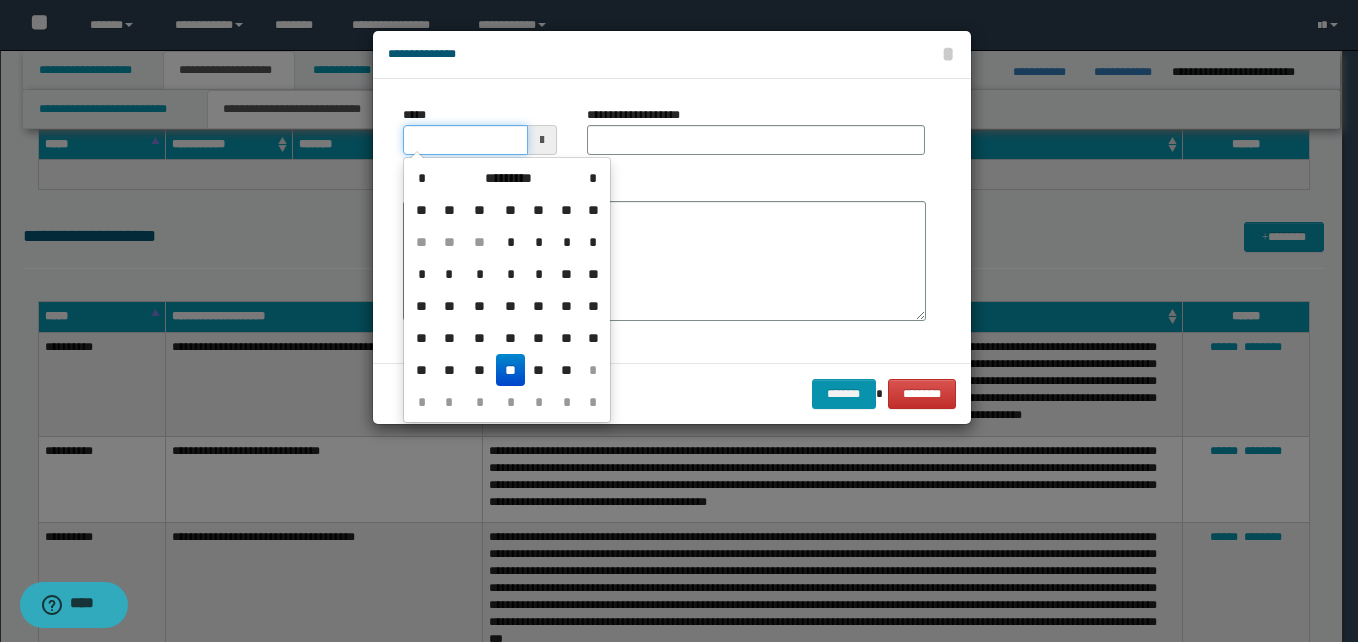 click on "*****" at bounding box center [465, 140] 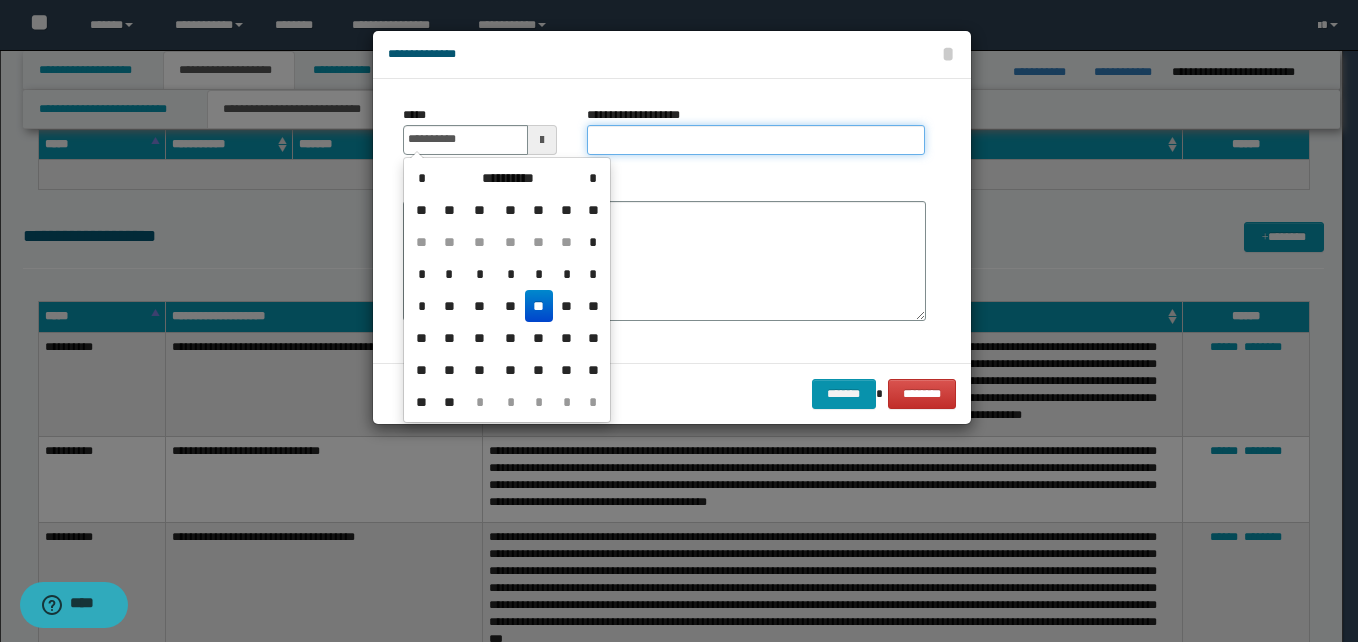 type on "**********" 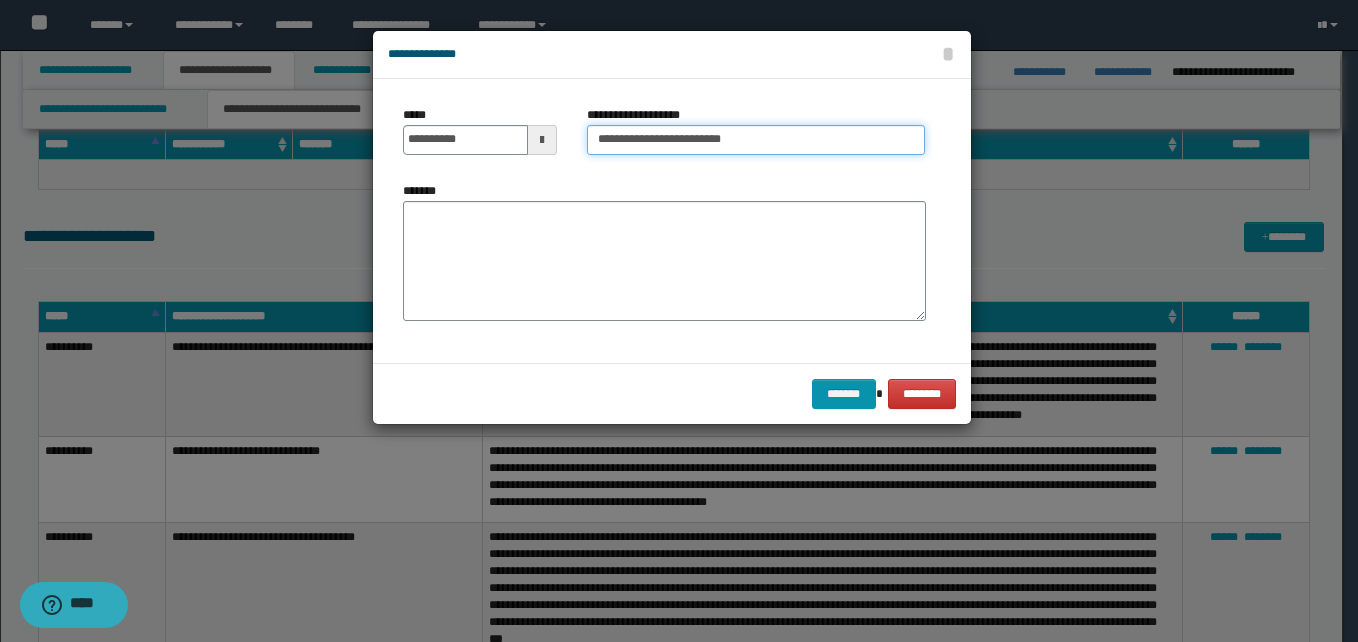 type on "**********" 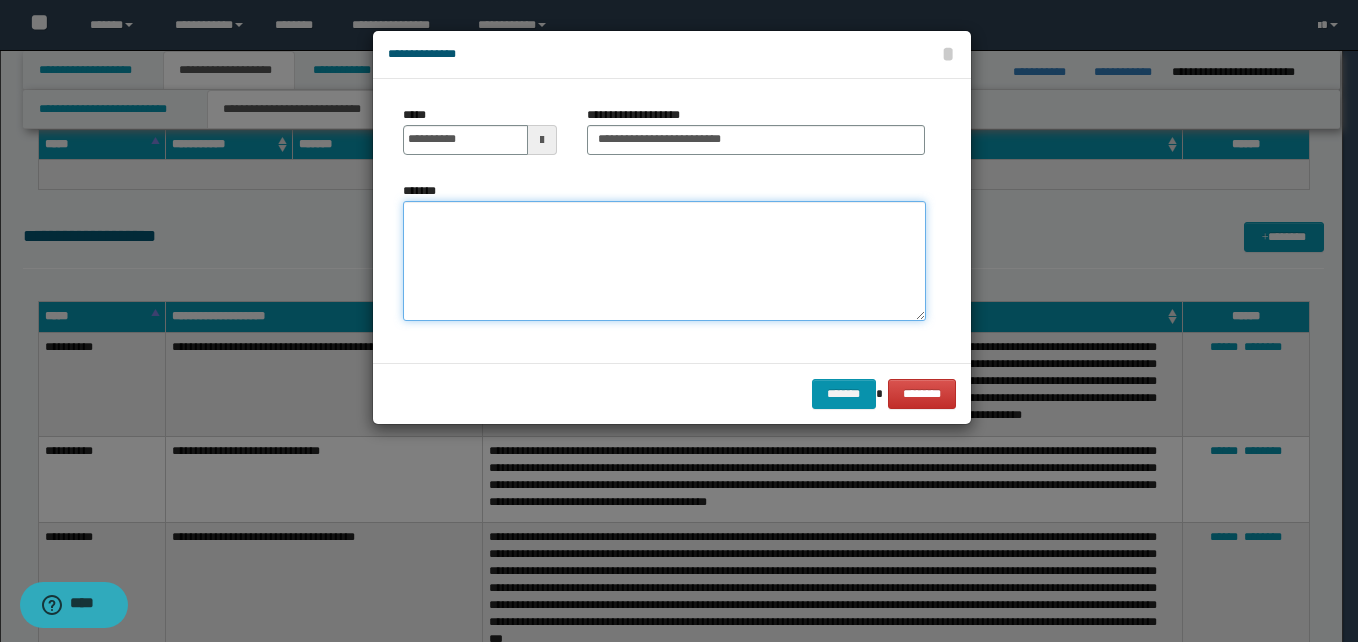paste on "**********" 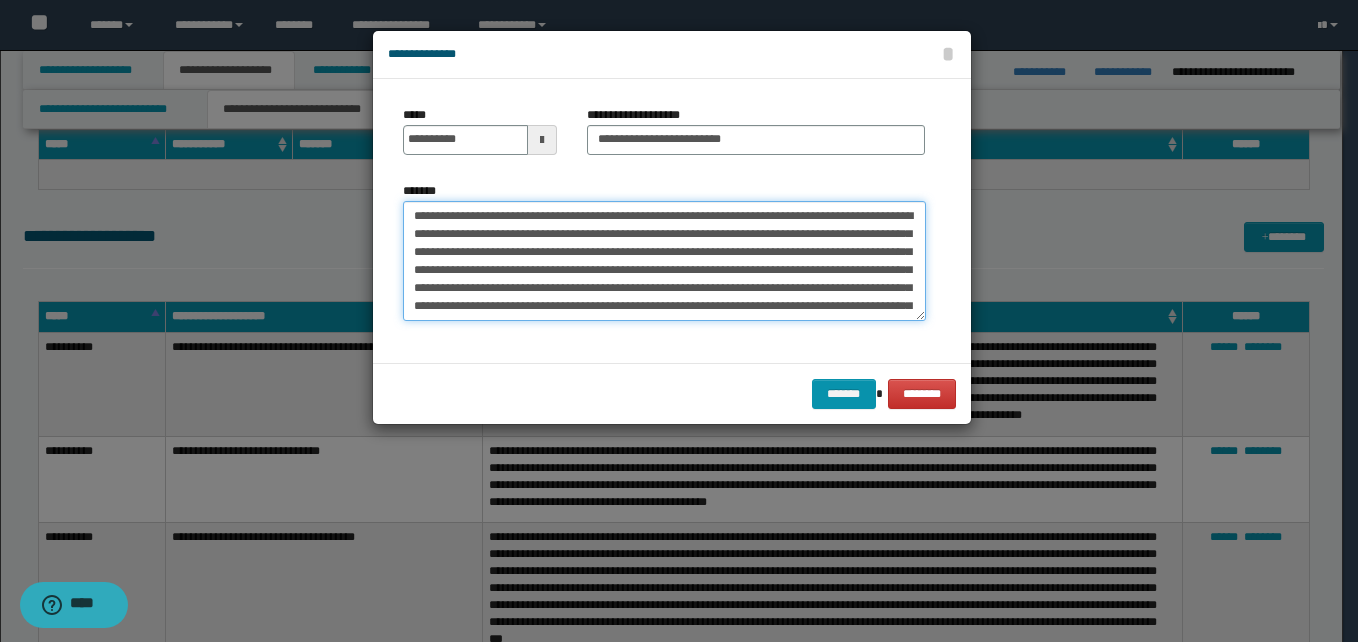 click on "**********" at bounding box center (664, 261) 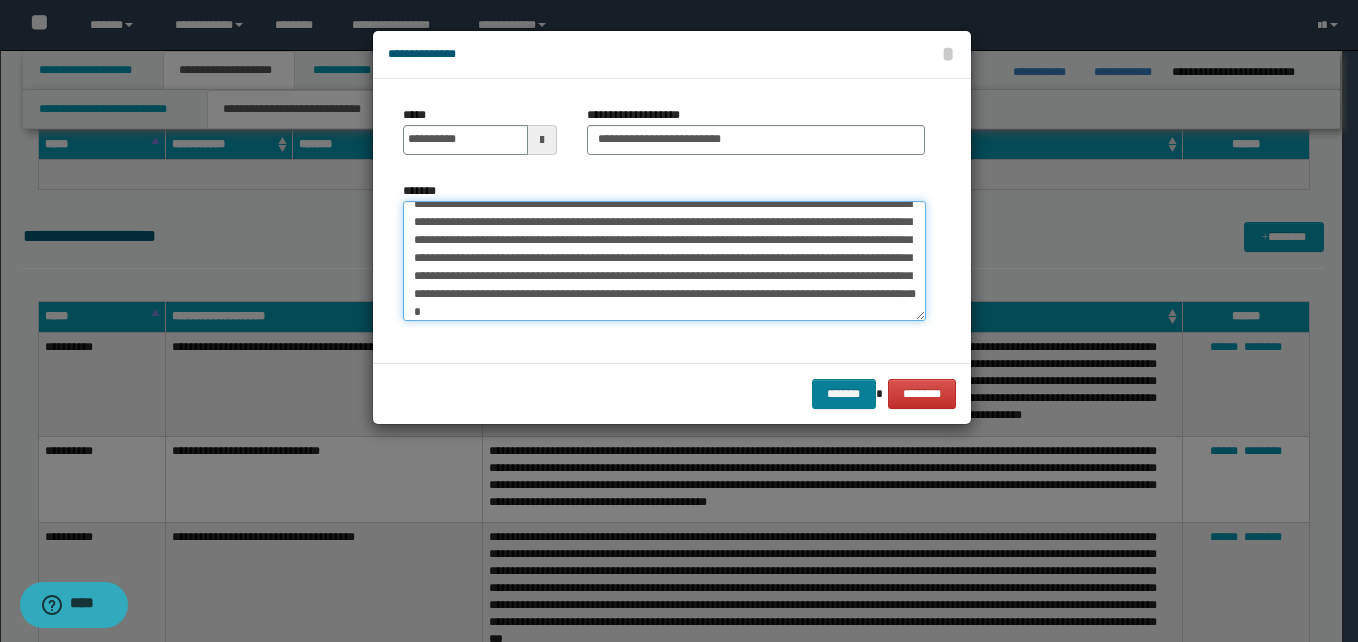 type on "**********" 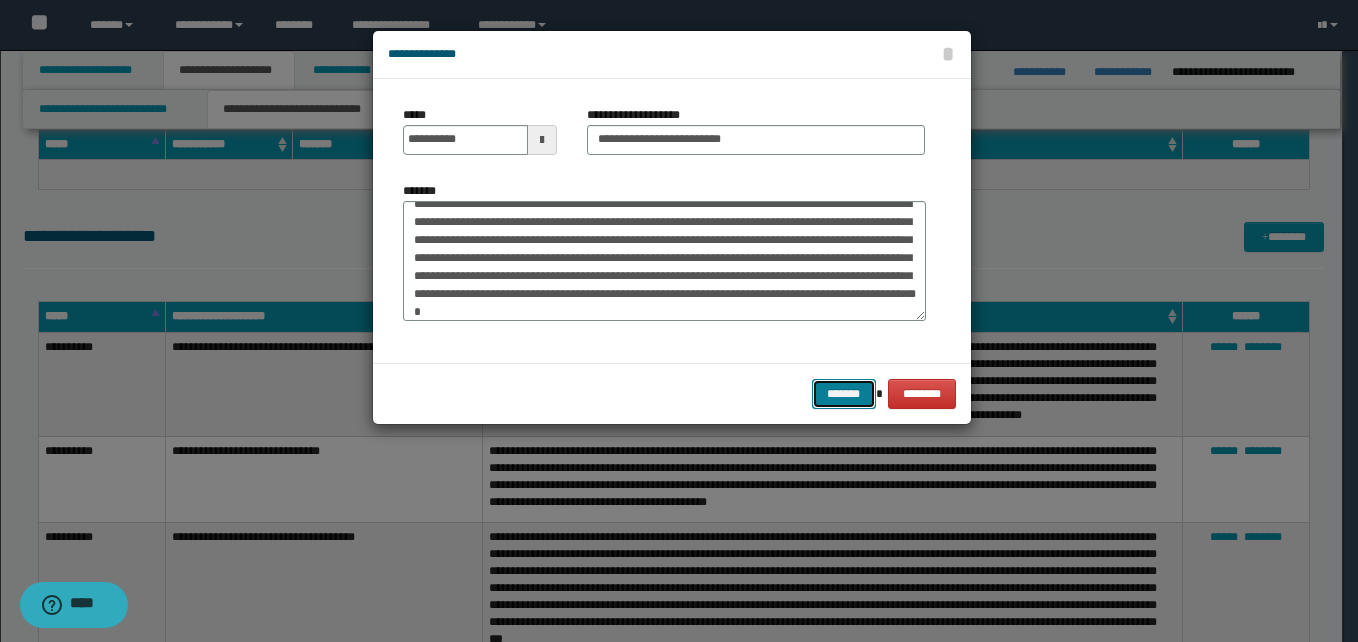 click on "*******" at bounding box center [844, 394] 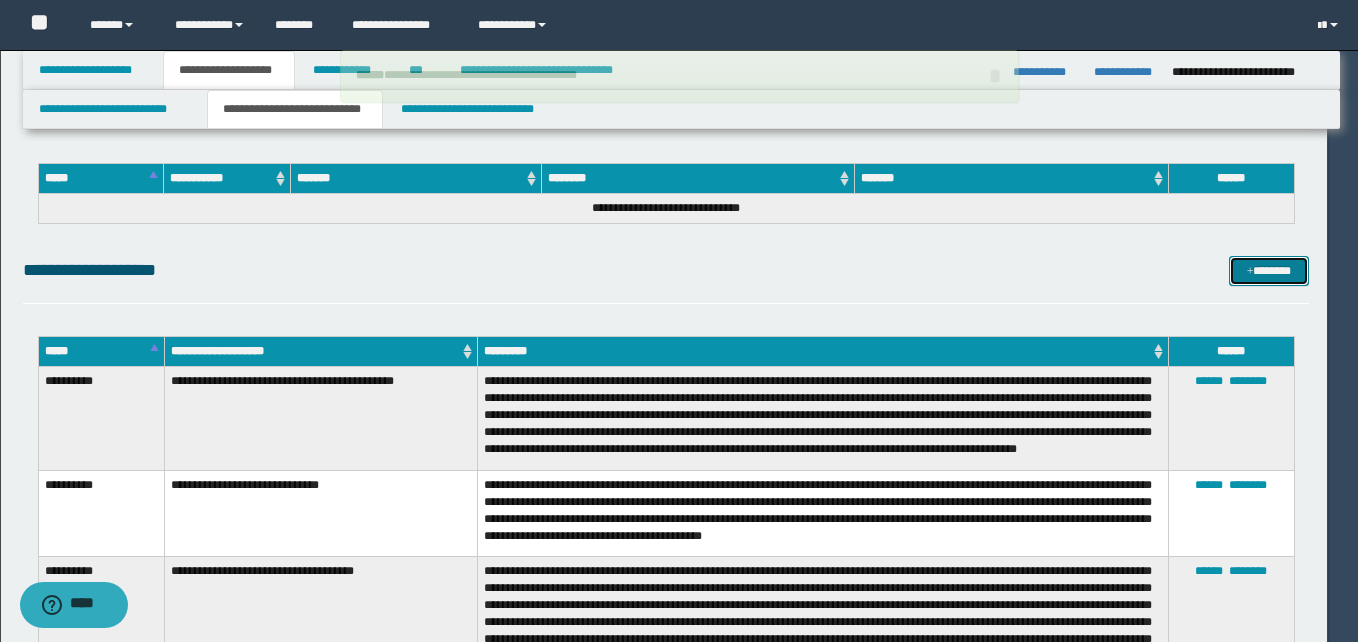 type 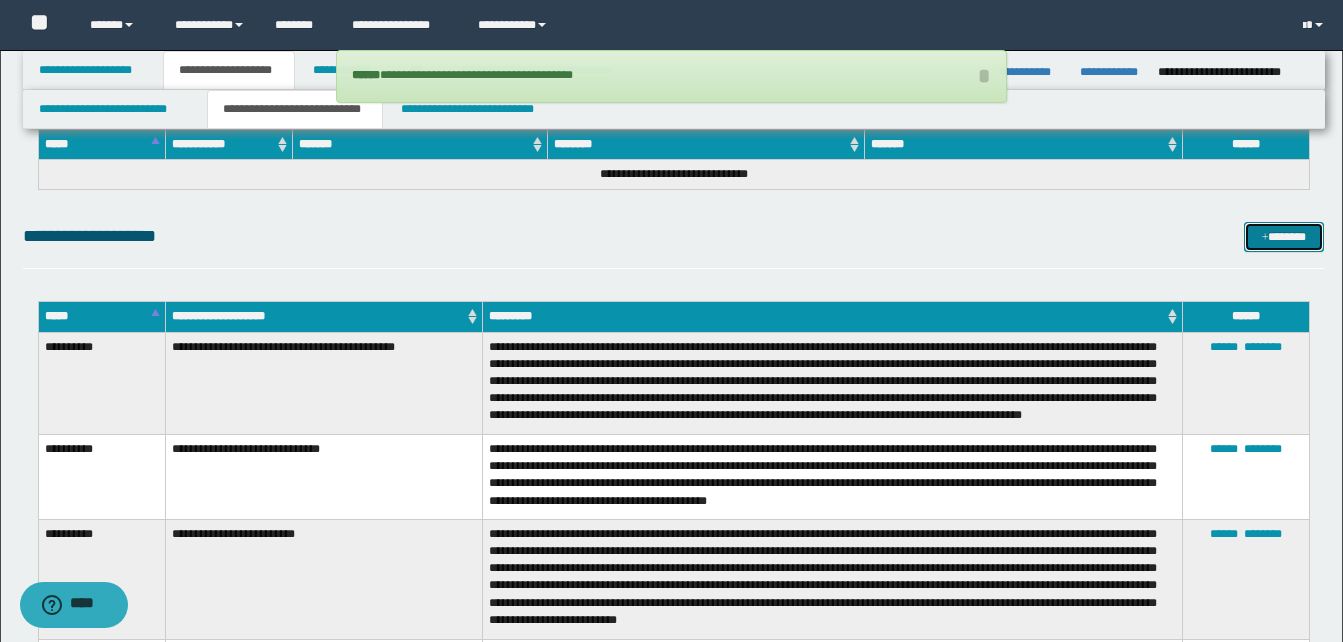 click on "*******" at bounding box center (1284, 237) 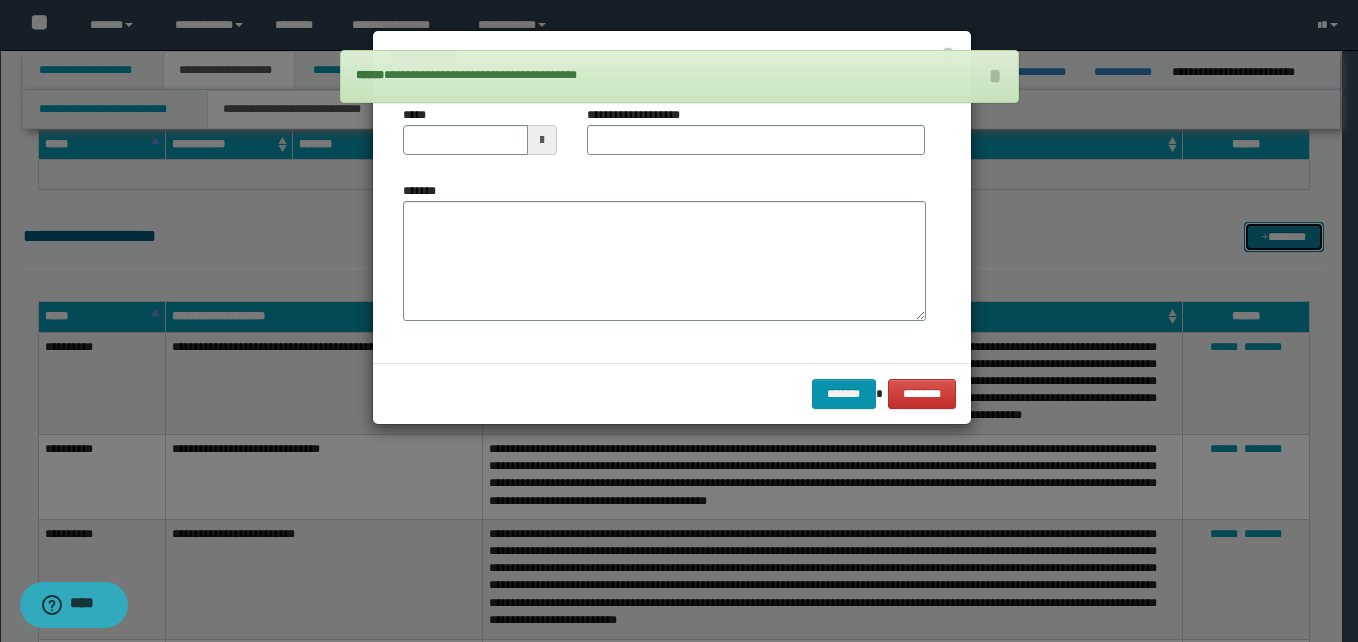 scroll, scrollTop: 0, scrollLeft: 0, axis: both 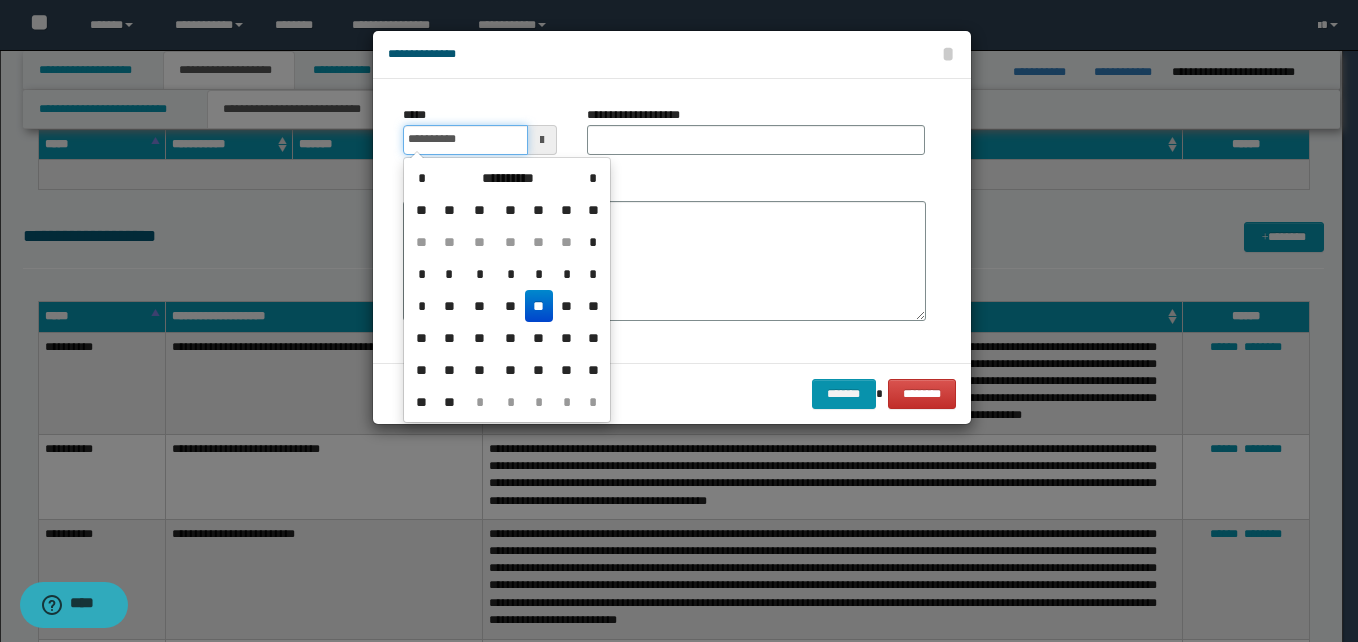 click on "**********" at bounding box center (465, 140) 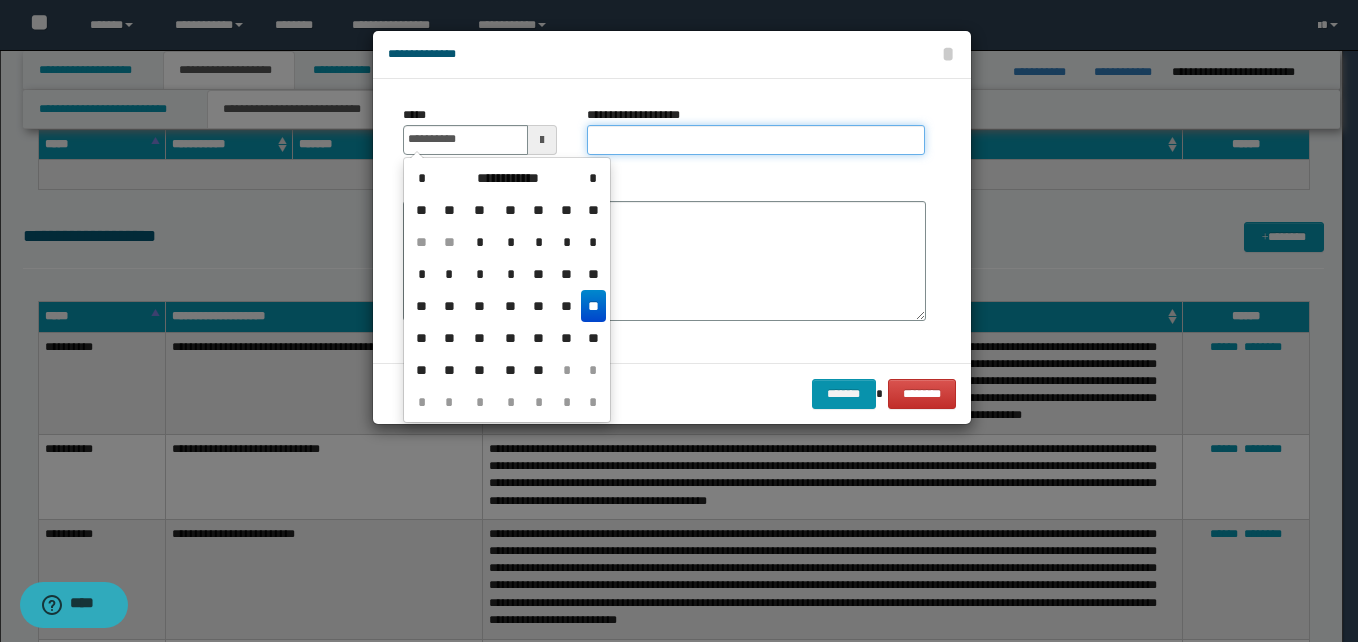 type on "**********" 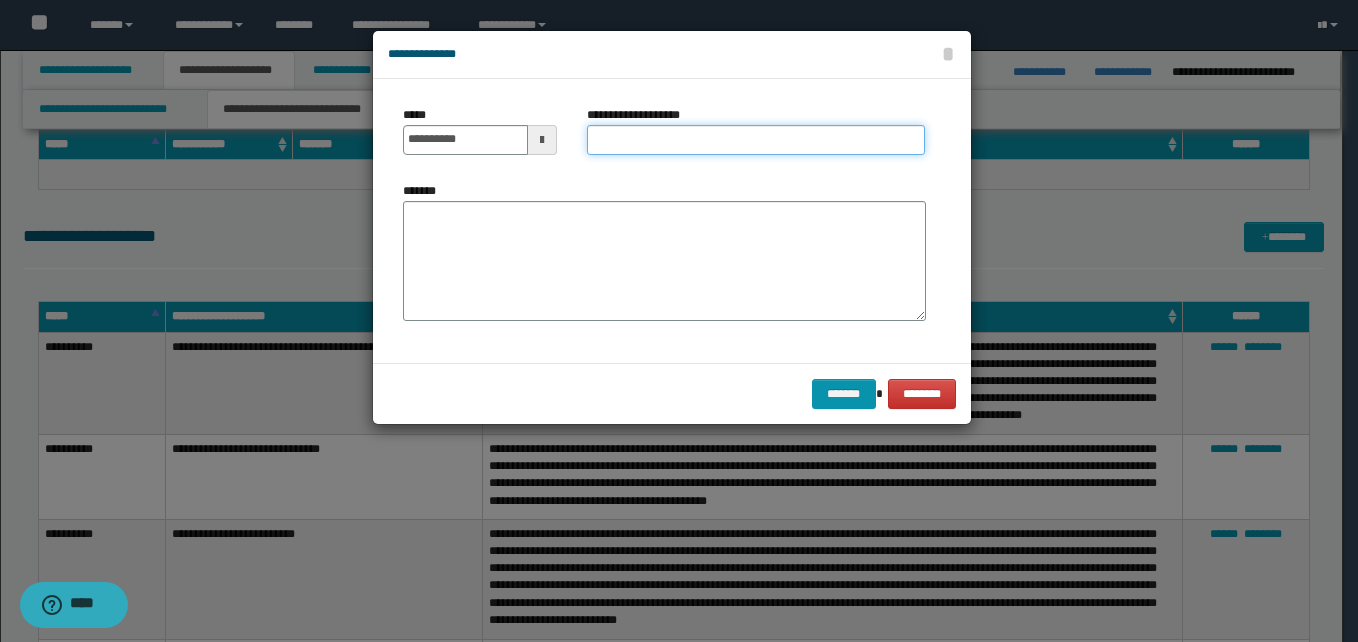 paste on "**********" 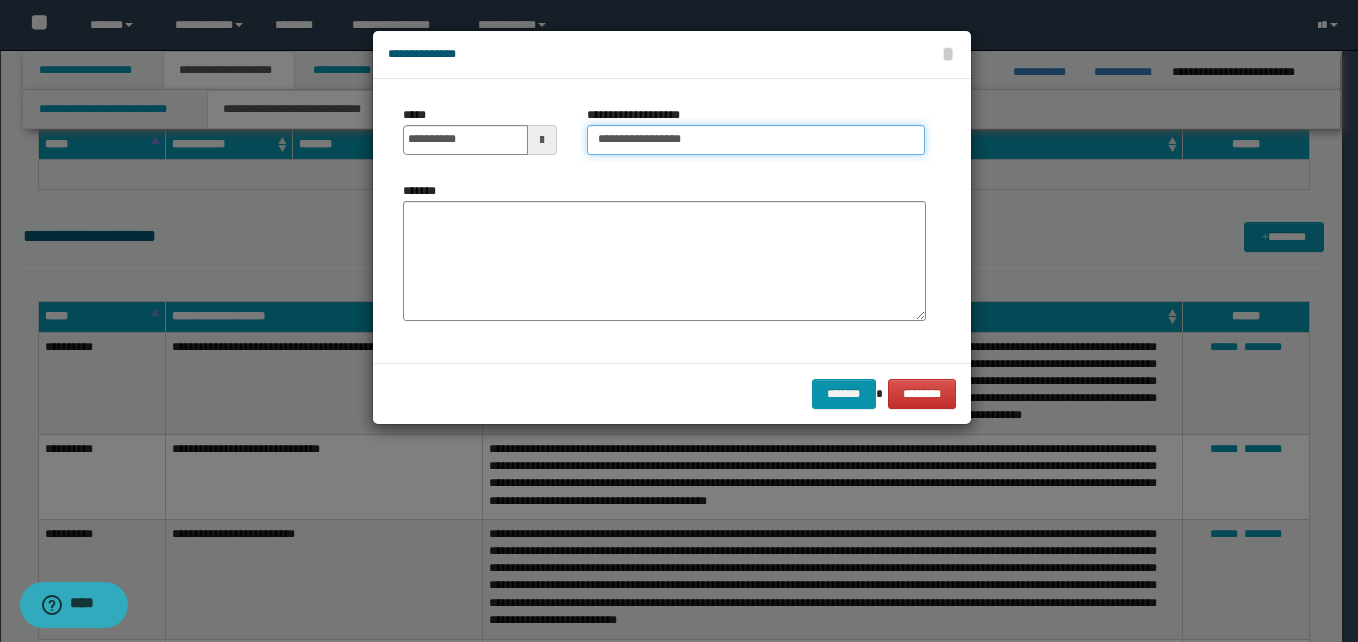 click on "**********" at bounding box center (756, 140) 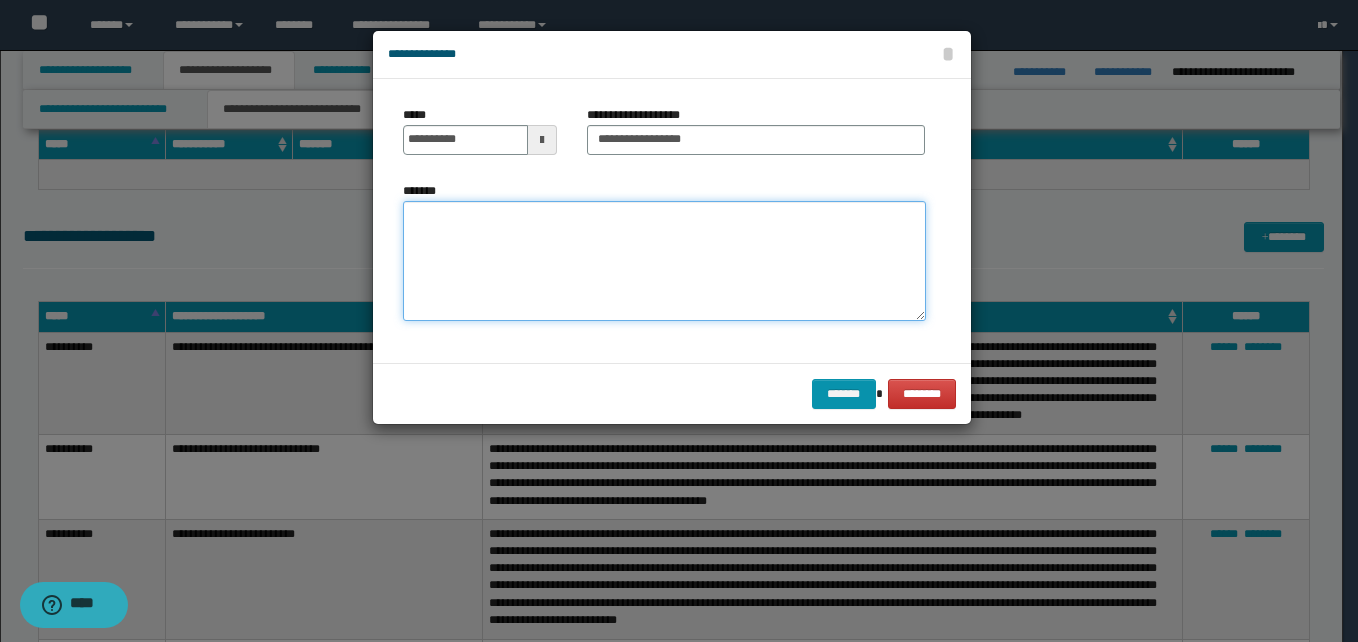 paste on "**********" 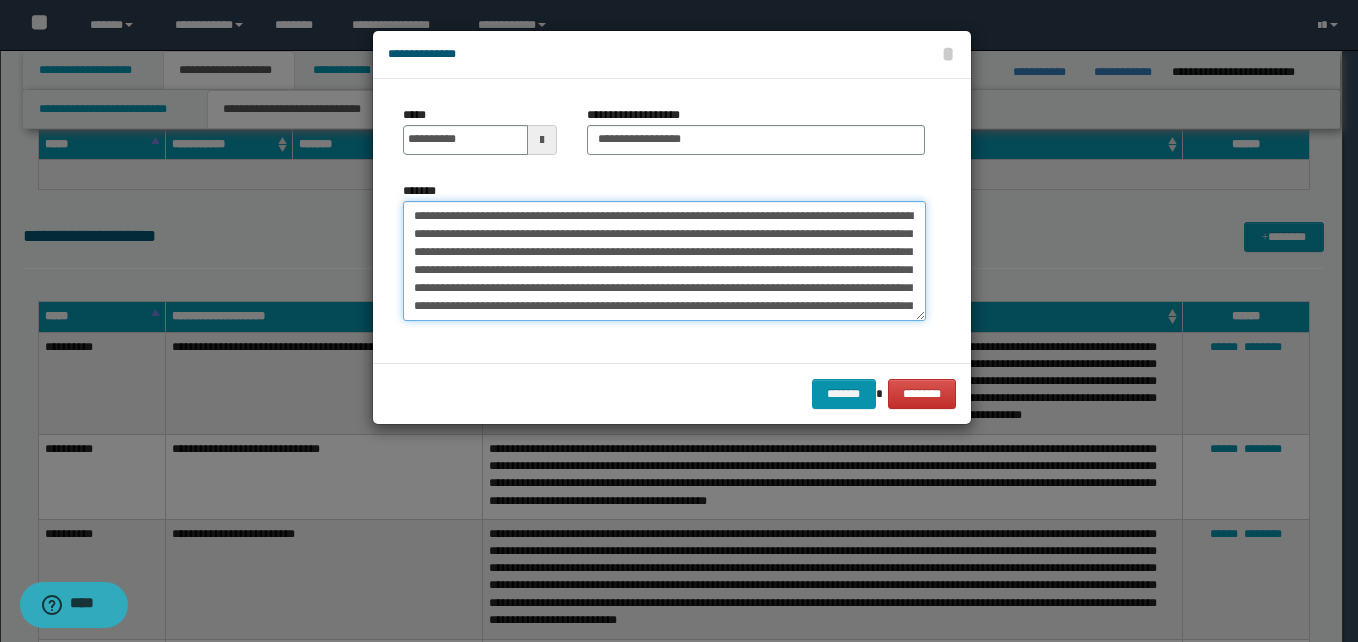 click on "*******" at bounding box center (664, 261) 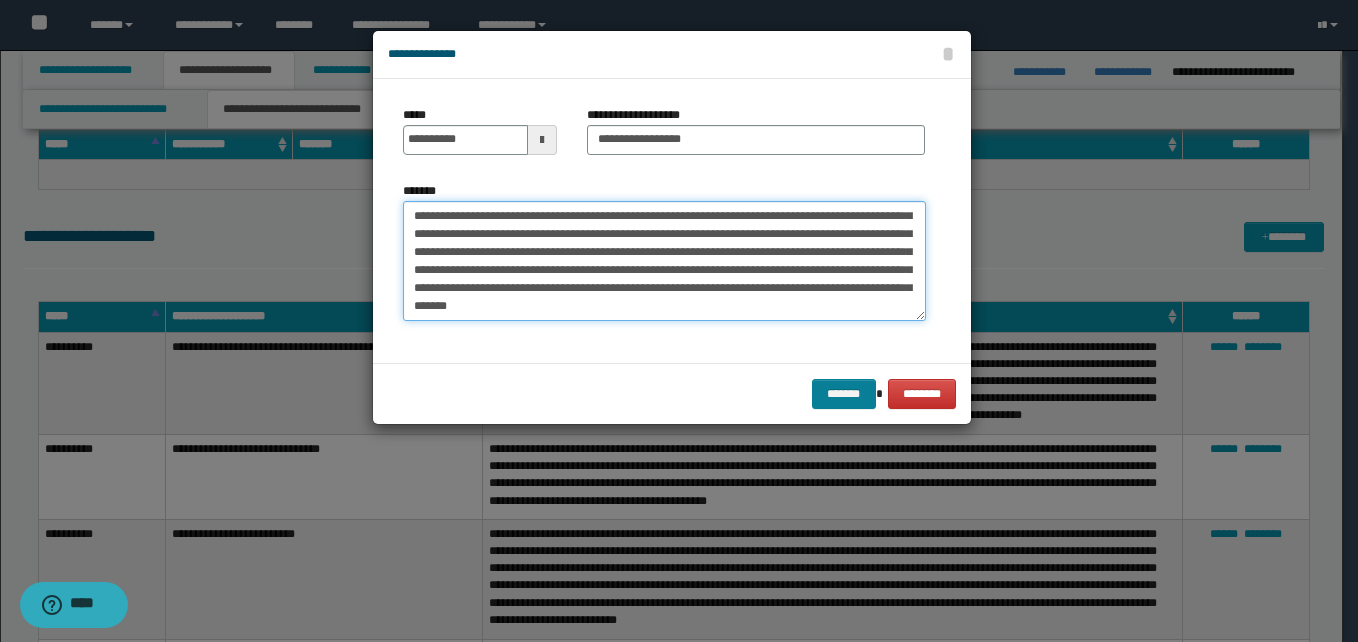 type on "**********" 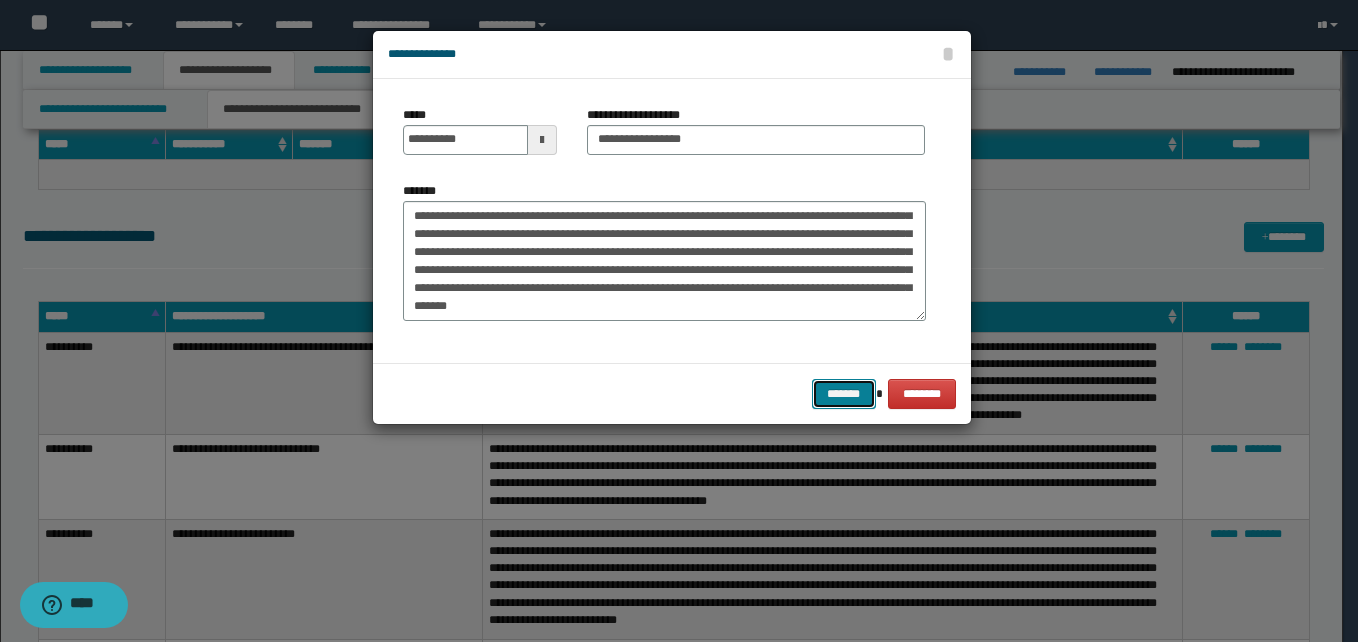 click on "*******" at bounding box center (844, 394) 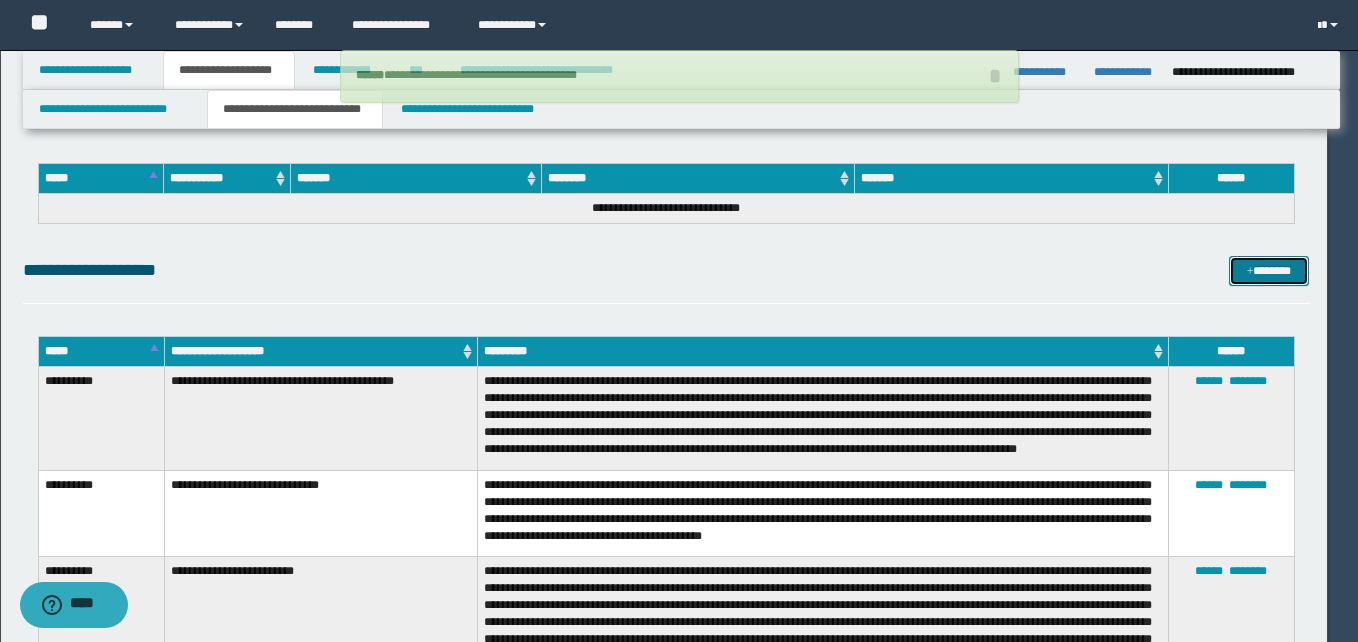 type 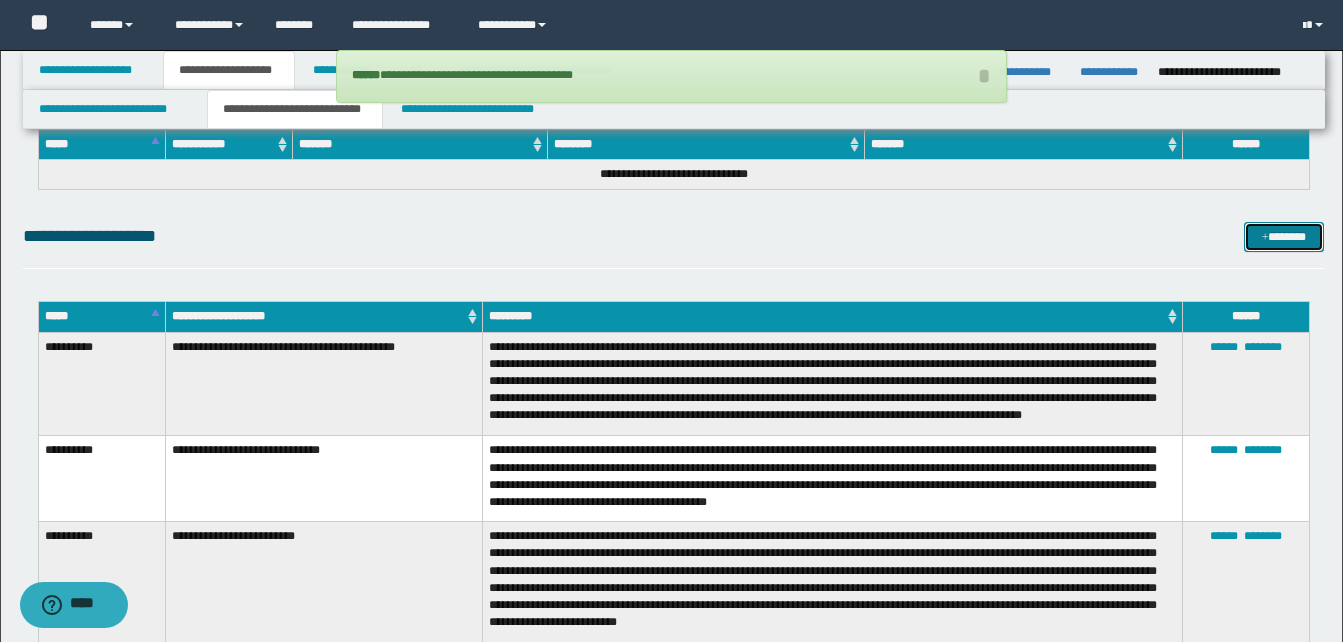 click on "*******" at bounding box center (1284, 237) 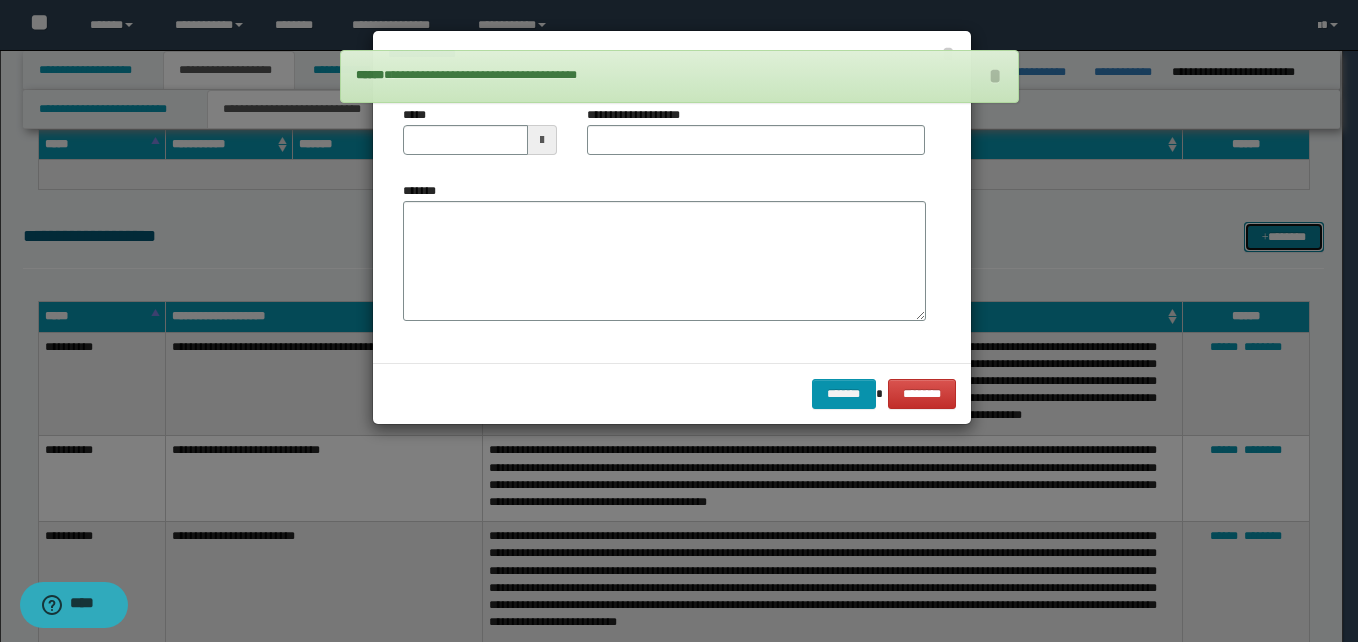scroll, scrollTop: 0, scrollLeft: 0, axis: both 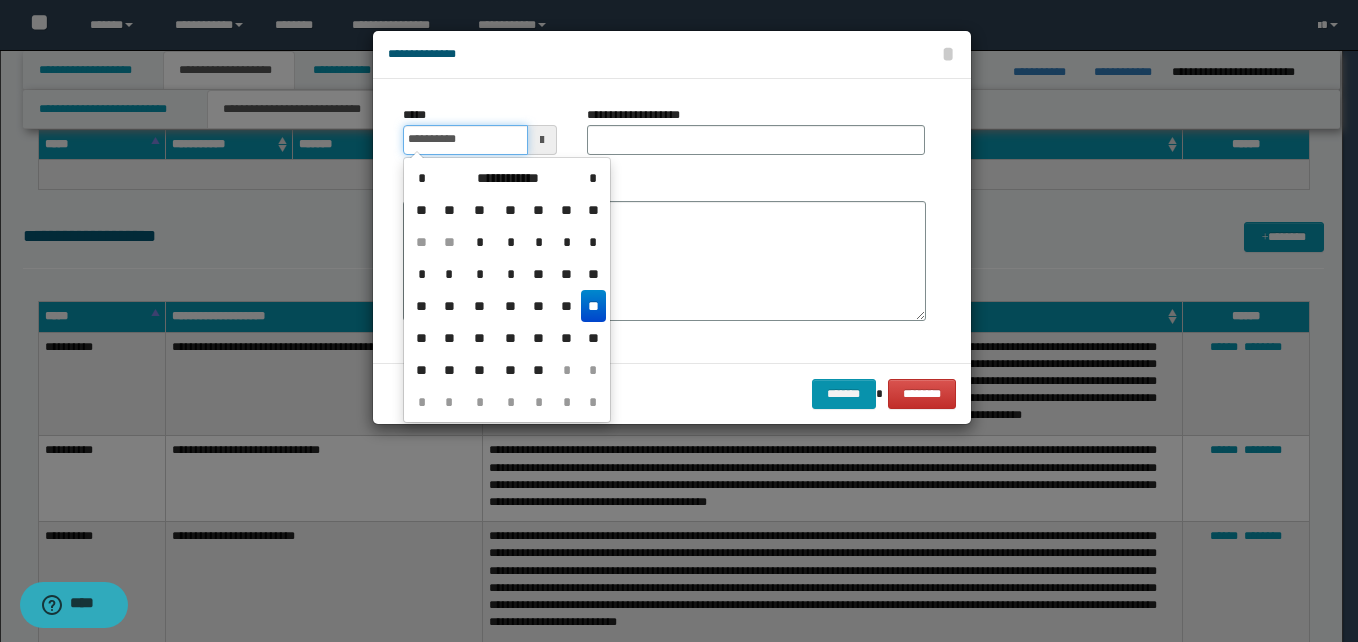 click on "**********" at bounding box center (465, 140) 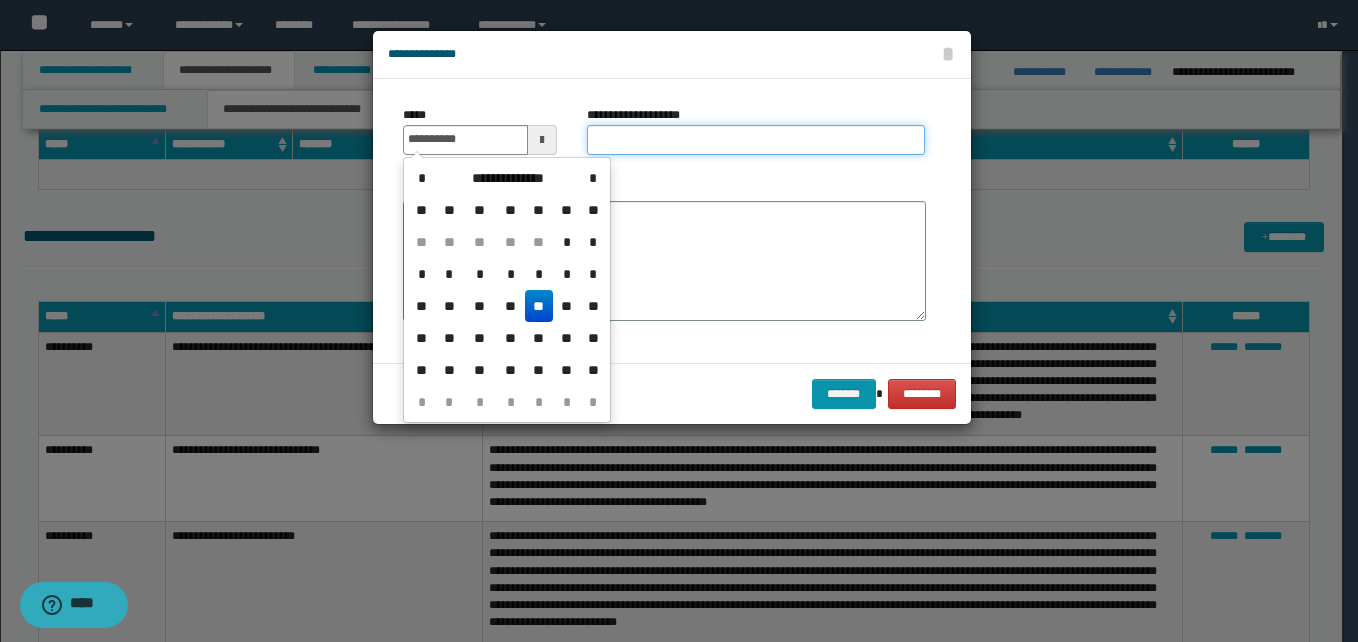 type on "**********" 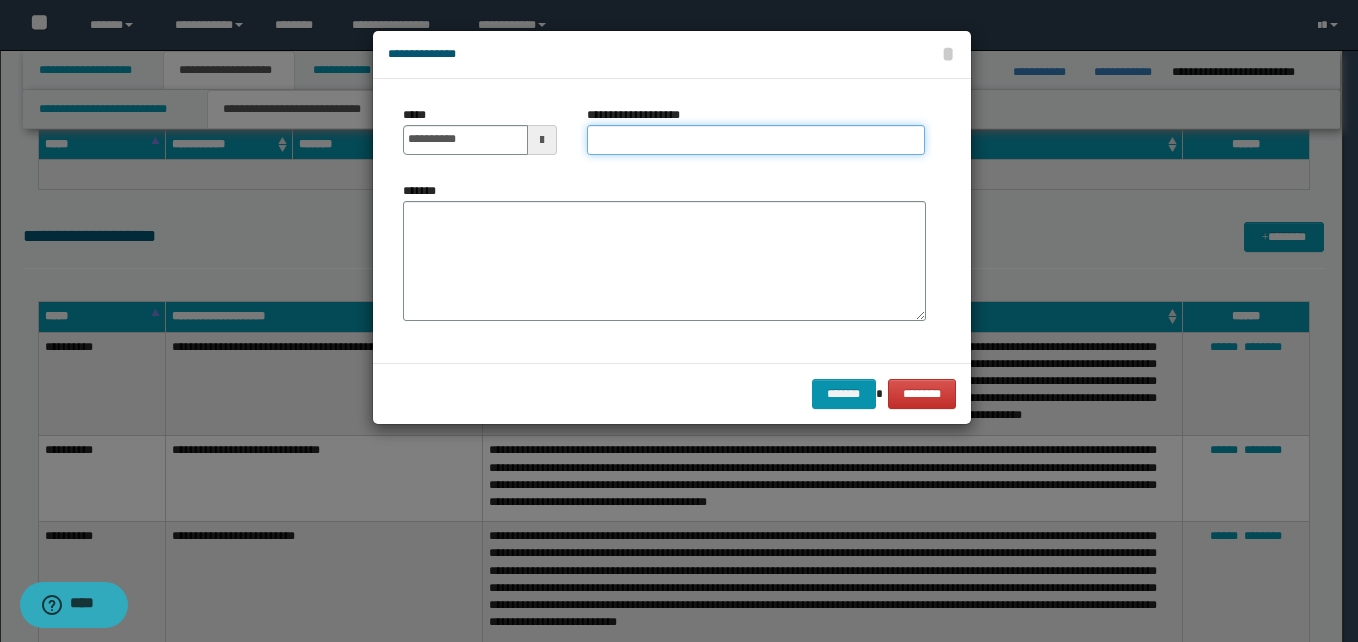 paste on "**********" 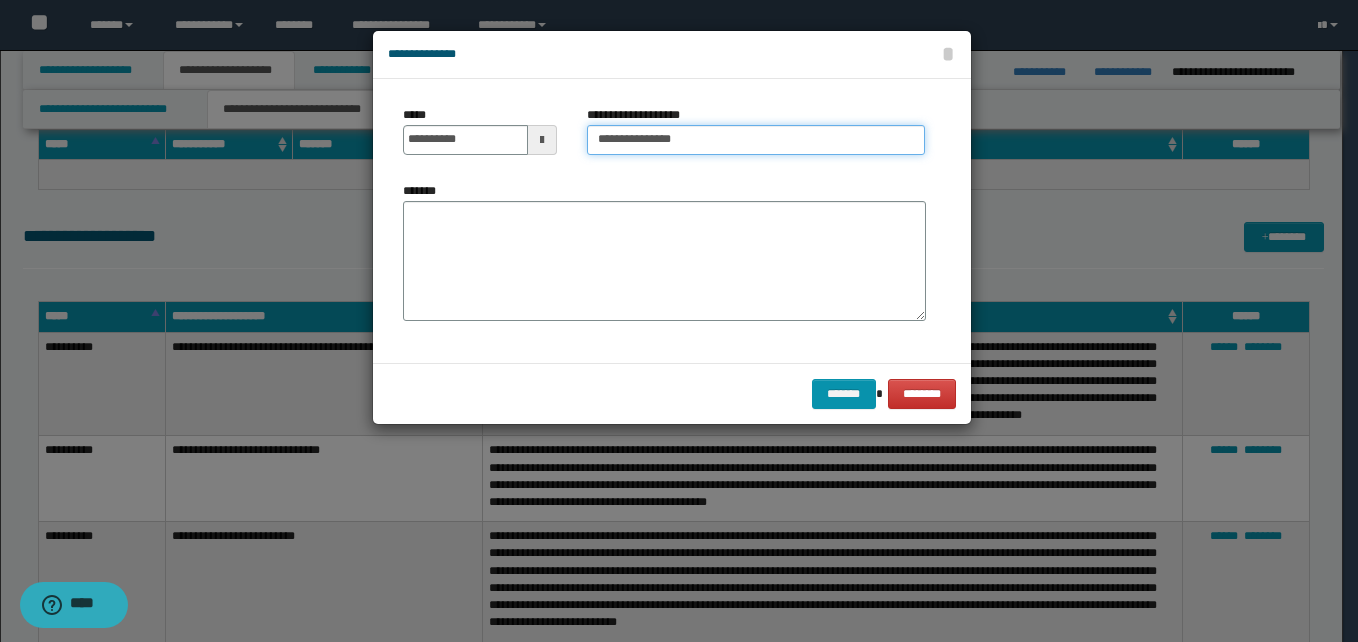 click on "**********" at bounding box center (756, 140) 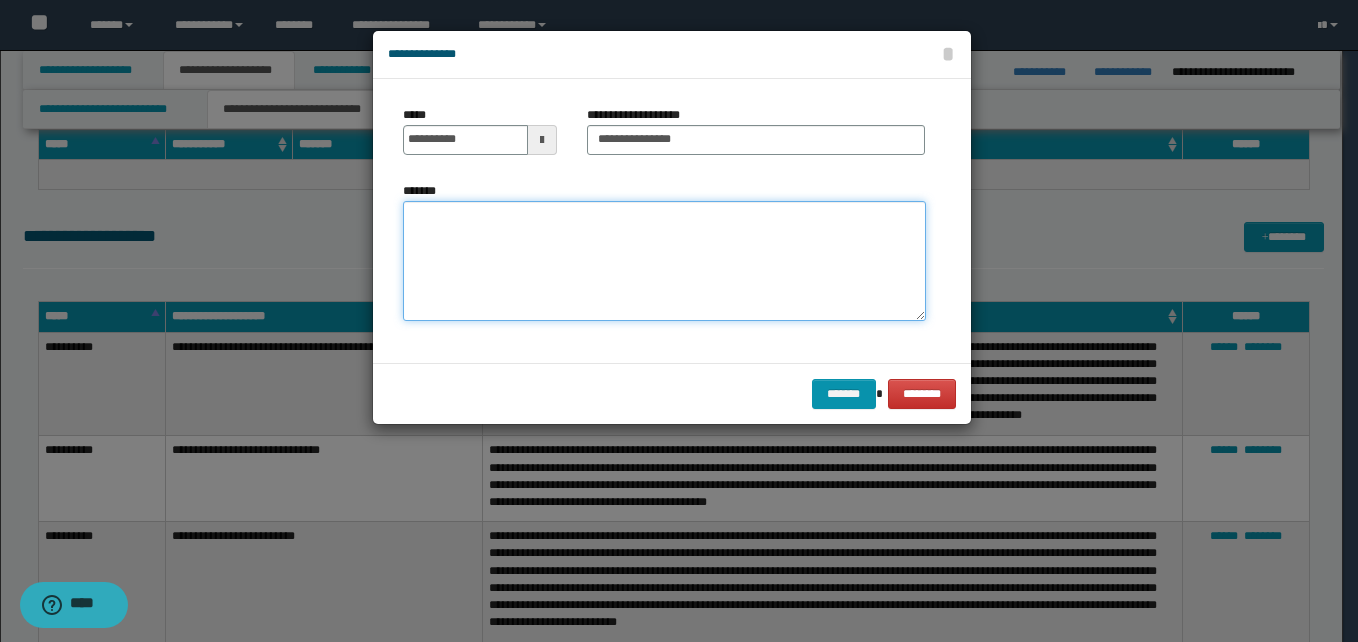 click on "*******" at bounding box center (664, 261) 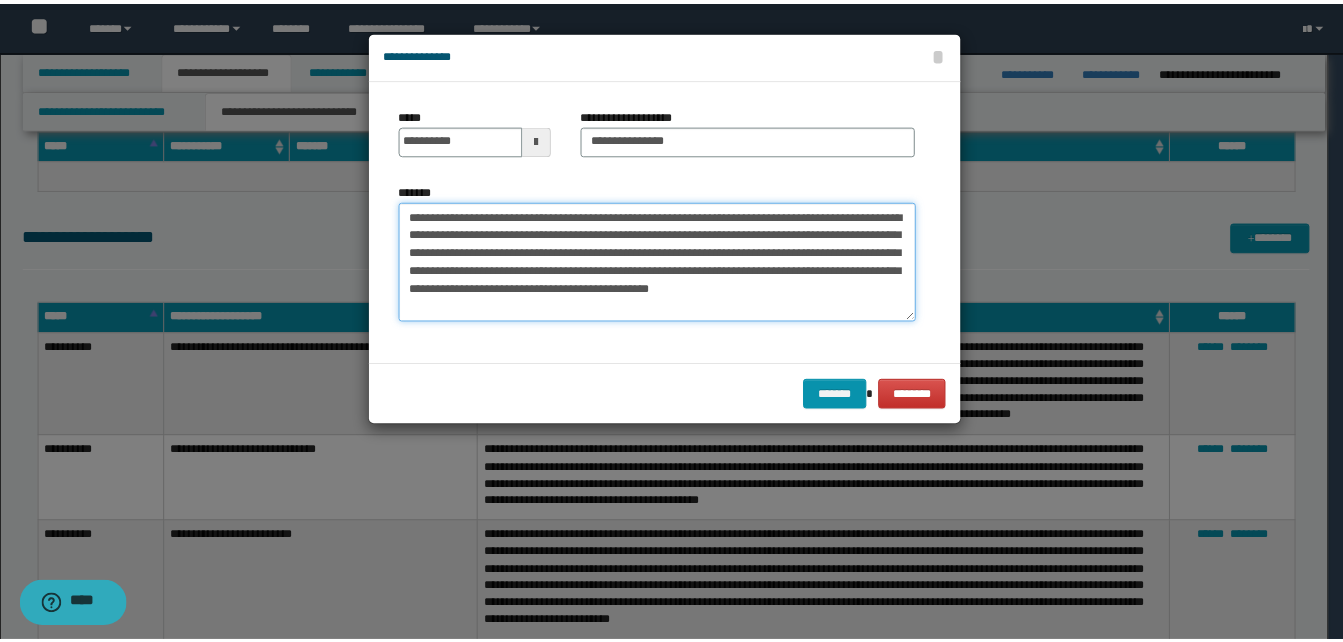 scroll, scrollTop: 12, scrollLeft: 0, axis: vertical 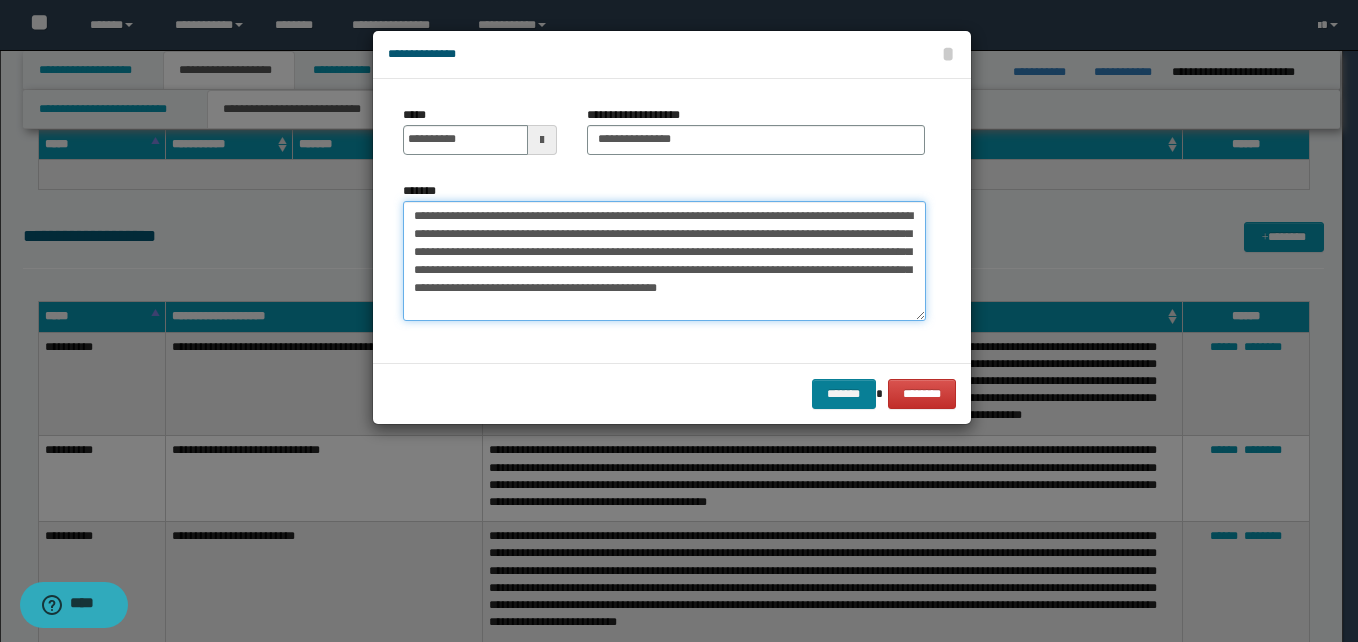 type on "**********" 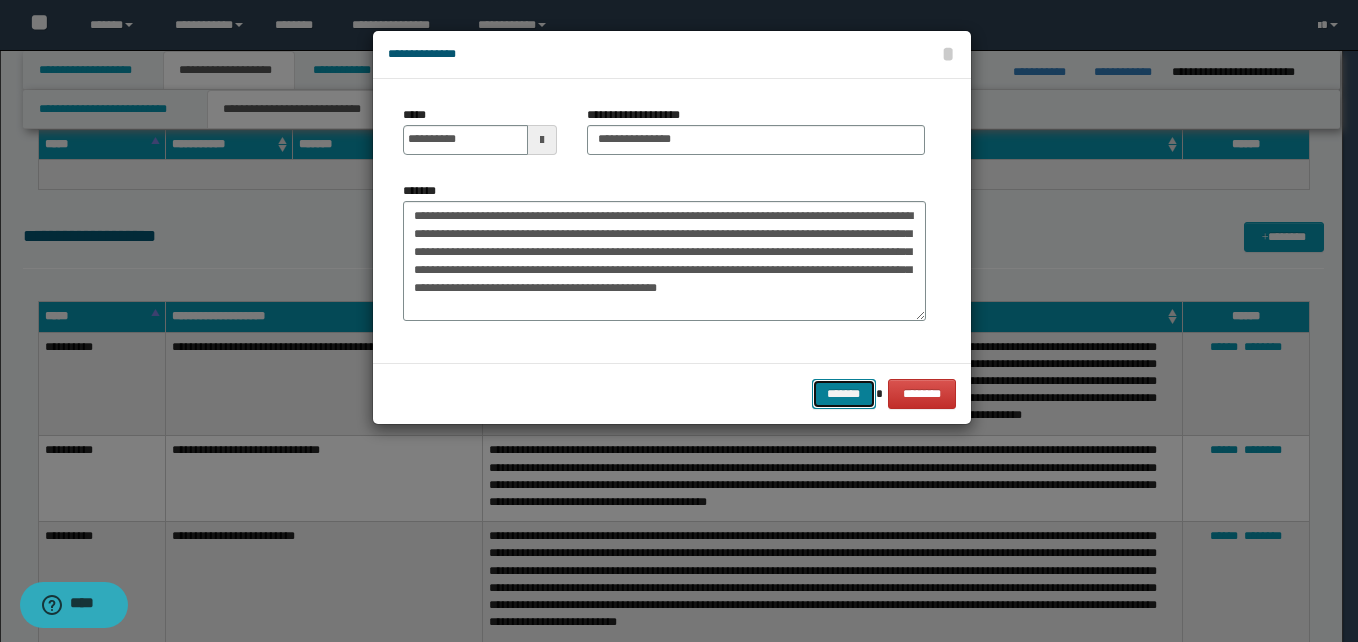 click on "*******" at bounding box center [844, 394] 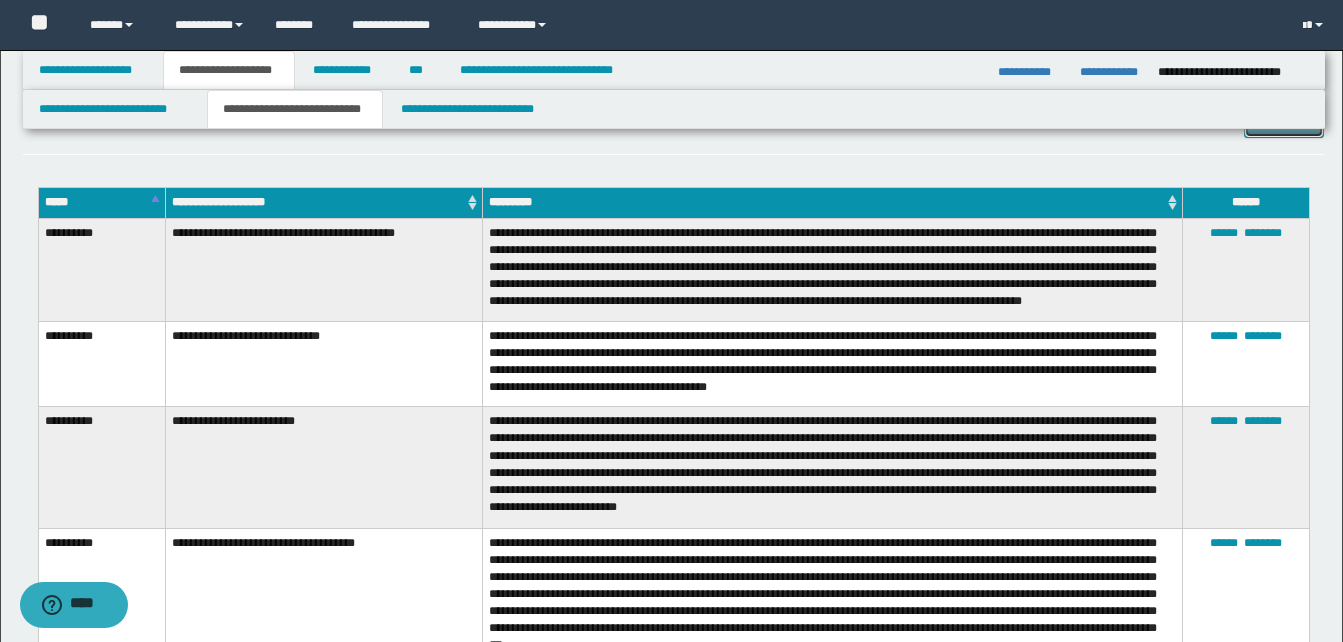 scroll, scrollTop: 3605, scrollLeft: 0, axis: vertical 